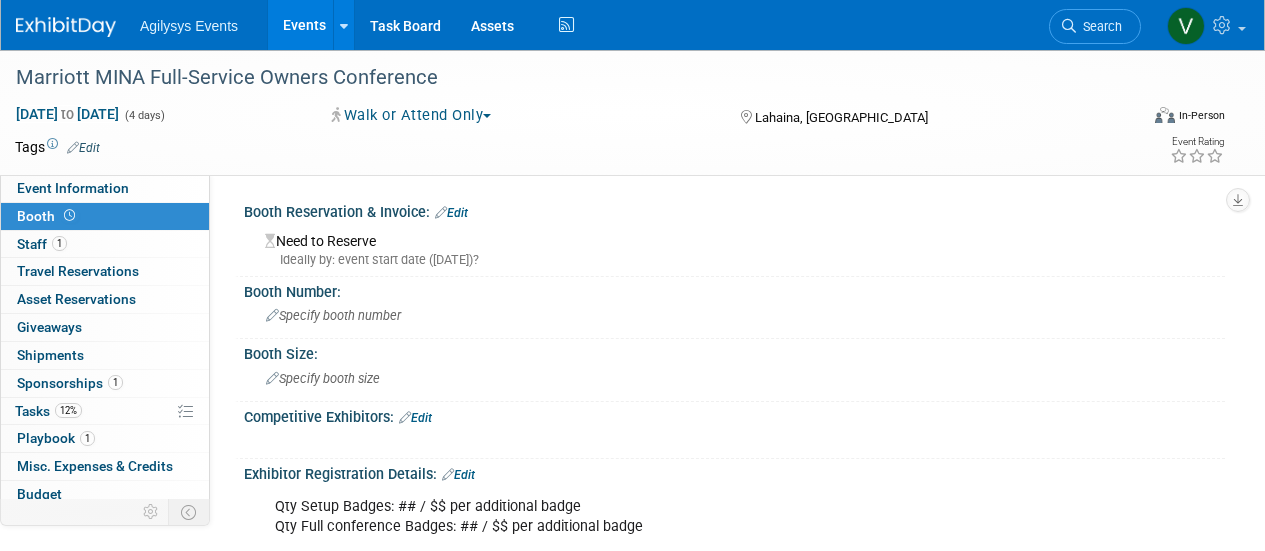 scroll, scrollTop: 0, scrollLeft: 0, axis: both 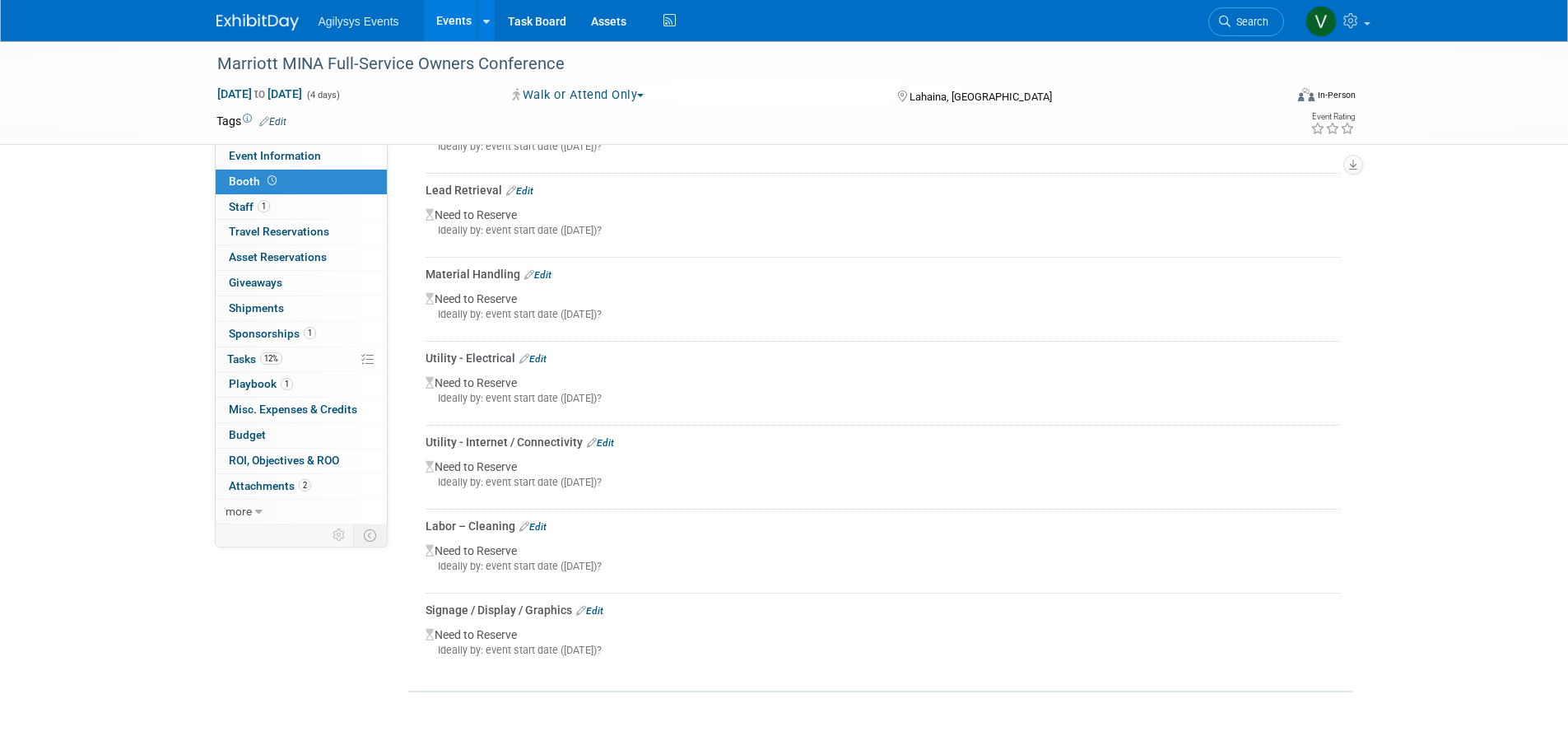 click on "Agilysys Events" at bounding box center [359, 21] 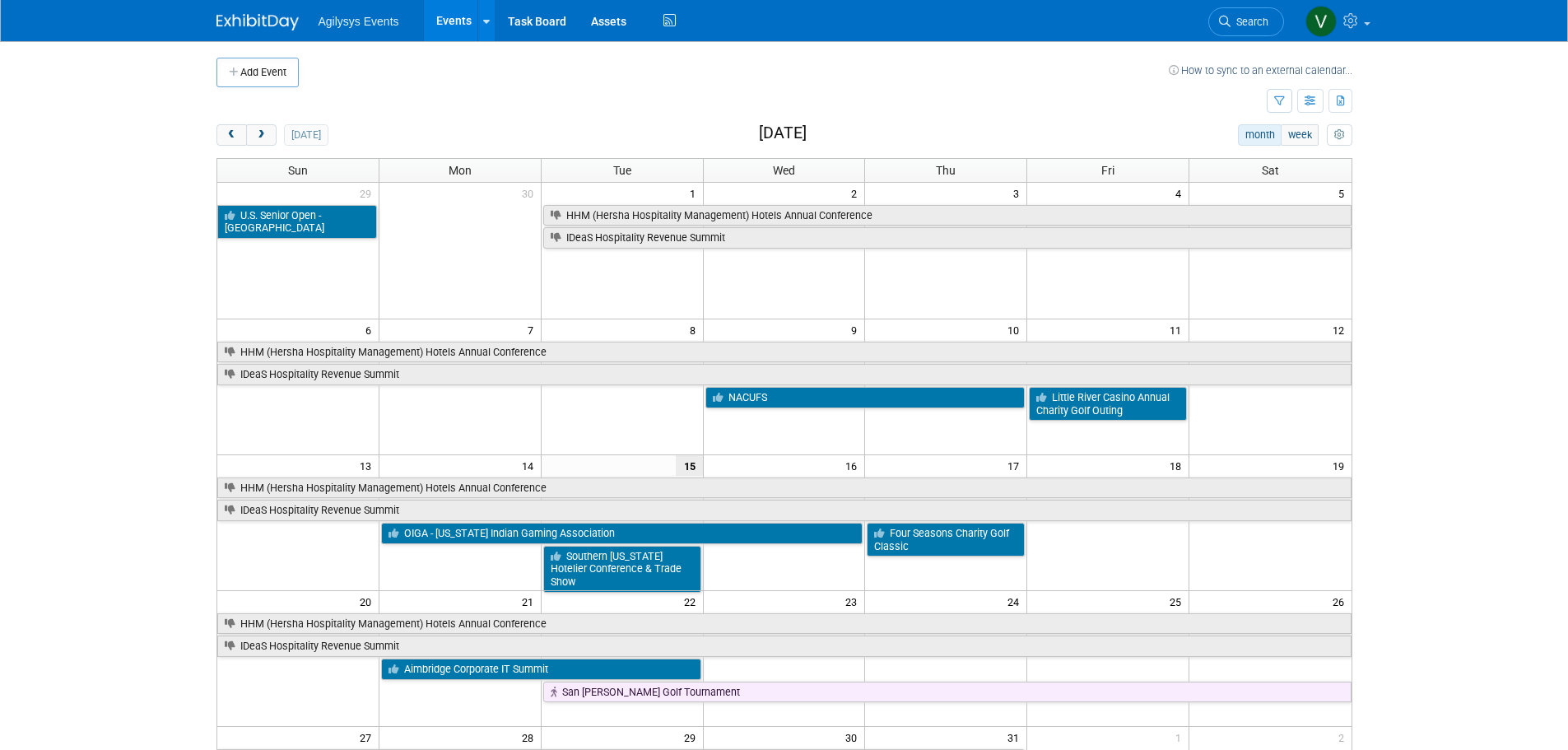 scroll, scrollTop: 0, scrollLeft: 0, axis: both 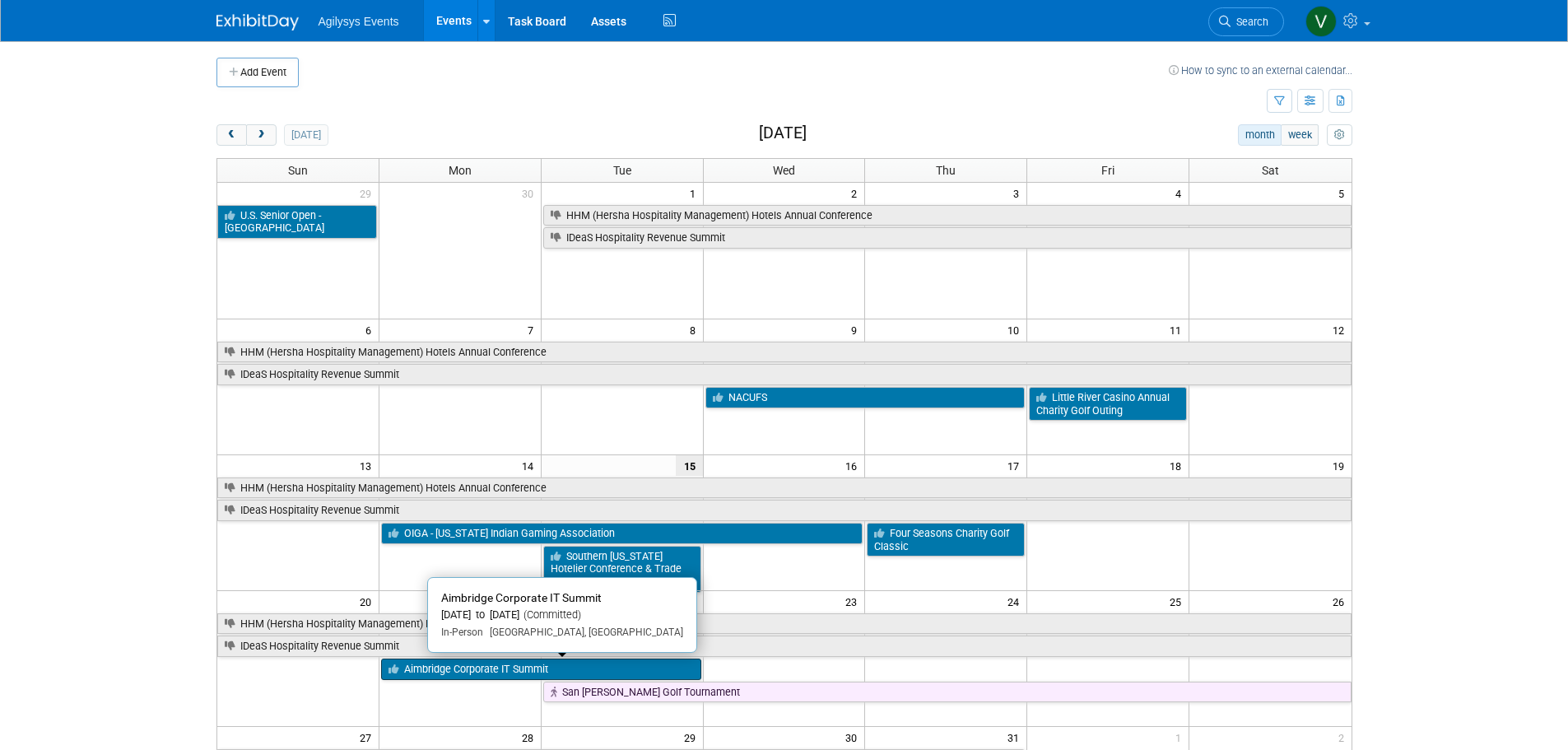 click on "Aimbridge Corporate IT Summit" at bounding box center (541, 669) 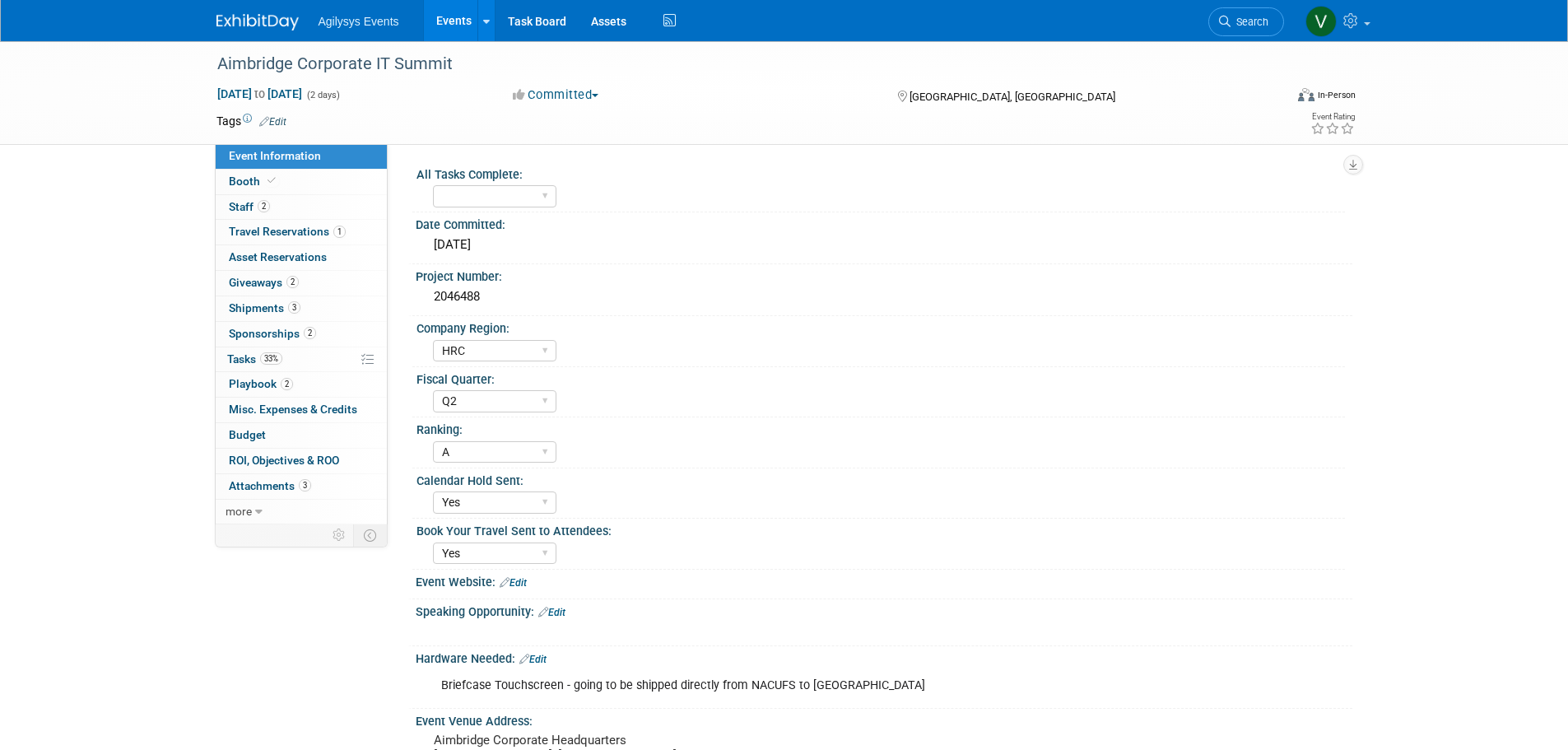 select on "HRC" 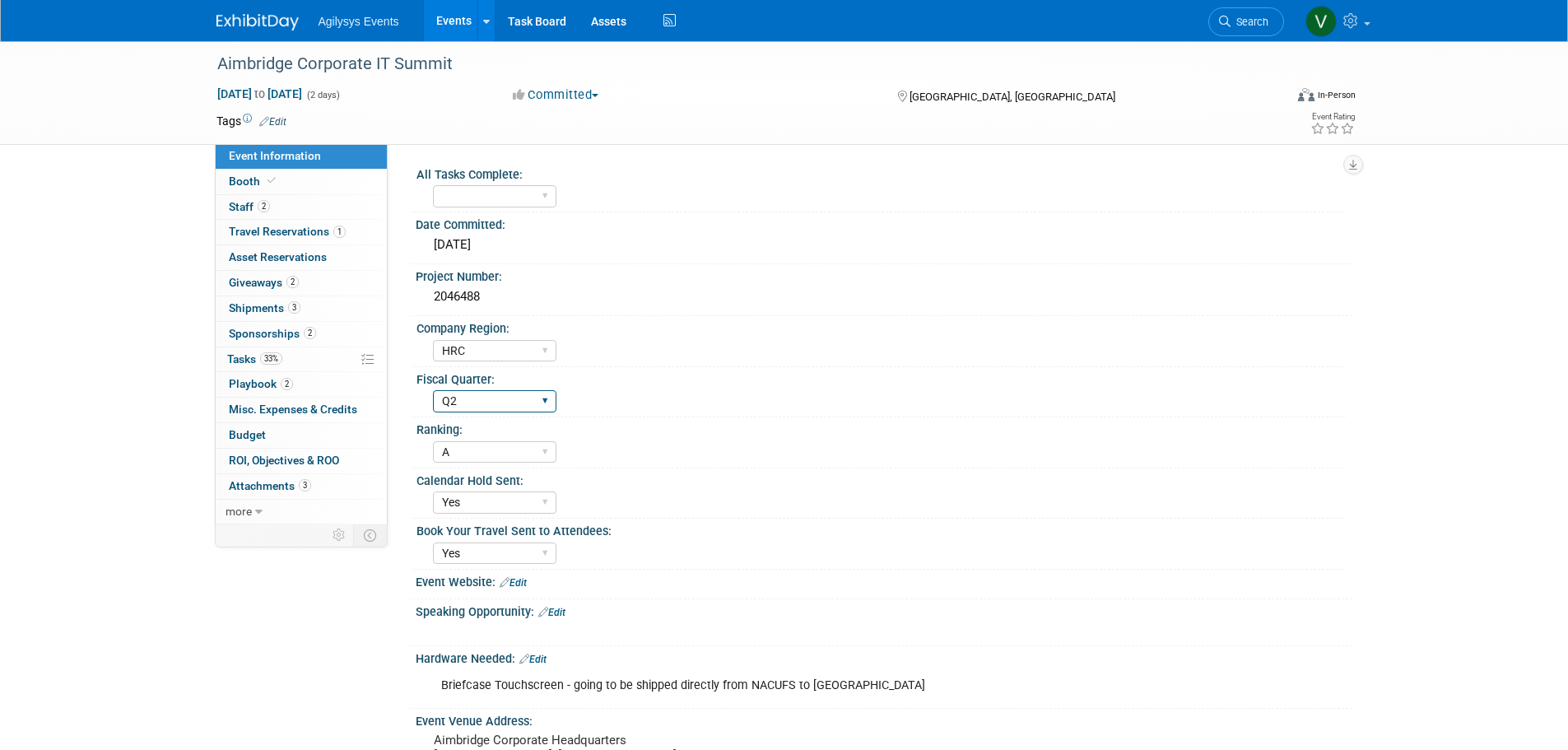 scroll, scrollTop: 0, scrollLeft: 0, axis: both 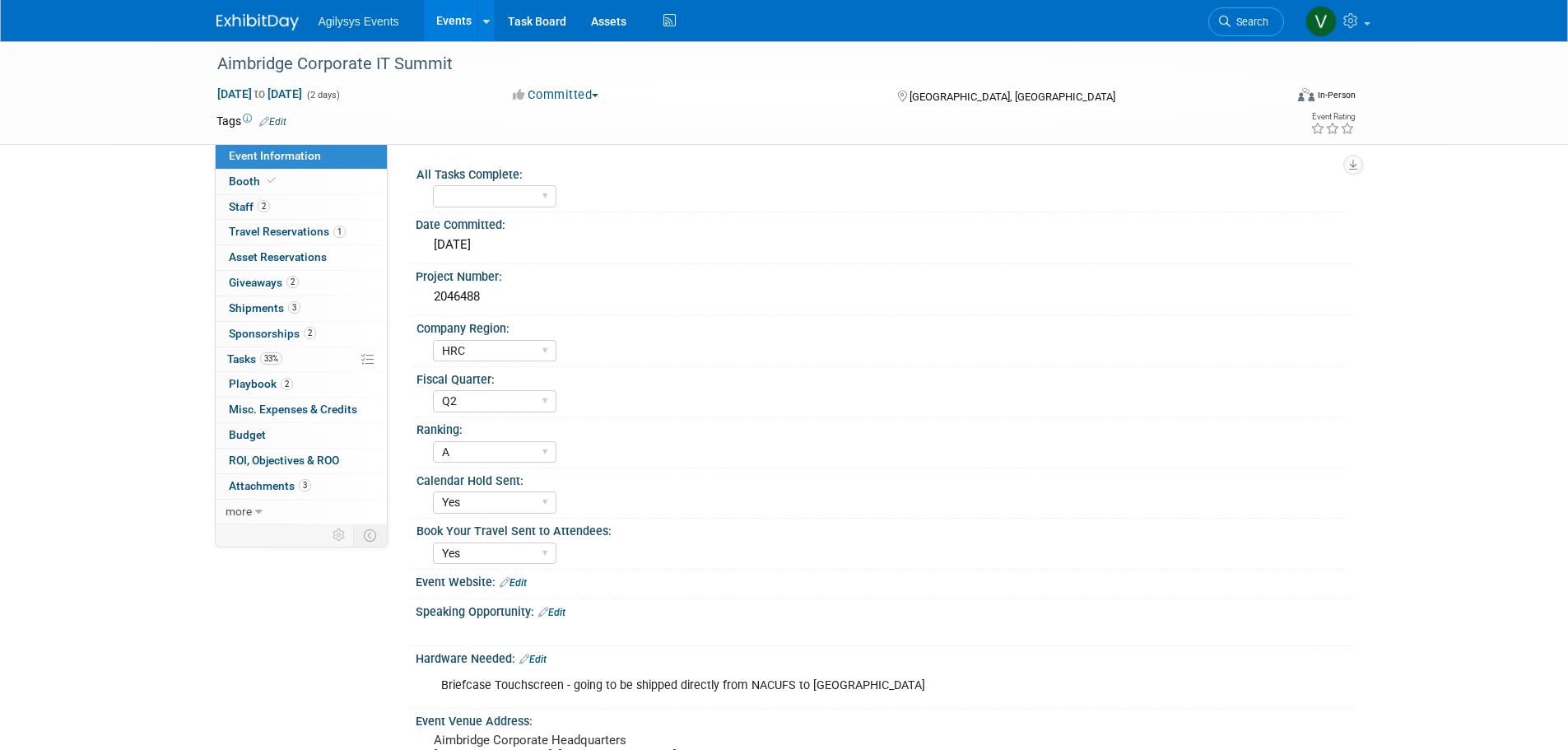 drag, startPoint x: 470, startPoint y: 65, endPoint x: 180, endPoint y: 56, distance: 290.13962 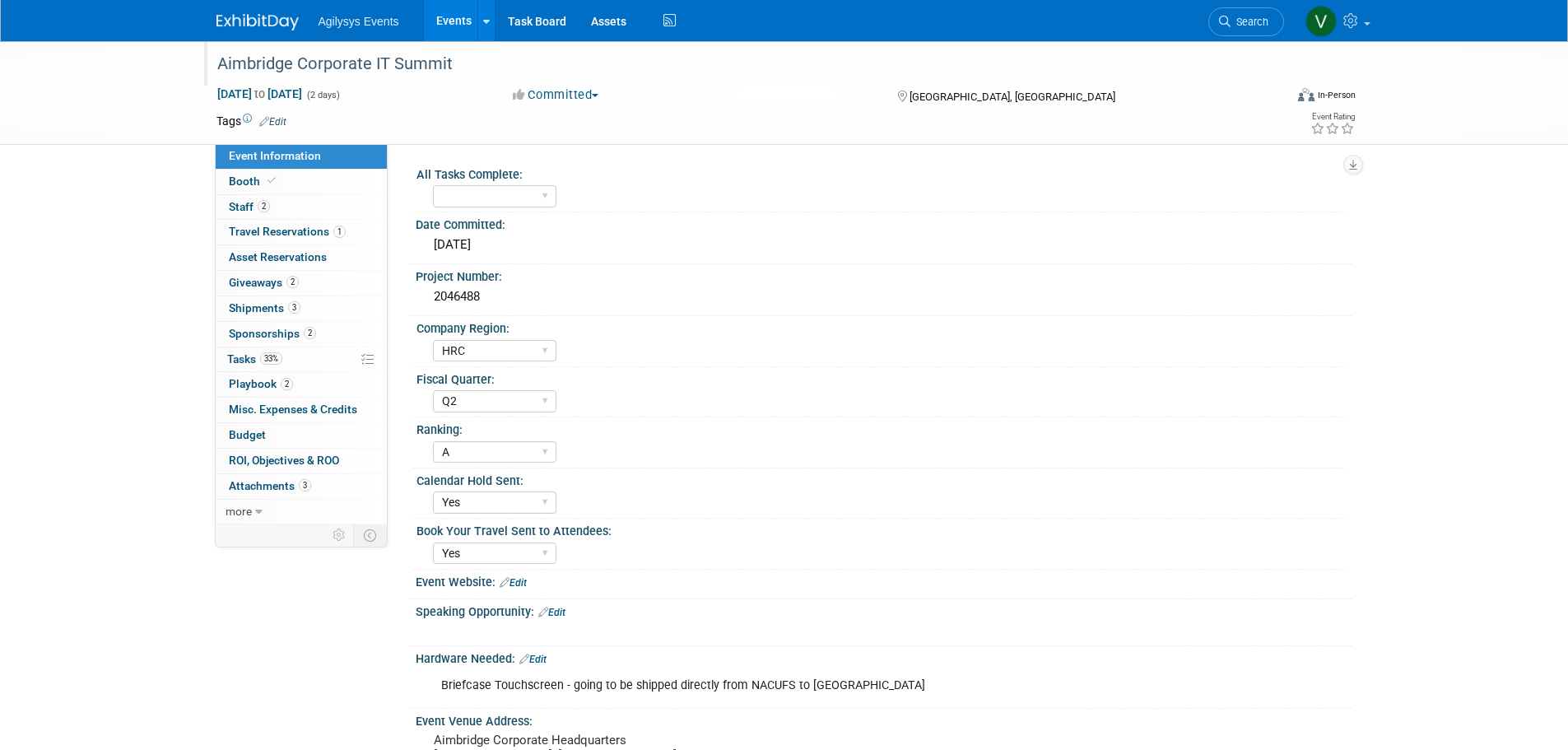 click on "Aimbridge Corporate IT Summit" at bounding box center (735, 64) 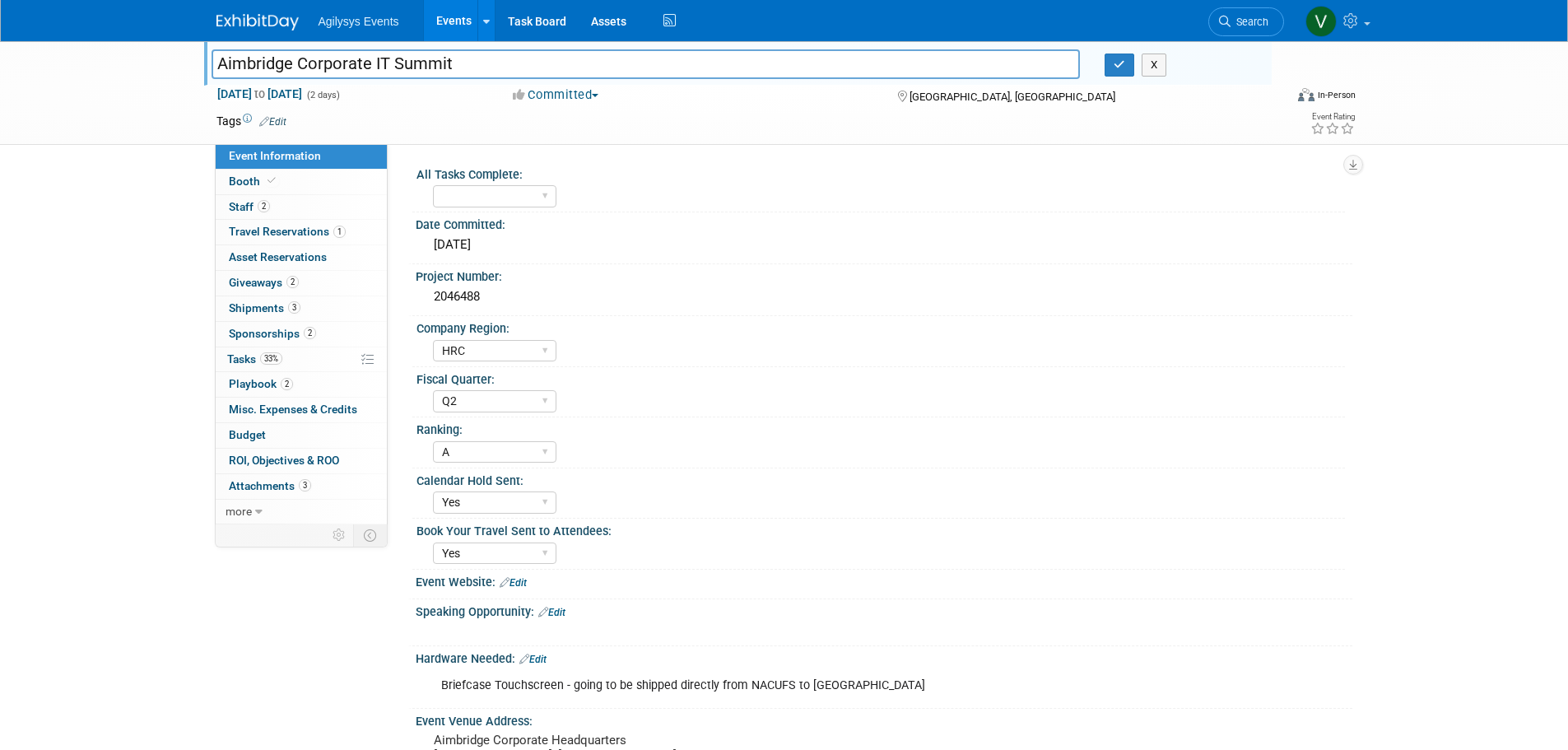 drag, startPoint x: 213, startPoint y: 60, endPoint x: 465, endPoint y: 68, distance: 252.12695 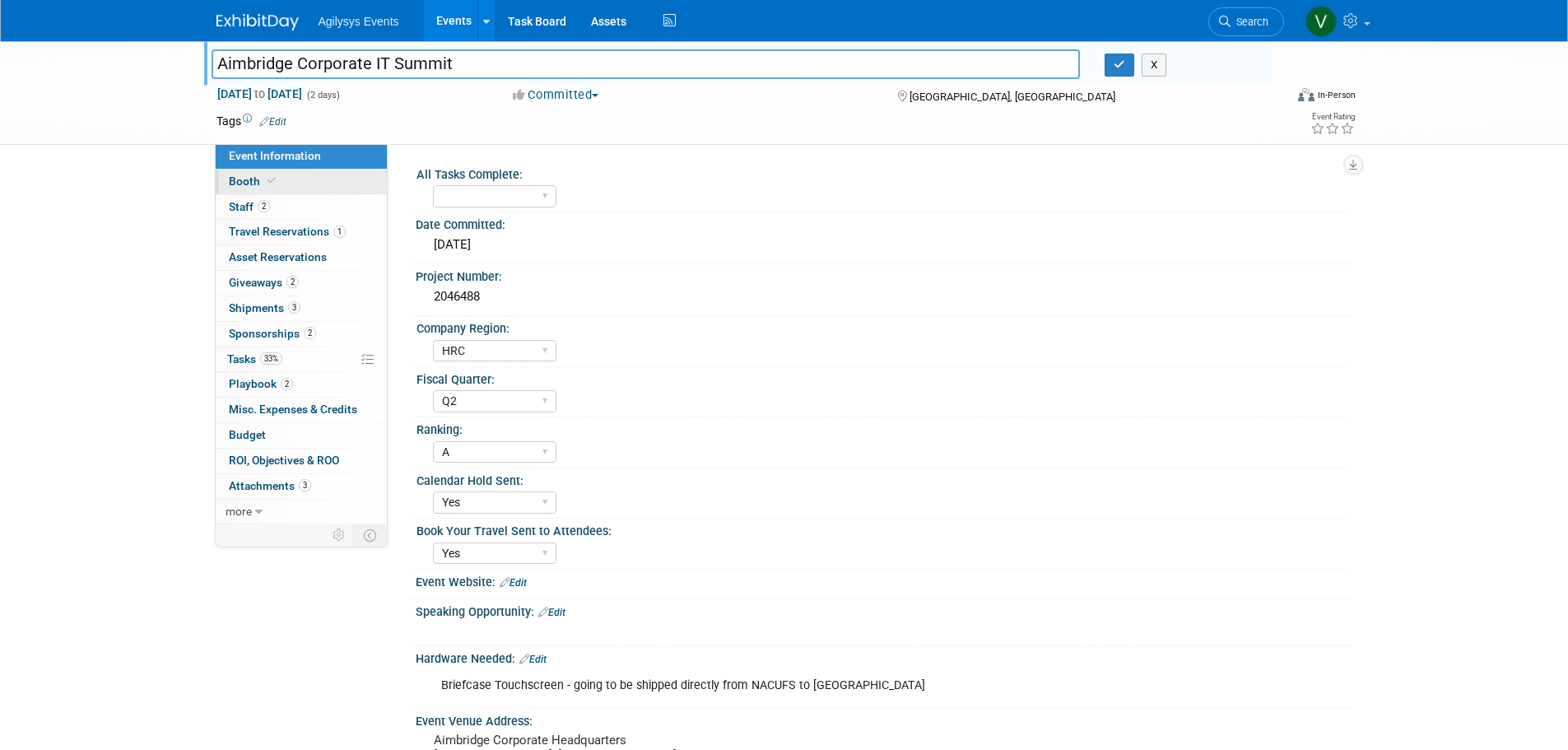 click on "Booth" at bounding box center (254, 181) 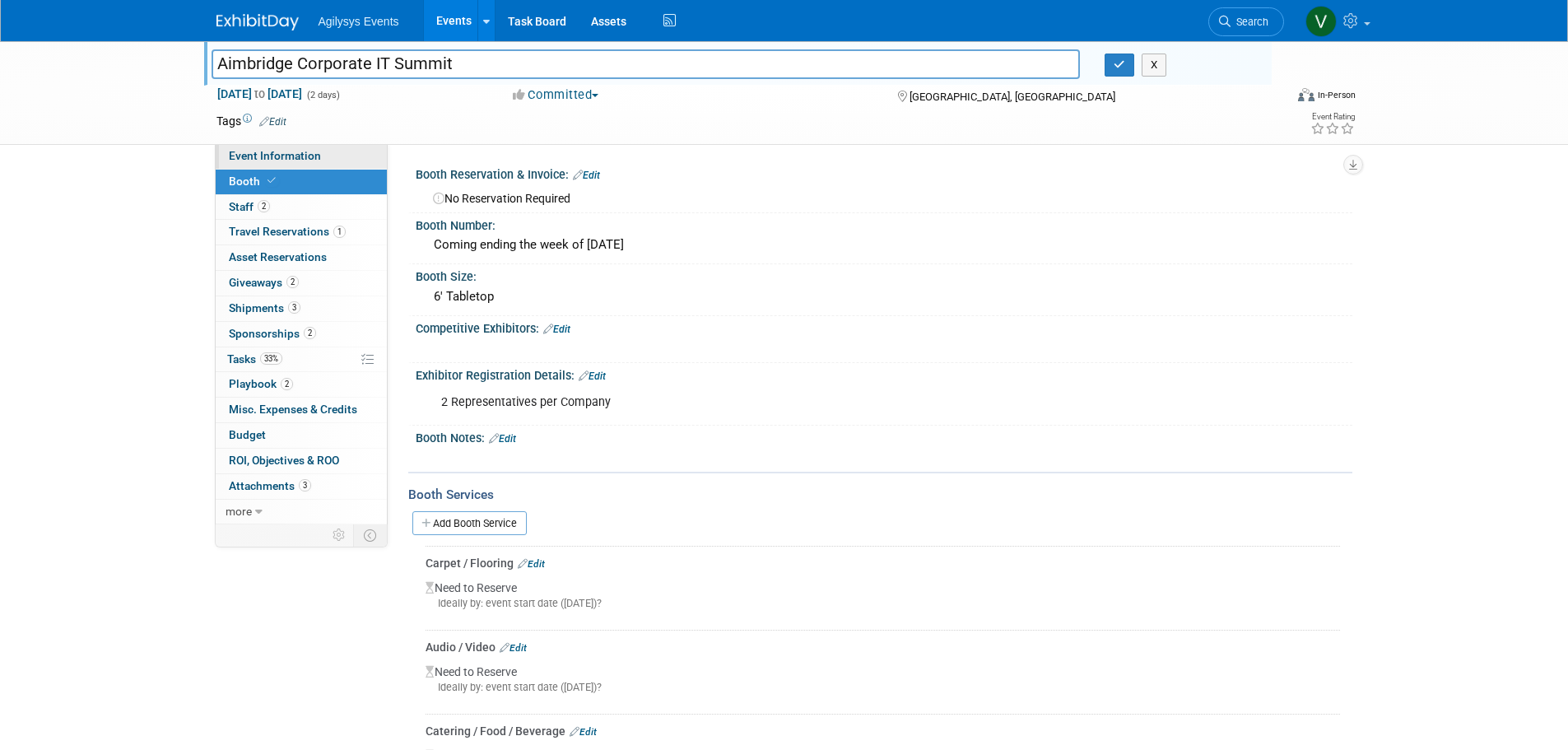 click on "Event Information" at bounding box center [275, 156] 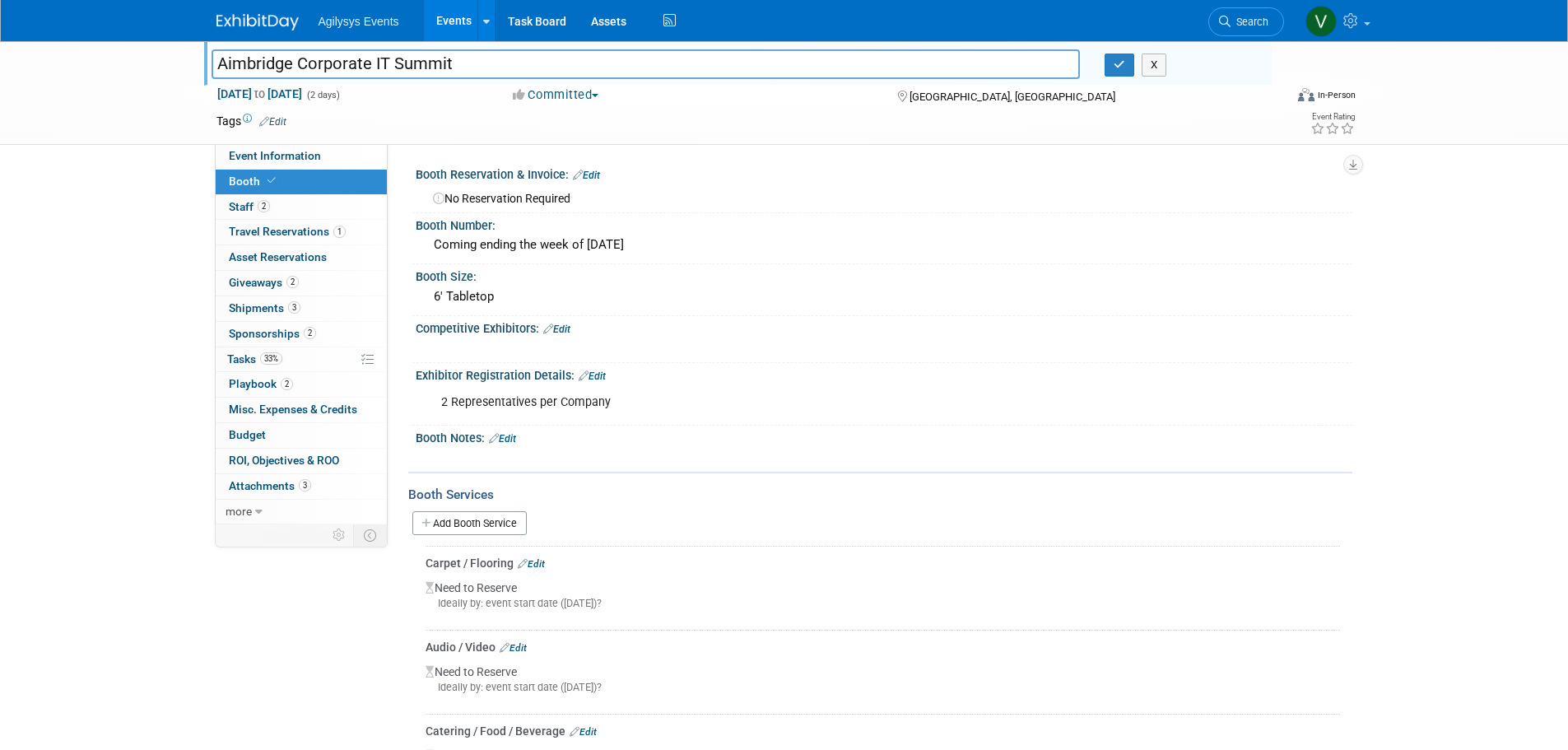 select on "HRC" 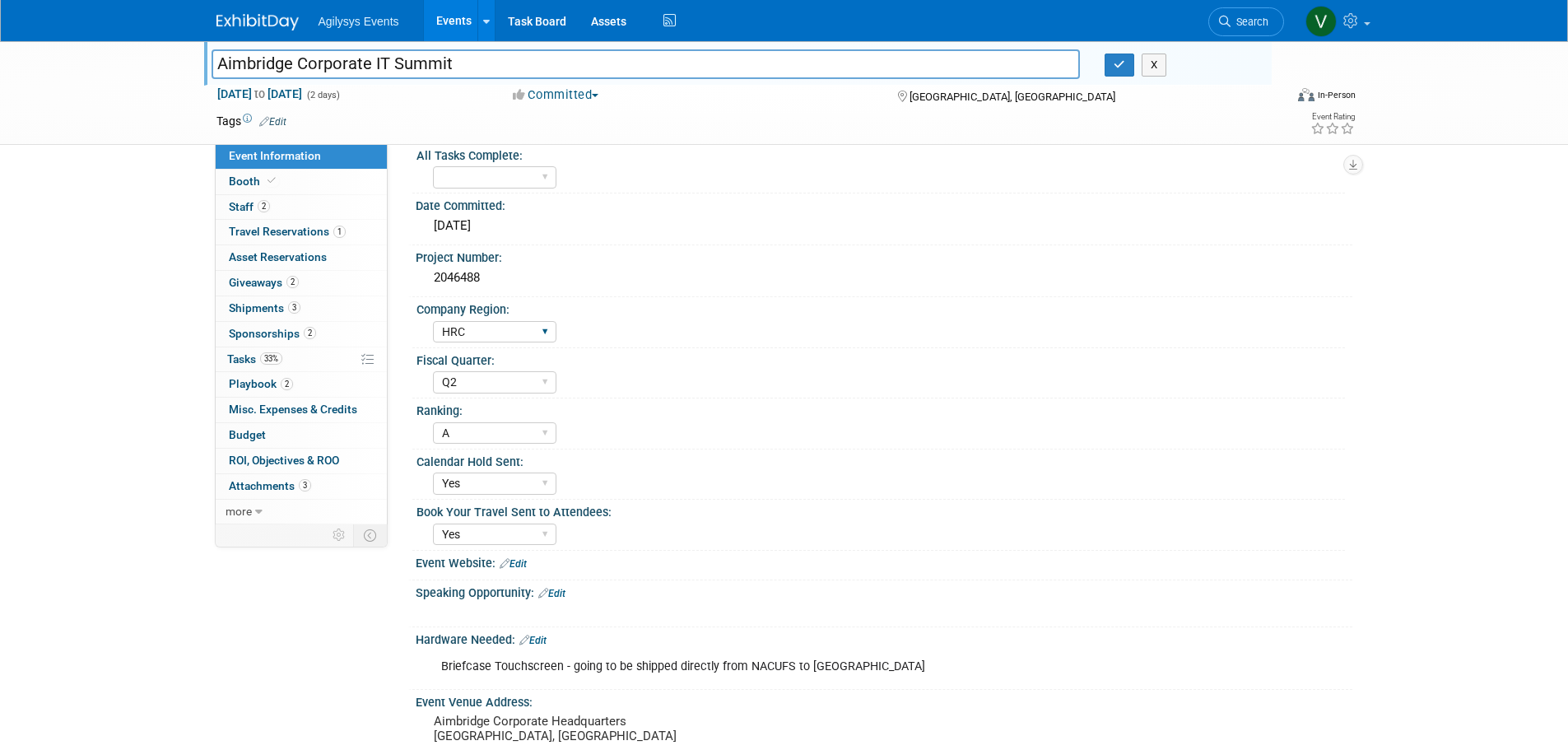 scroll, scrollTop: 0, scrollLeft: 0, axis: both 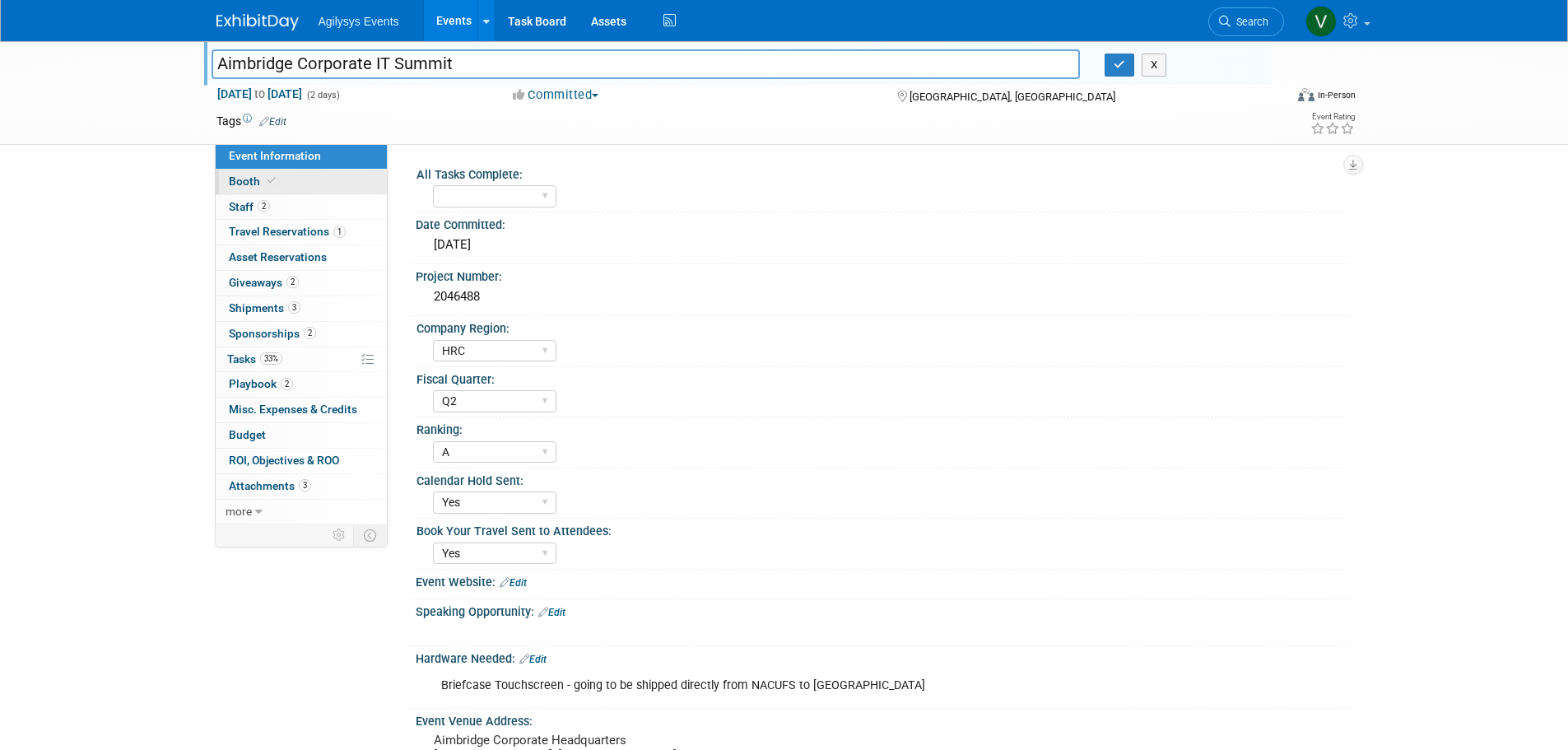 click on "Booth" at bounding box center (301, 182) 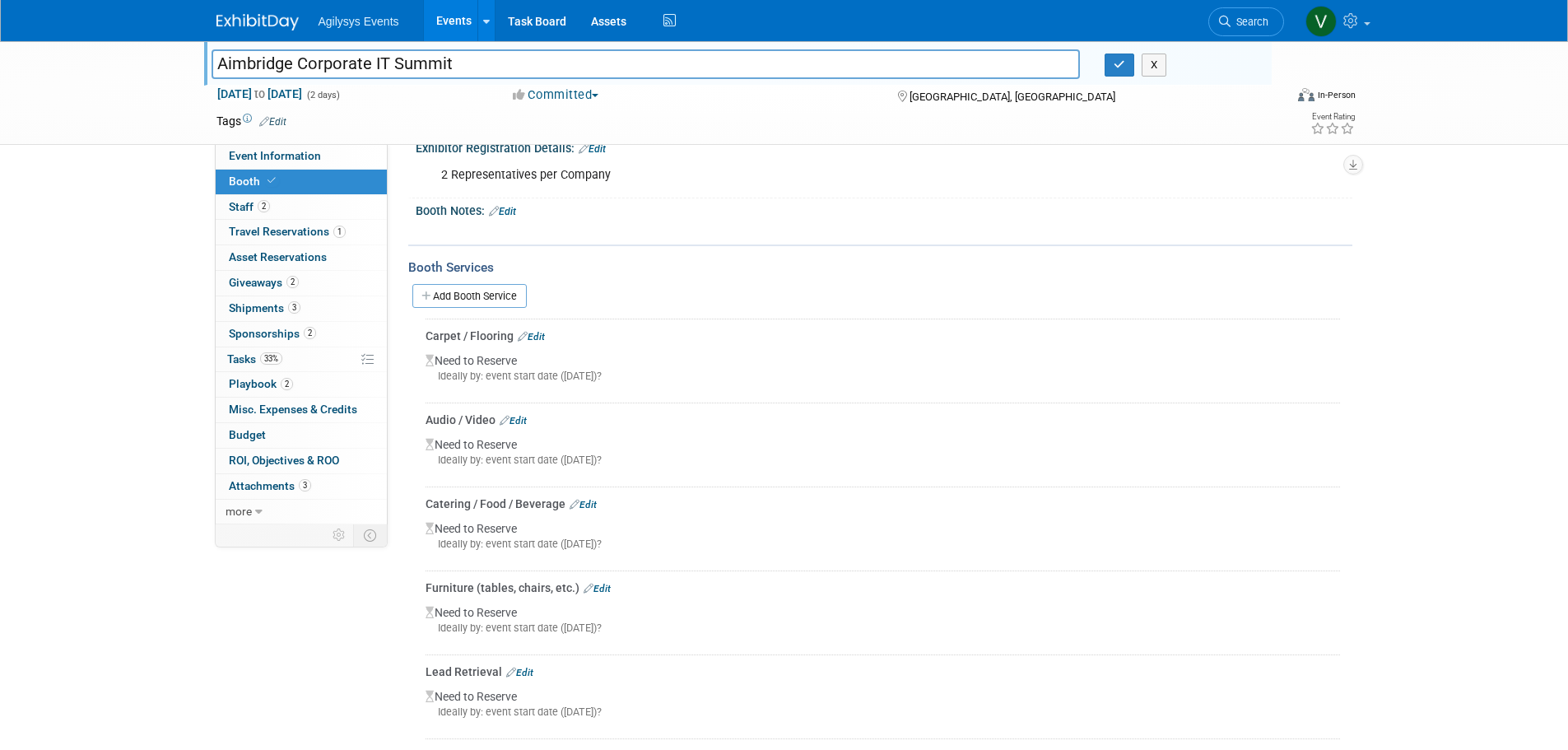 scroll, scrollTop: 494, scrollLeft: 0, axis: vertical 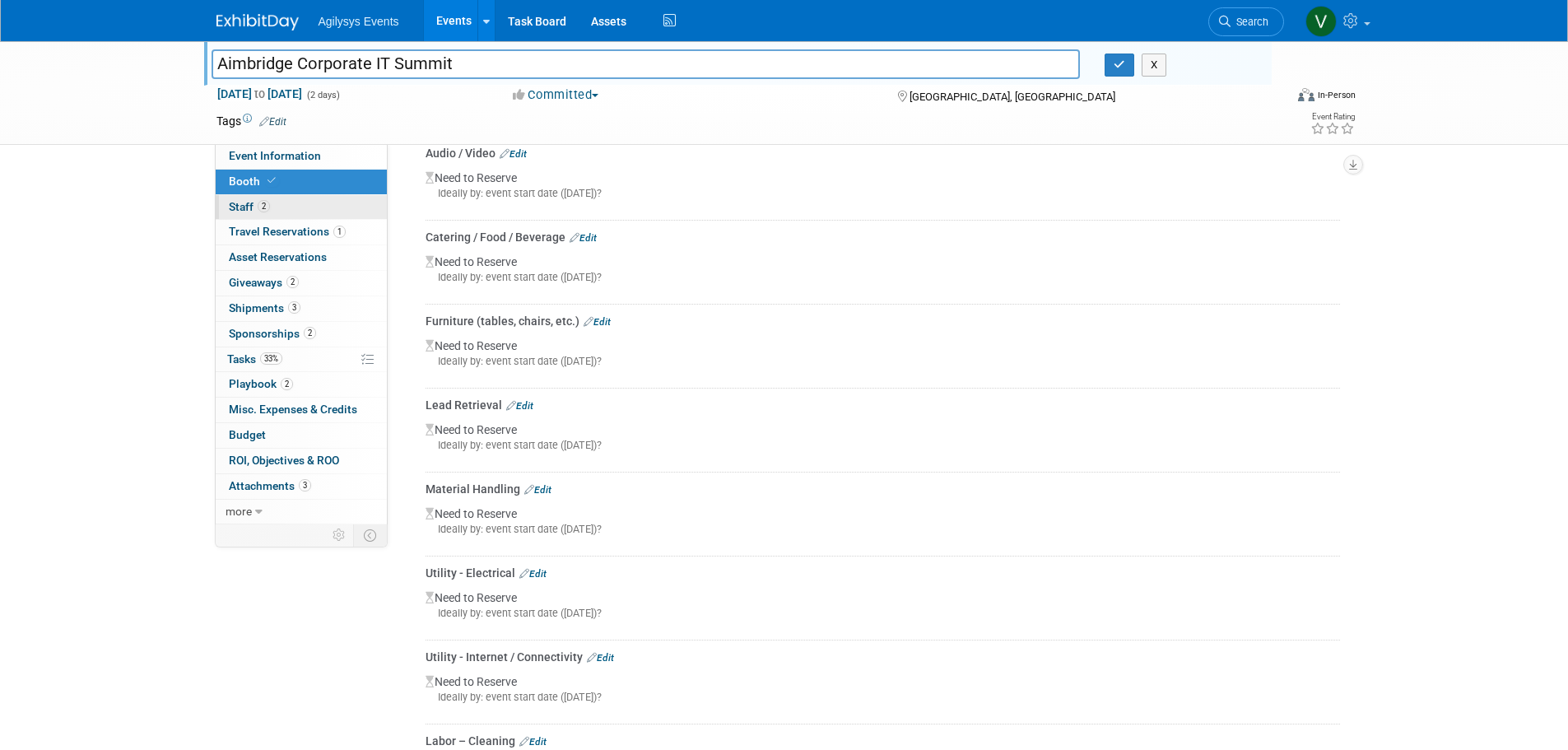 click on "Staff 2" at bounding box center (249, 207) 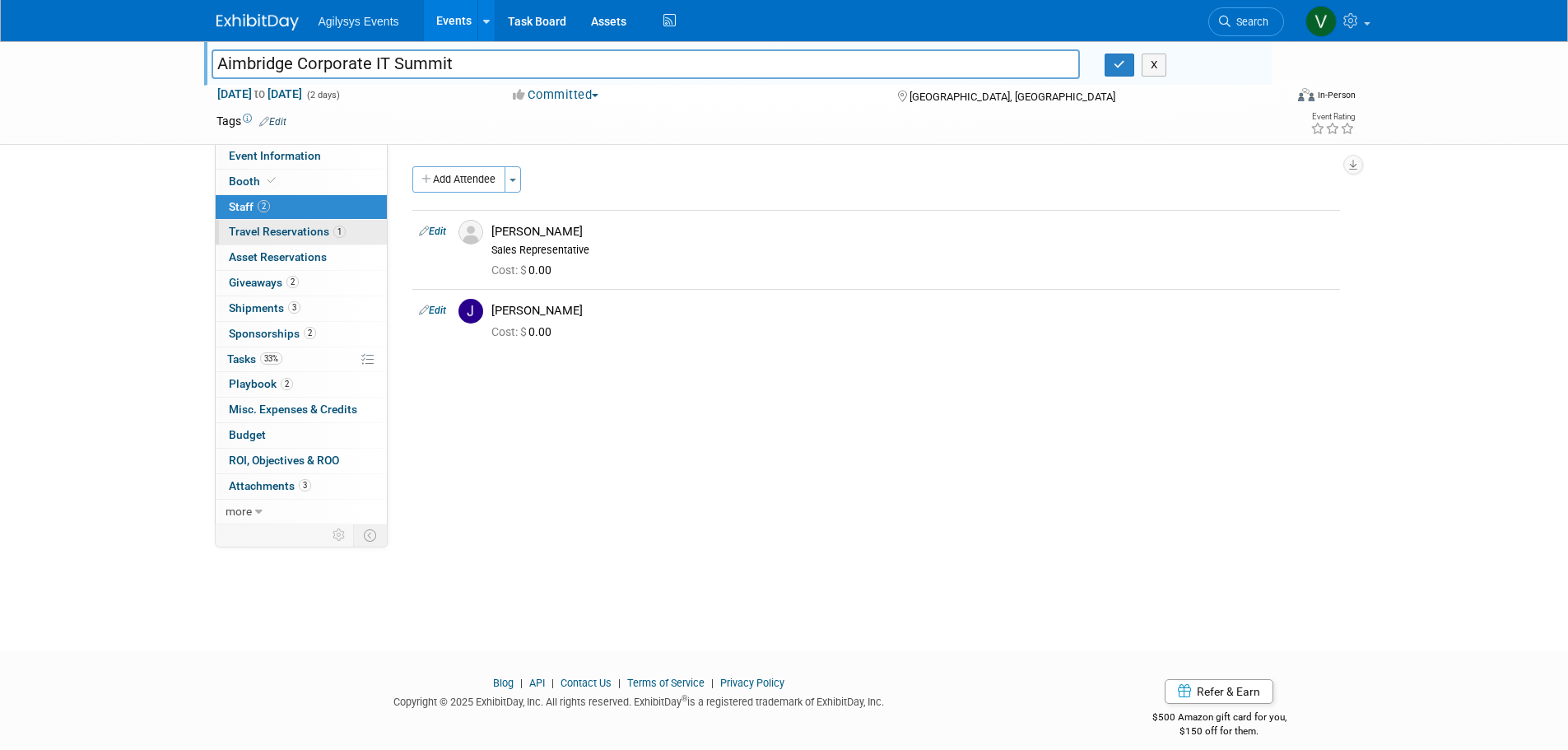 click on "Travel Reservations 1" at bounding box center (287, 231) 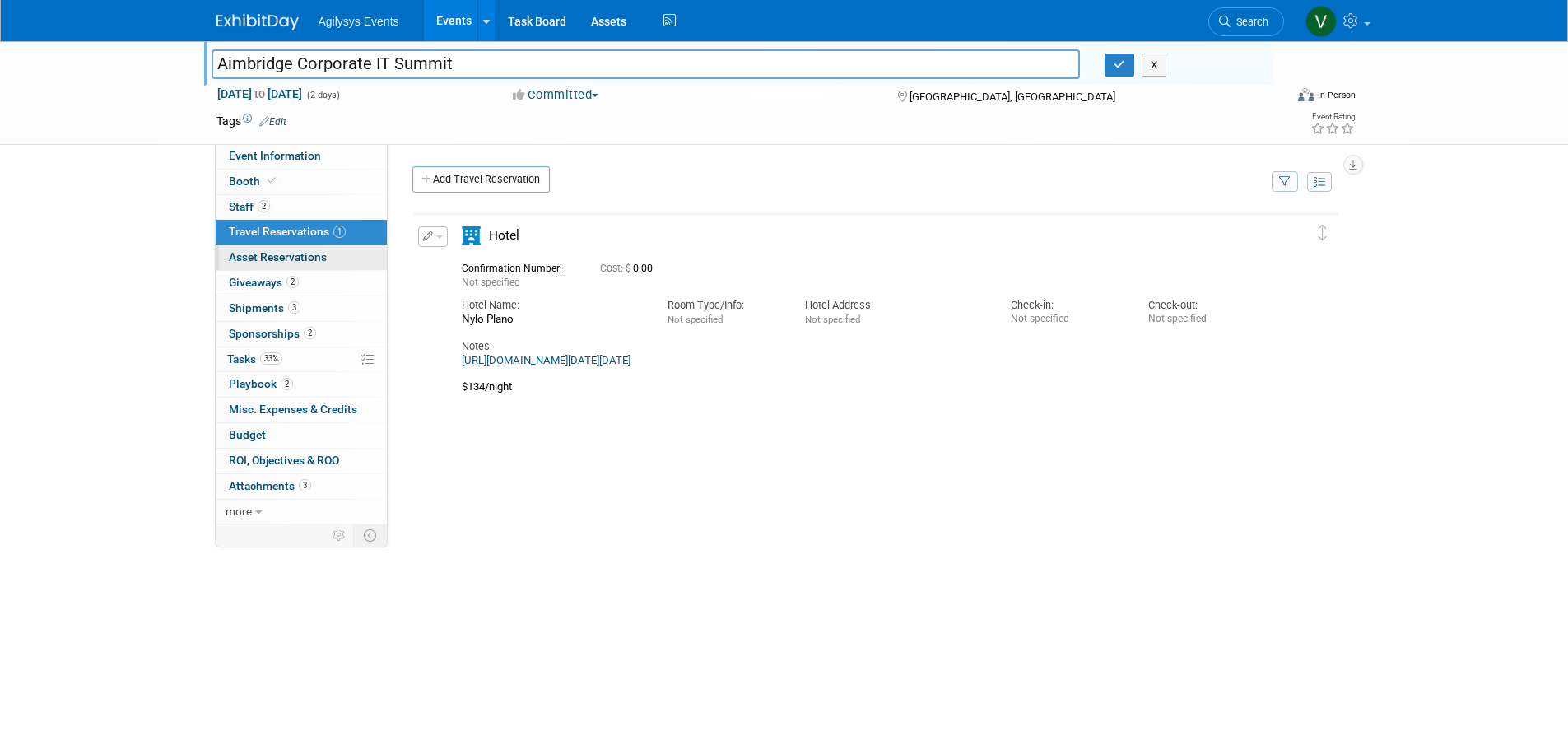click on "Asset Reservations 0" at bounding box center [277, 257] 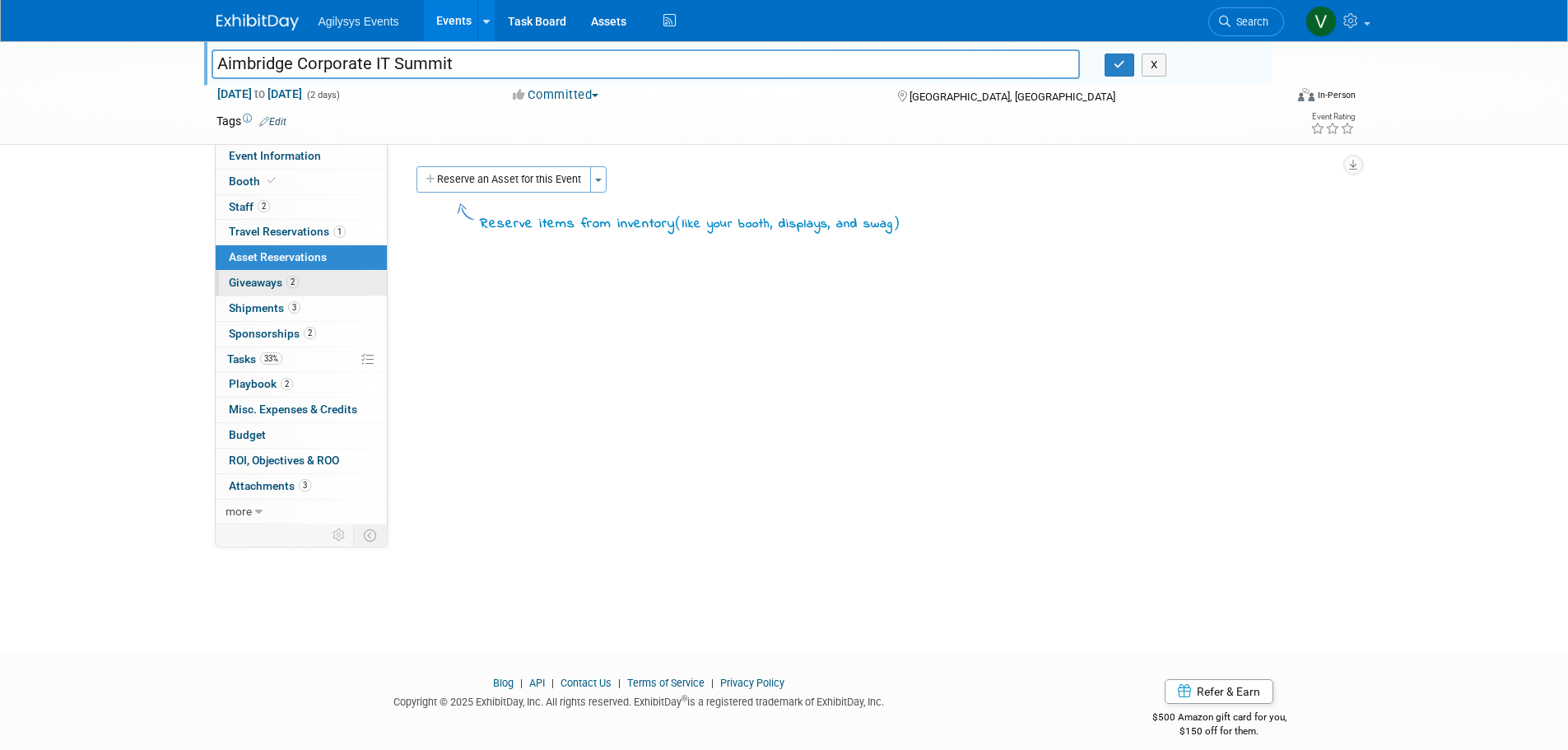 click on "Giveaways 2" at bounding box center [263, 282] 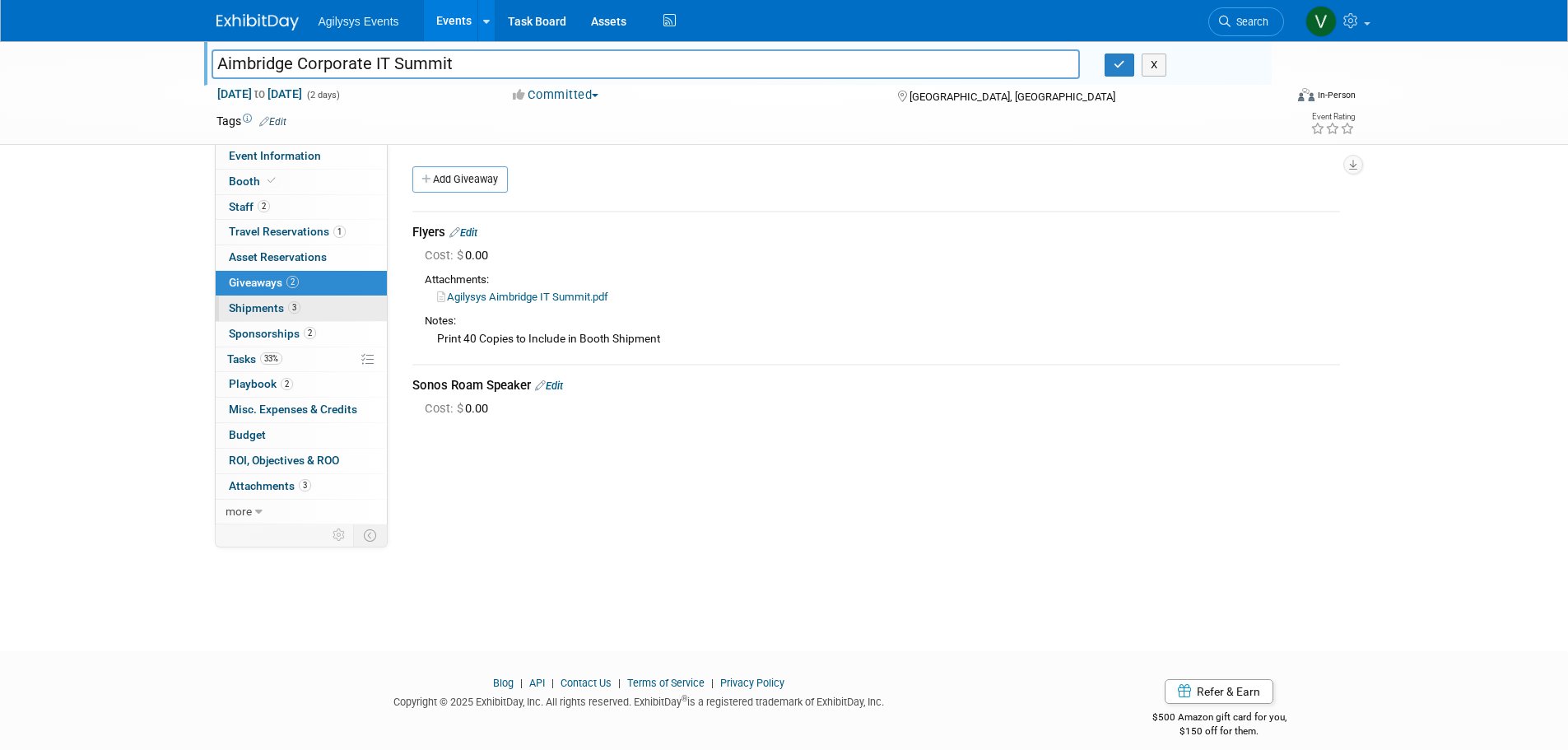 click on "Shipments 3" at bounding box center [264, 308] 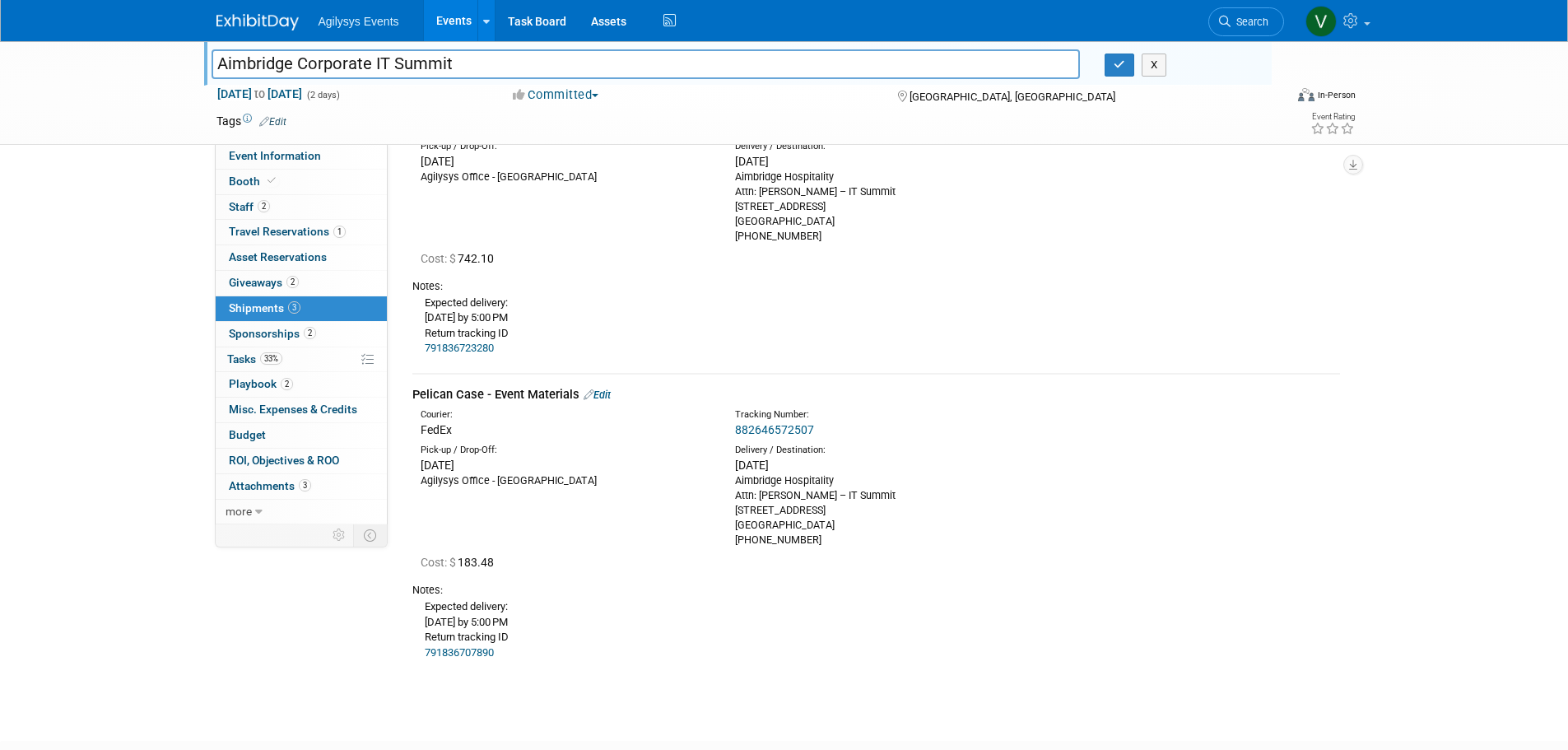 scroll, scrollTop: 247, scrollLeft: 0, axis: vertical 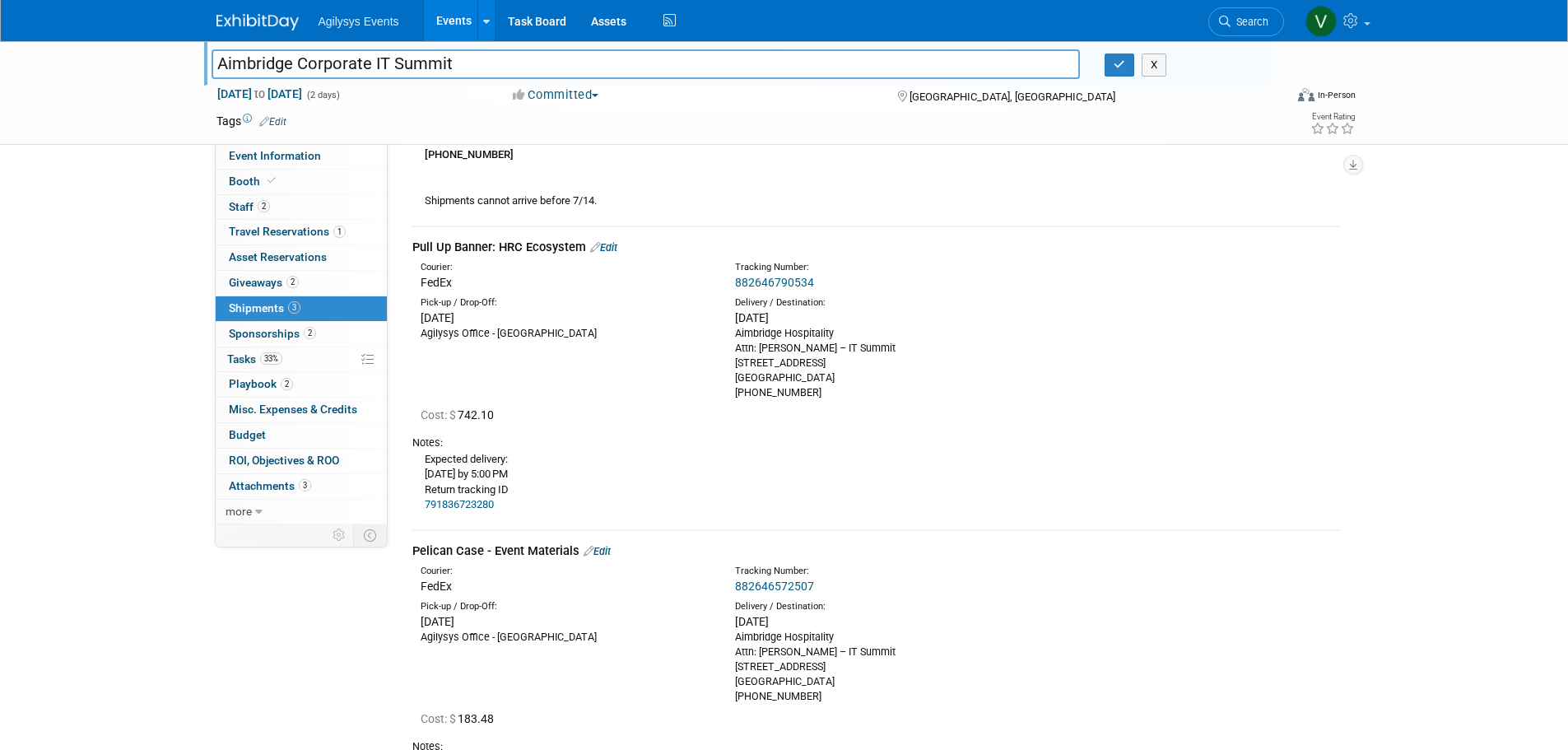 click on "882646790534" at bounding box center [775, 282] 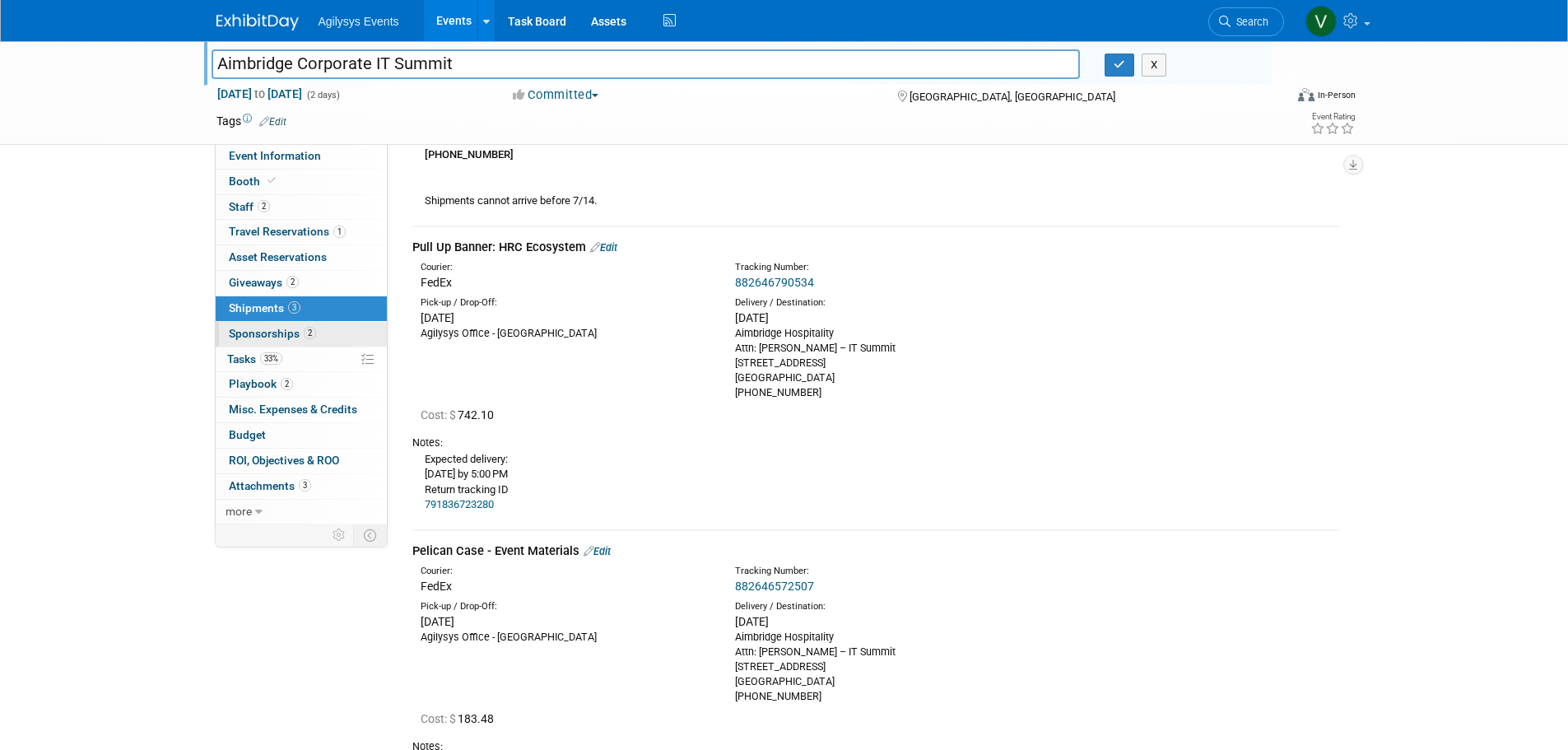 click on "2
Sponsorships 2" at bounding box center [301, 334] 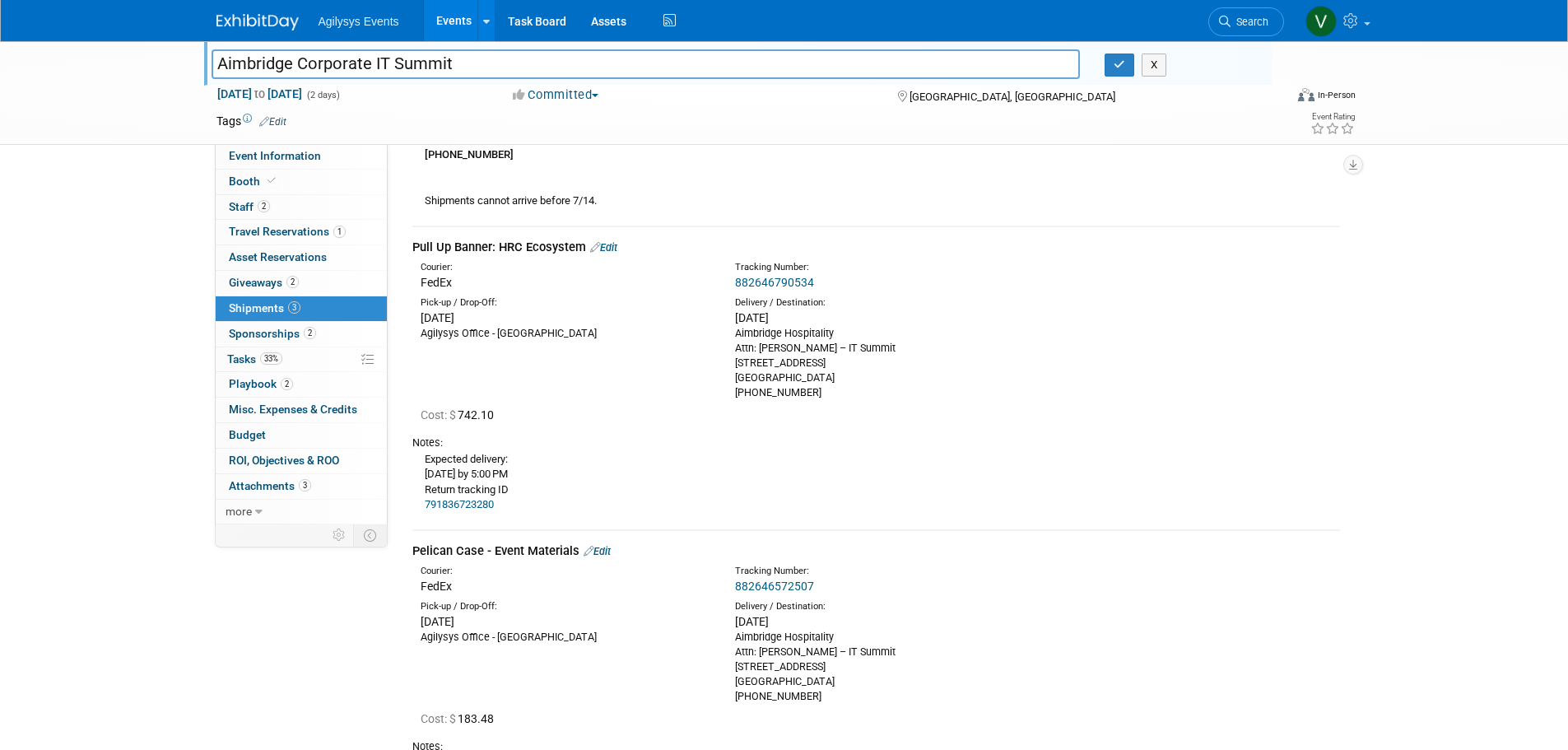 scroll, scrollTop: 0, scrollLeft: 0, axis: both 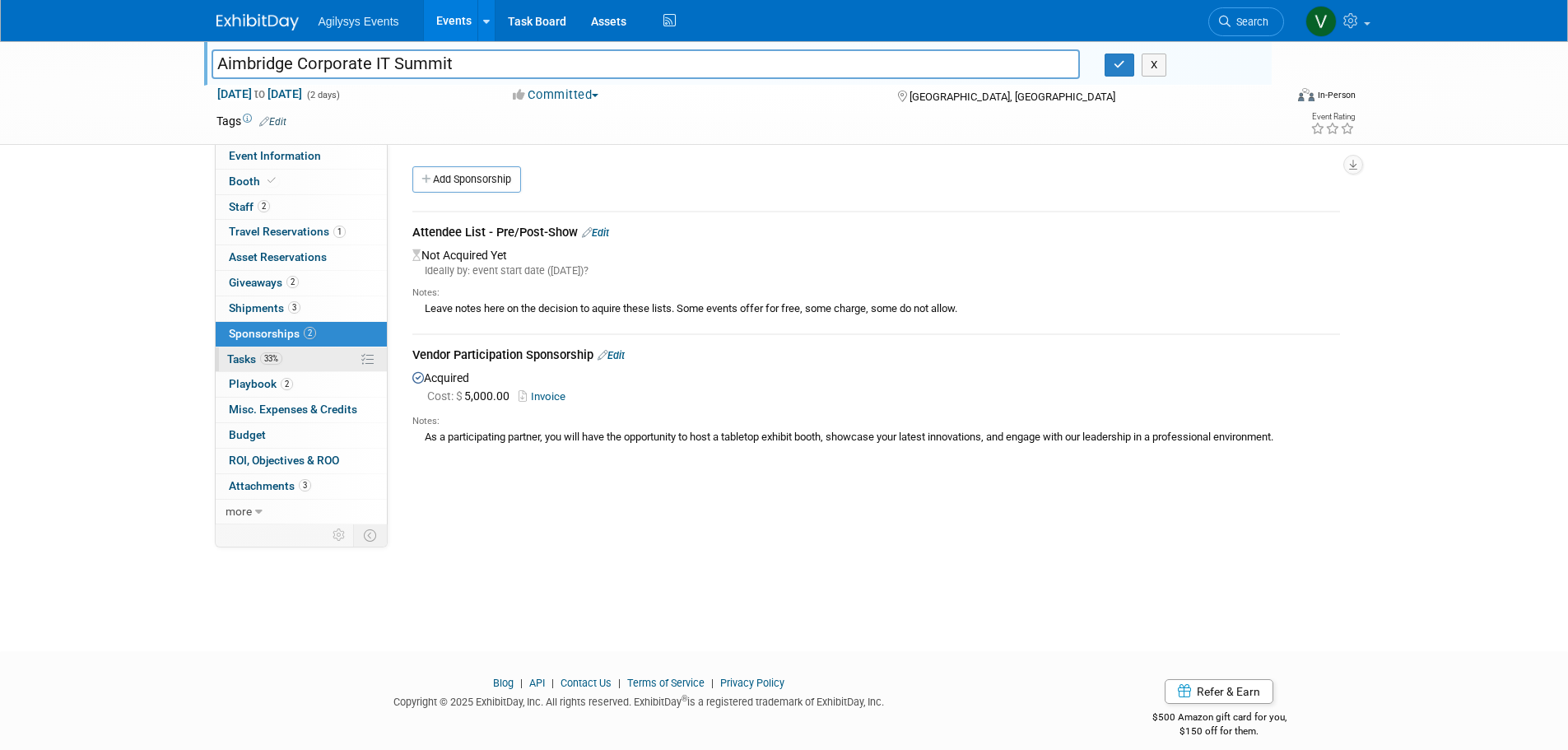 click on "33%" at bounding box center [271, 358] 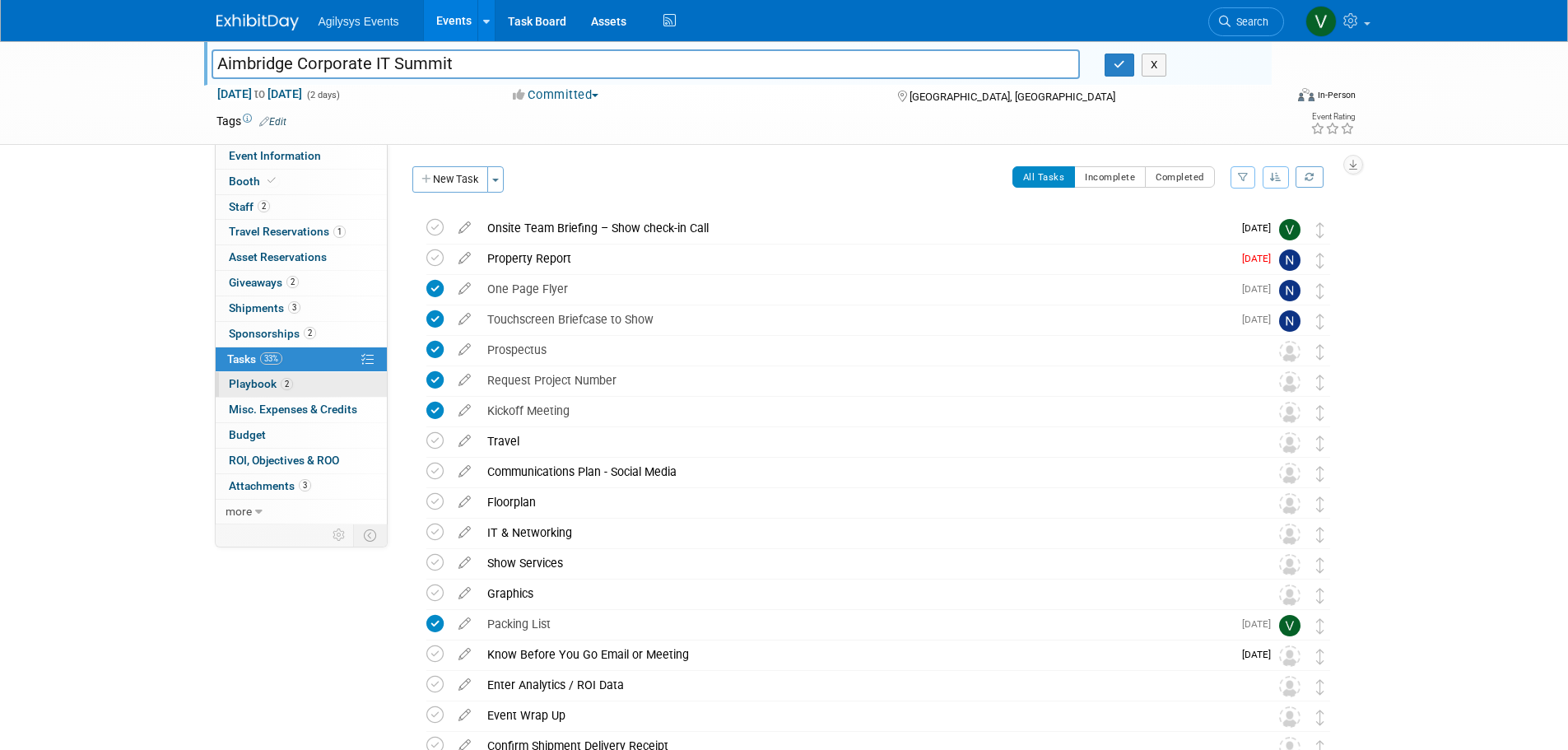 click on "2" at bounding box center [286, 384] 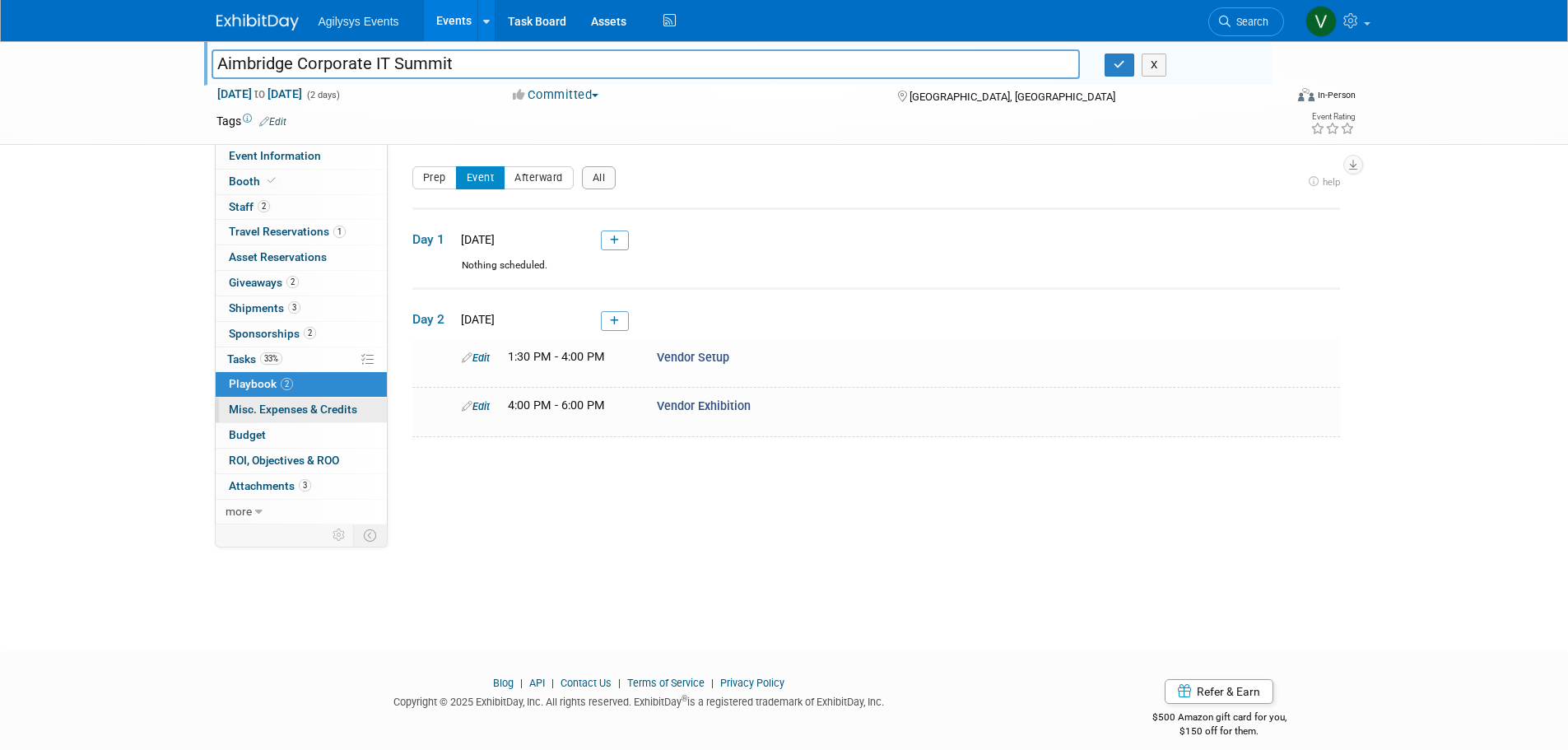 click on "Misc. Expenses & Credits 0" at bounding box center (293, 409) 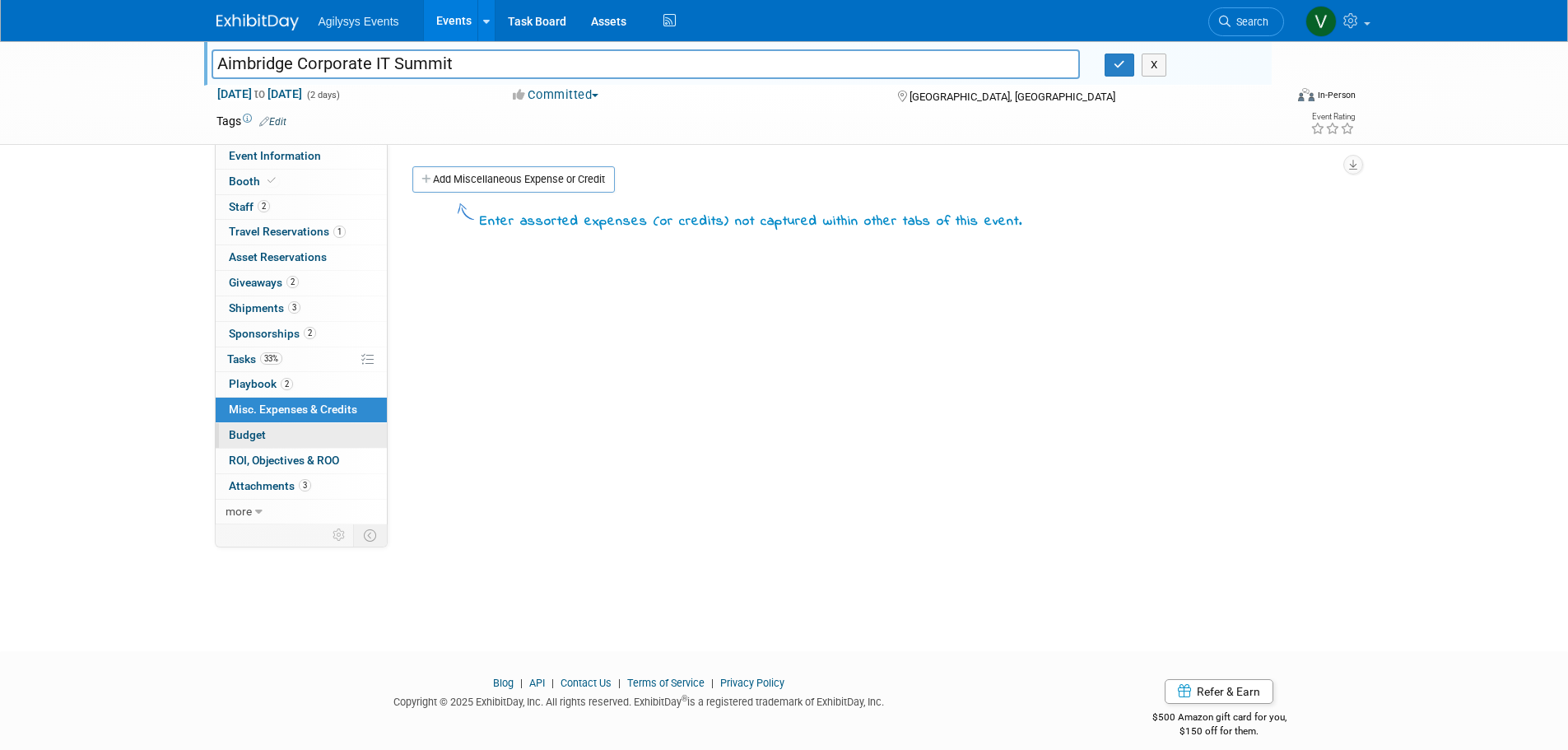 click on "Budget" at bounding box center [301, 436] 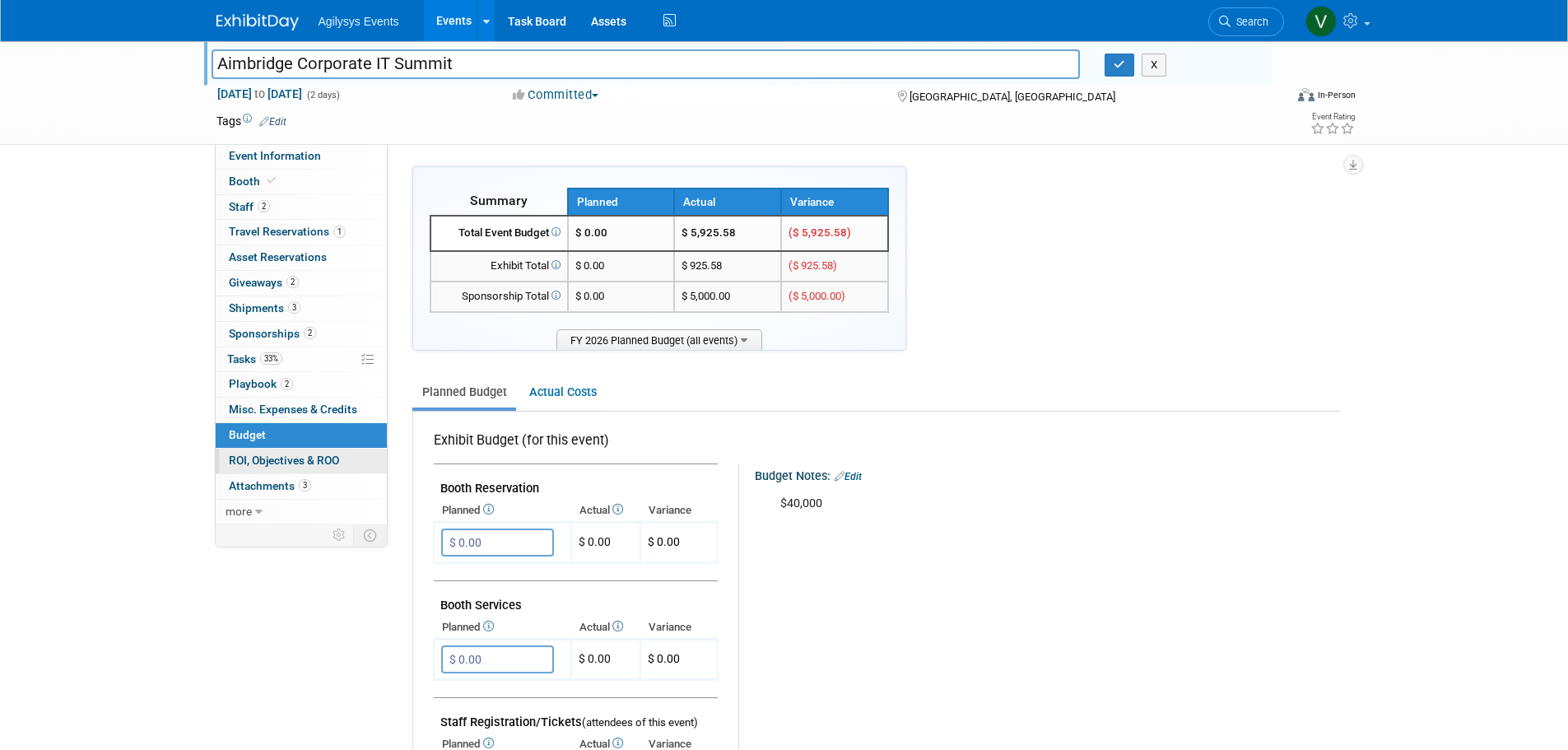 click on "0
ROI, Objectives & ROO 0" at bounding box center [301, 461] 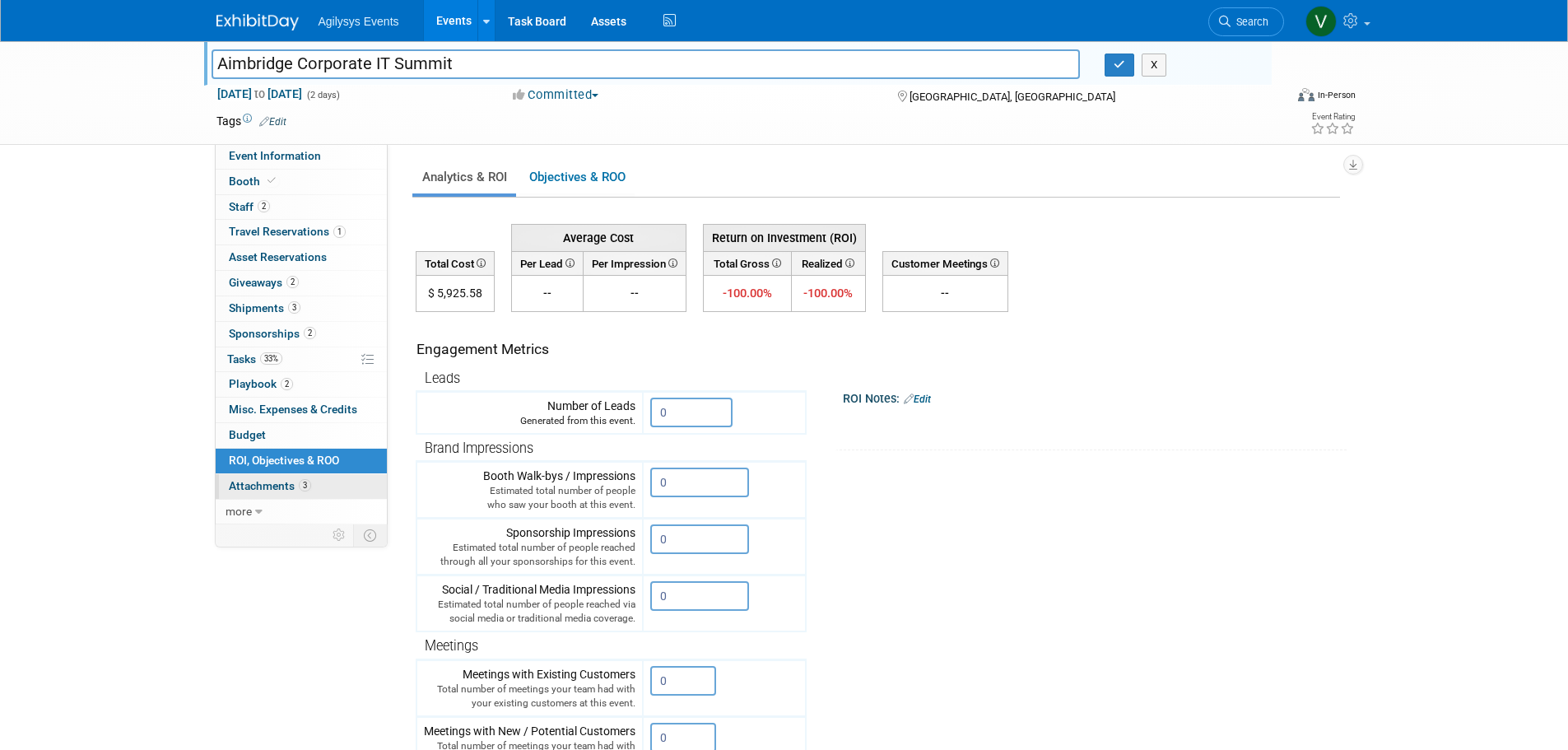 click on "Attachments 3" at bounding box center [270, 486] 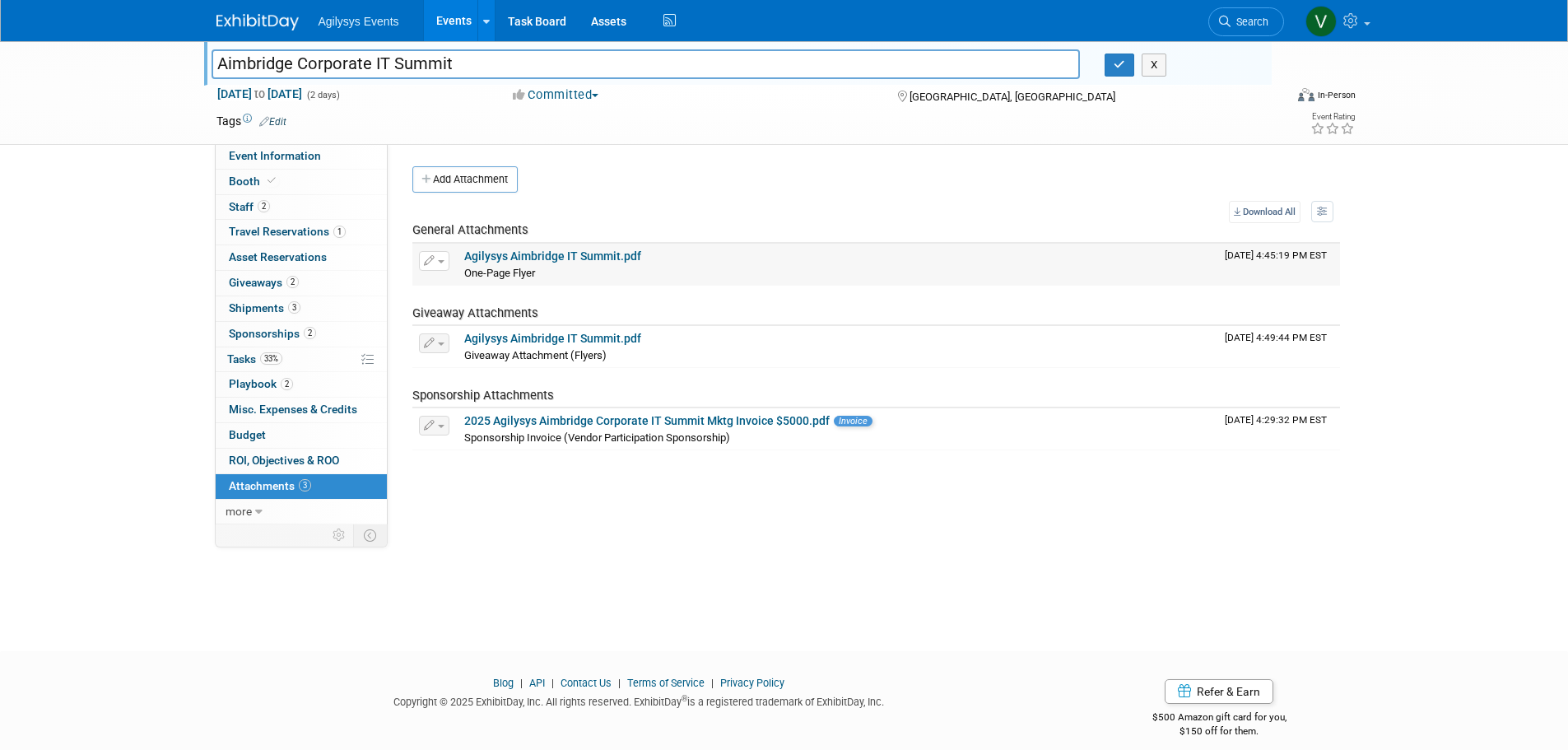 click on "Agilysys Aimbridge IT Summit.pdf" at bounding box center [552, 256] 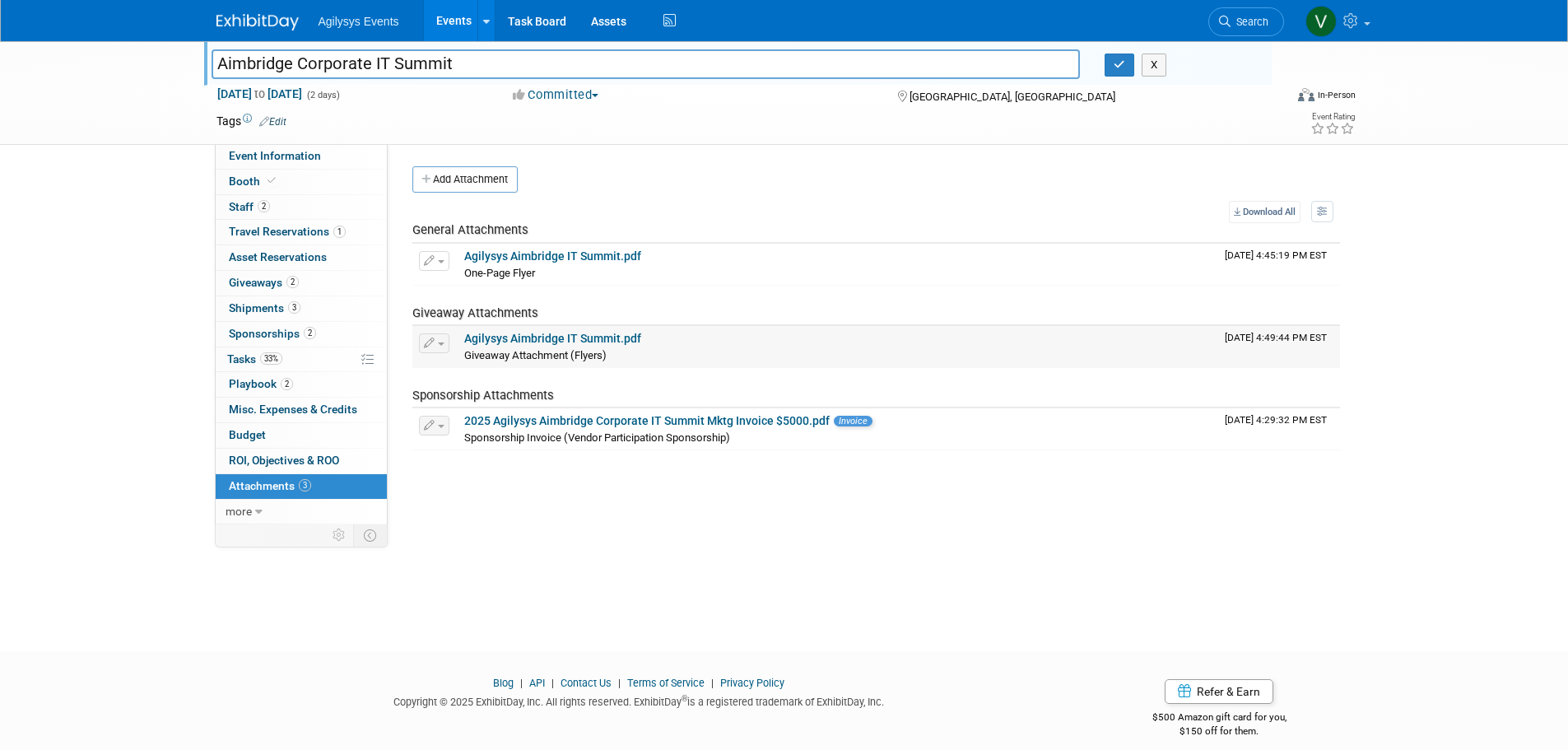 click on "Agilysys Aimbridge IT Summit.pdf" at bounding box center [552, 338] 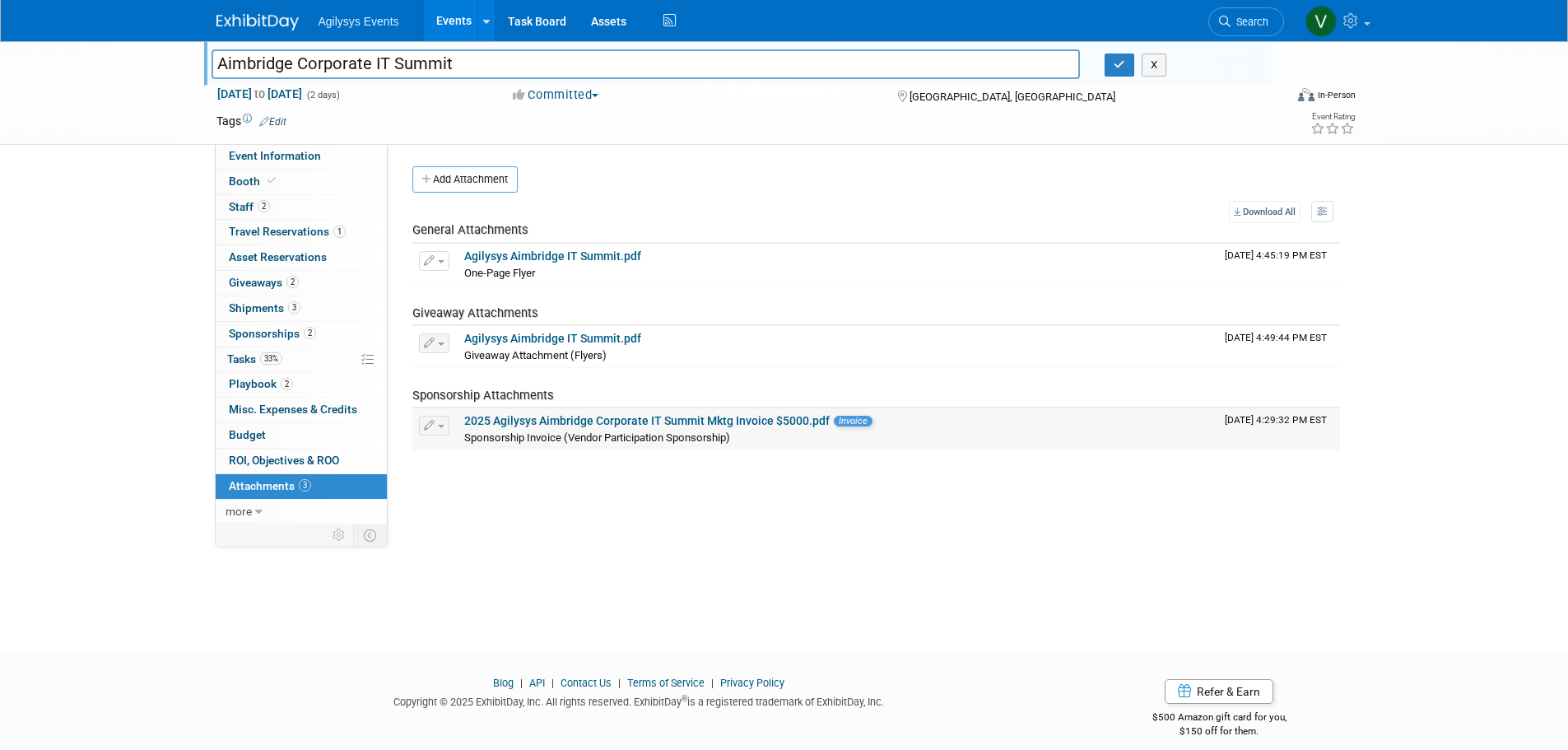 click on "2025 Agilysys Aimbridge Corporate IT Summit Mktg Invoice $5000.pdf" at bounding box center (647, 421) 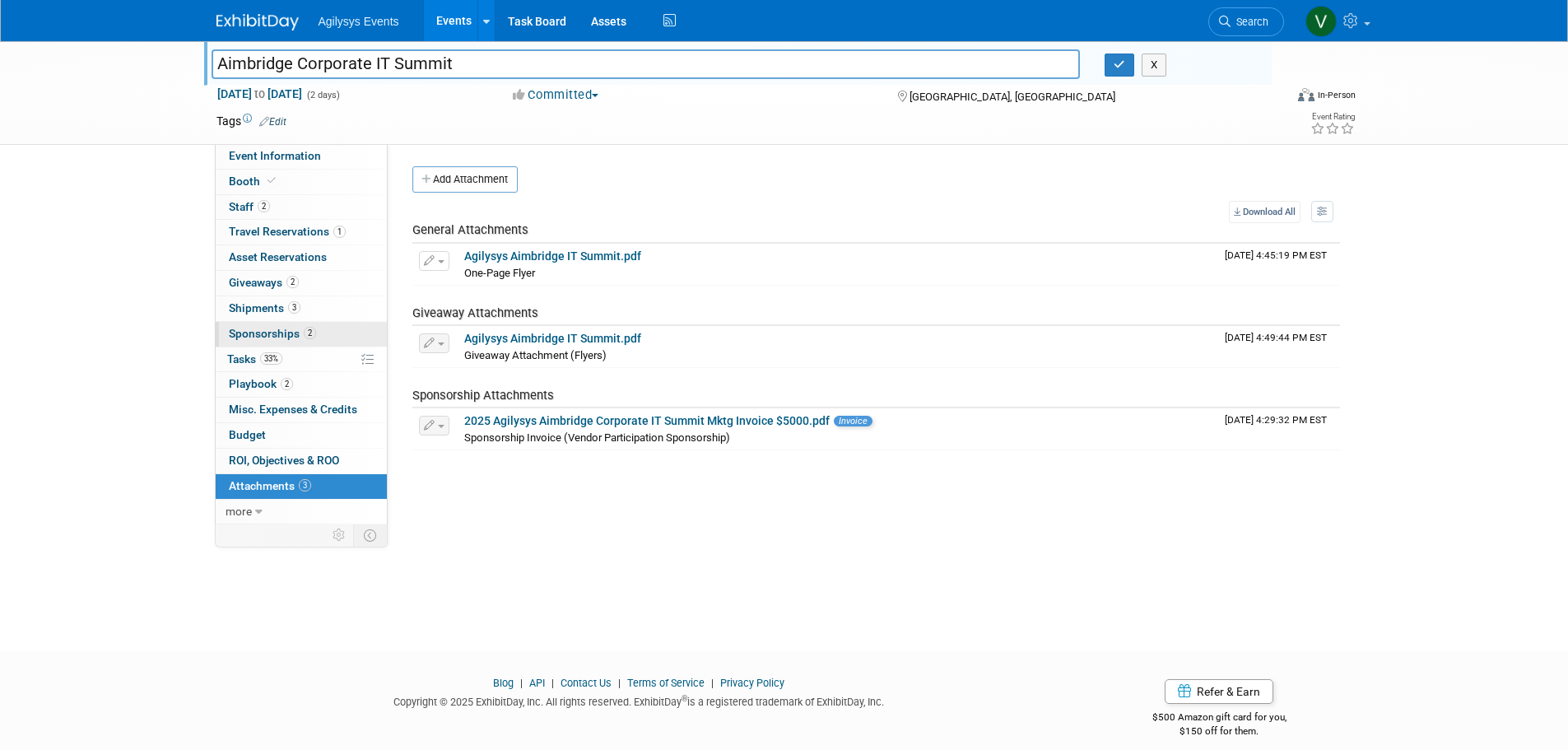 click on "Sponsorships 2" at bounding box center [272, 333] 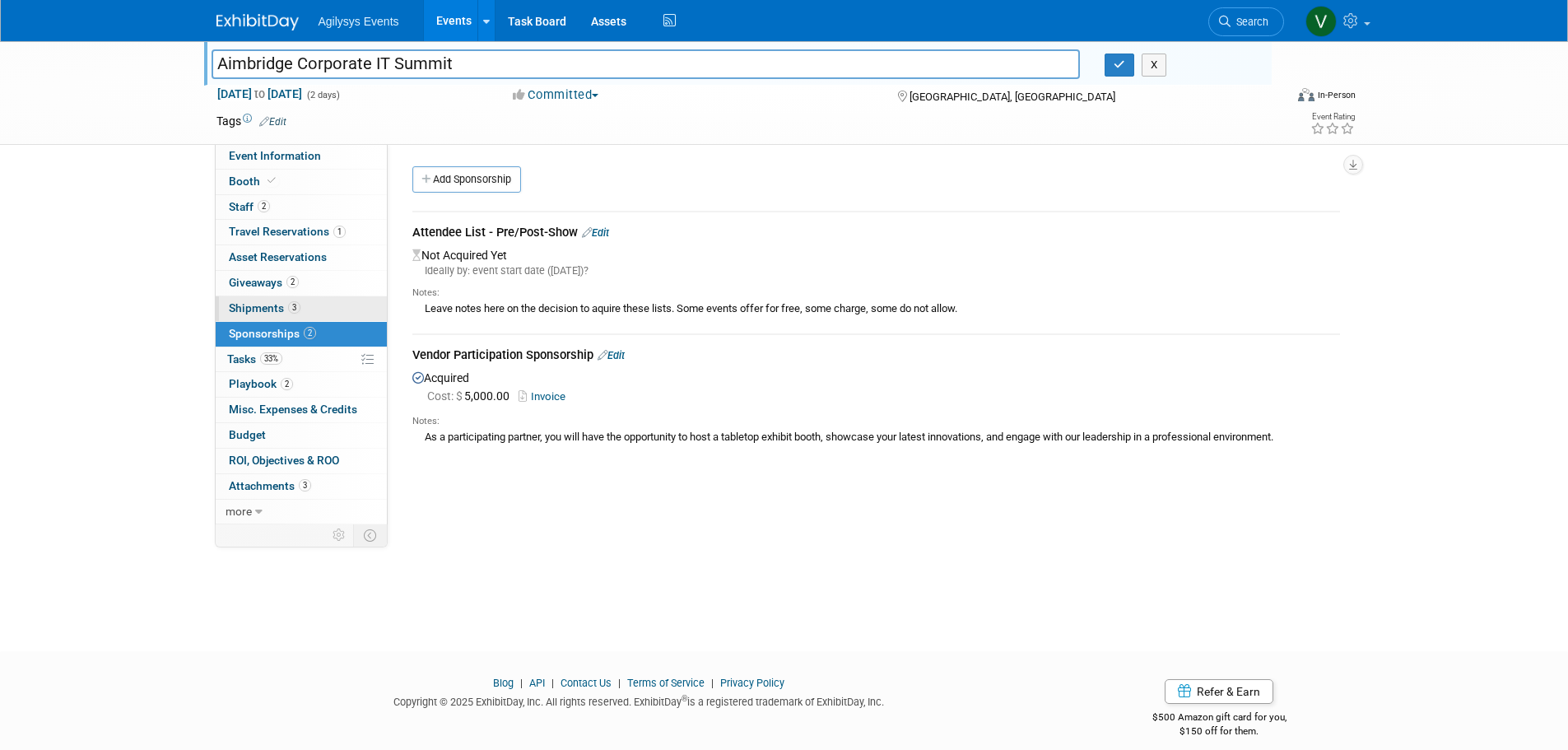 click on "Shipments 3" at bounding box center (264, 308) 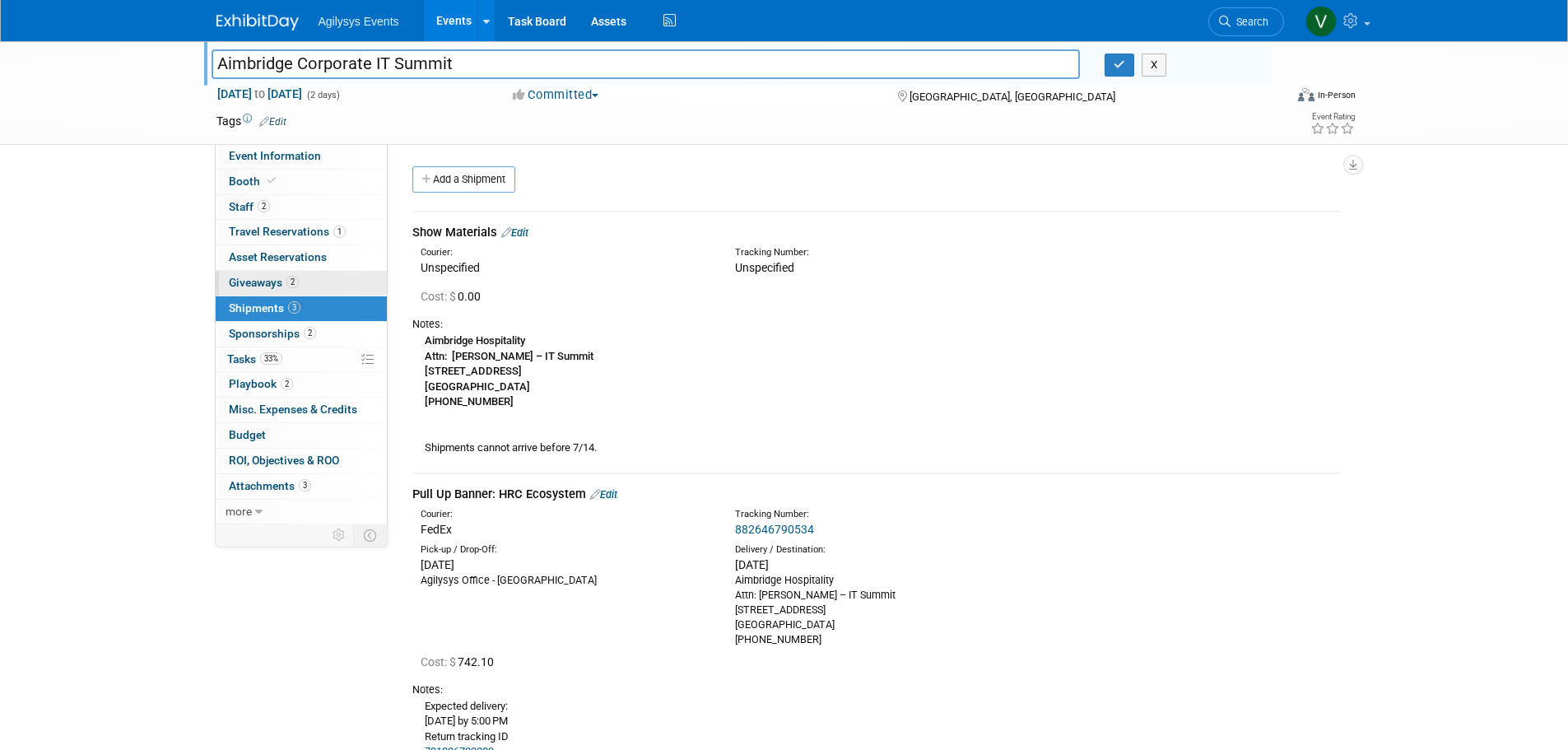 click on "Giveaways 2" at bounding box center (263, 282) 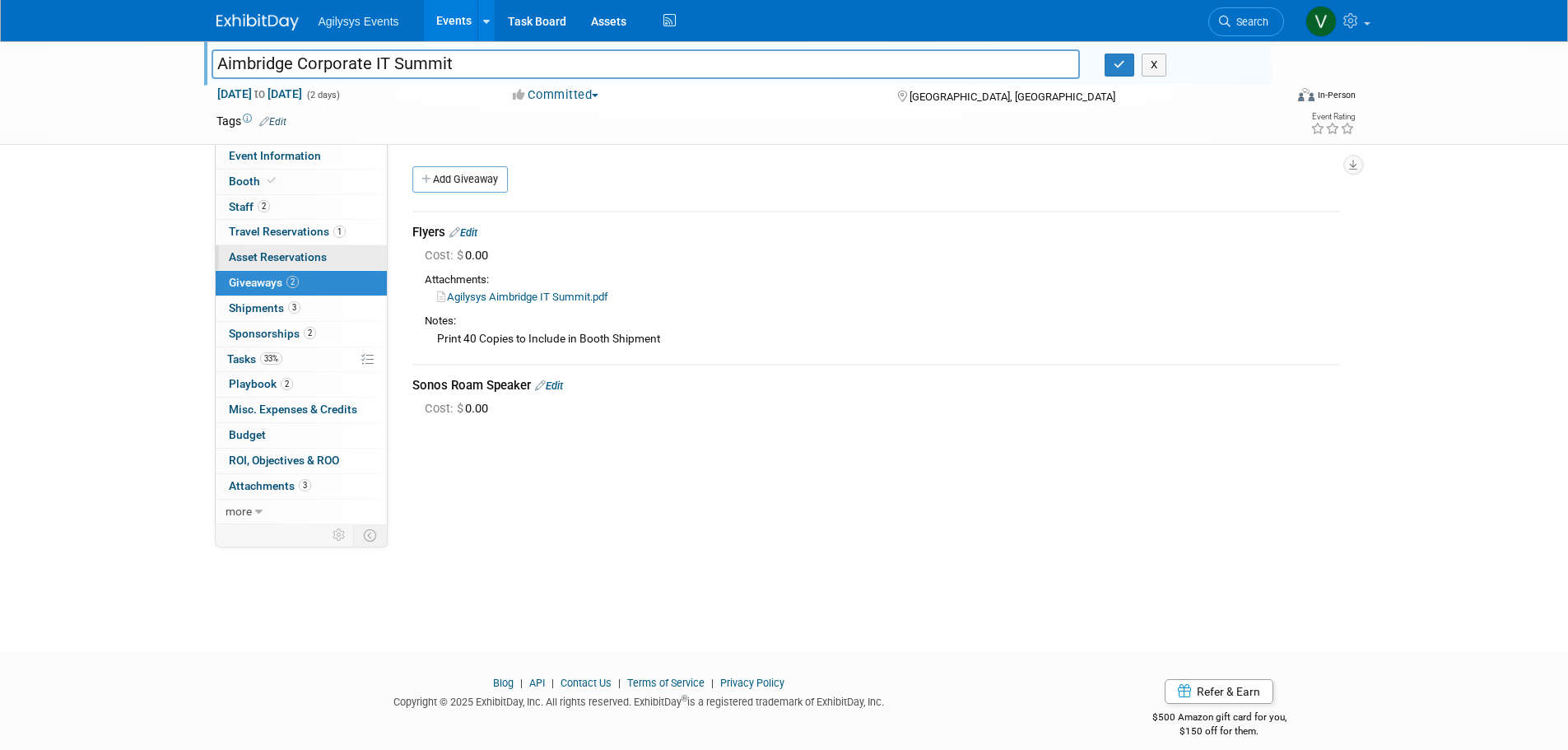 click on "Asset Reservations 0" at bounding box center [277, 257] 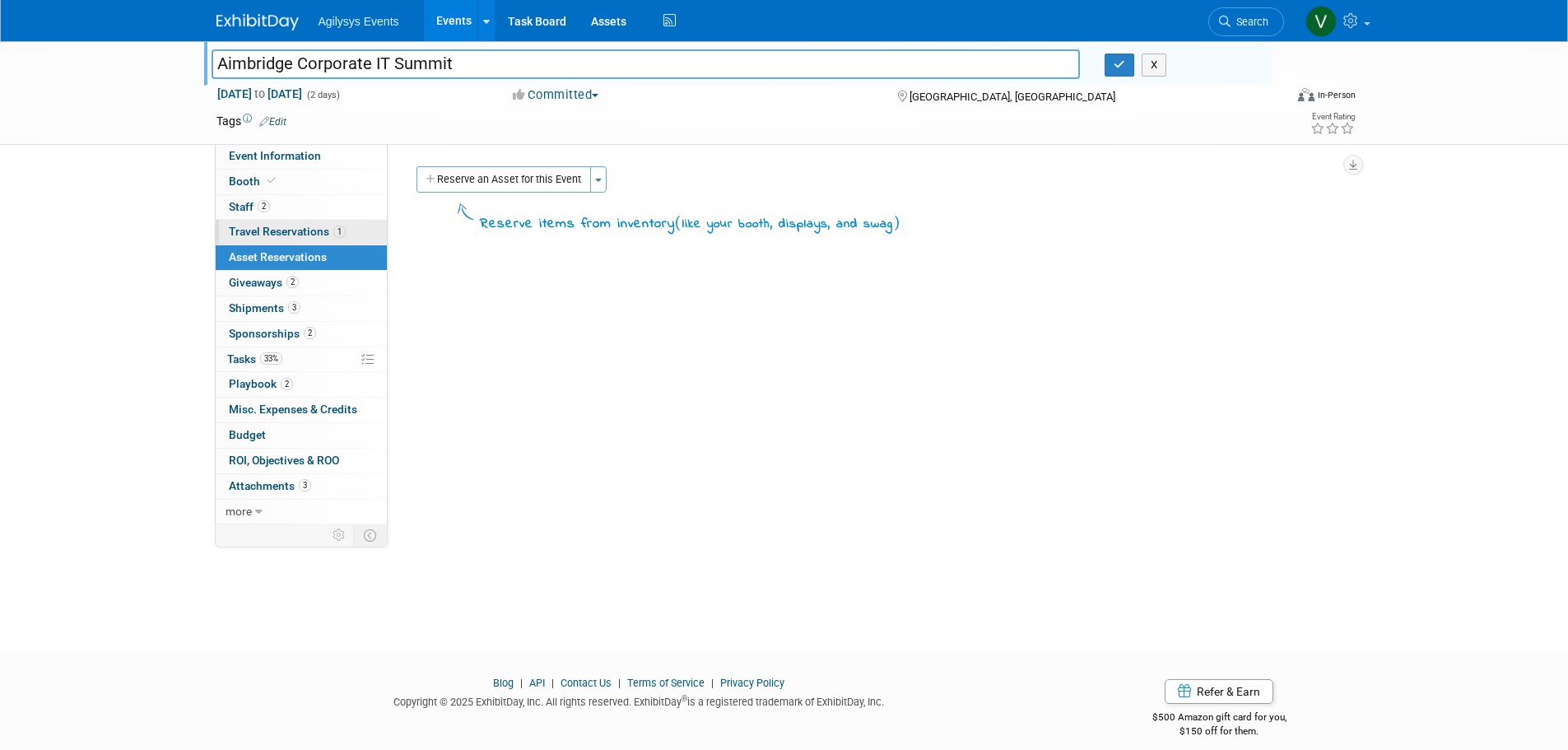 click on "Travel Reservations 1" at bounding box center (287, 231) 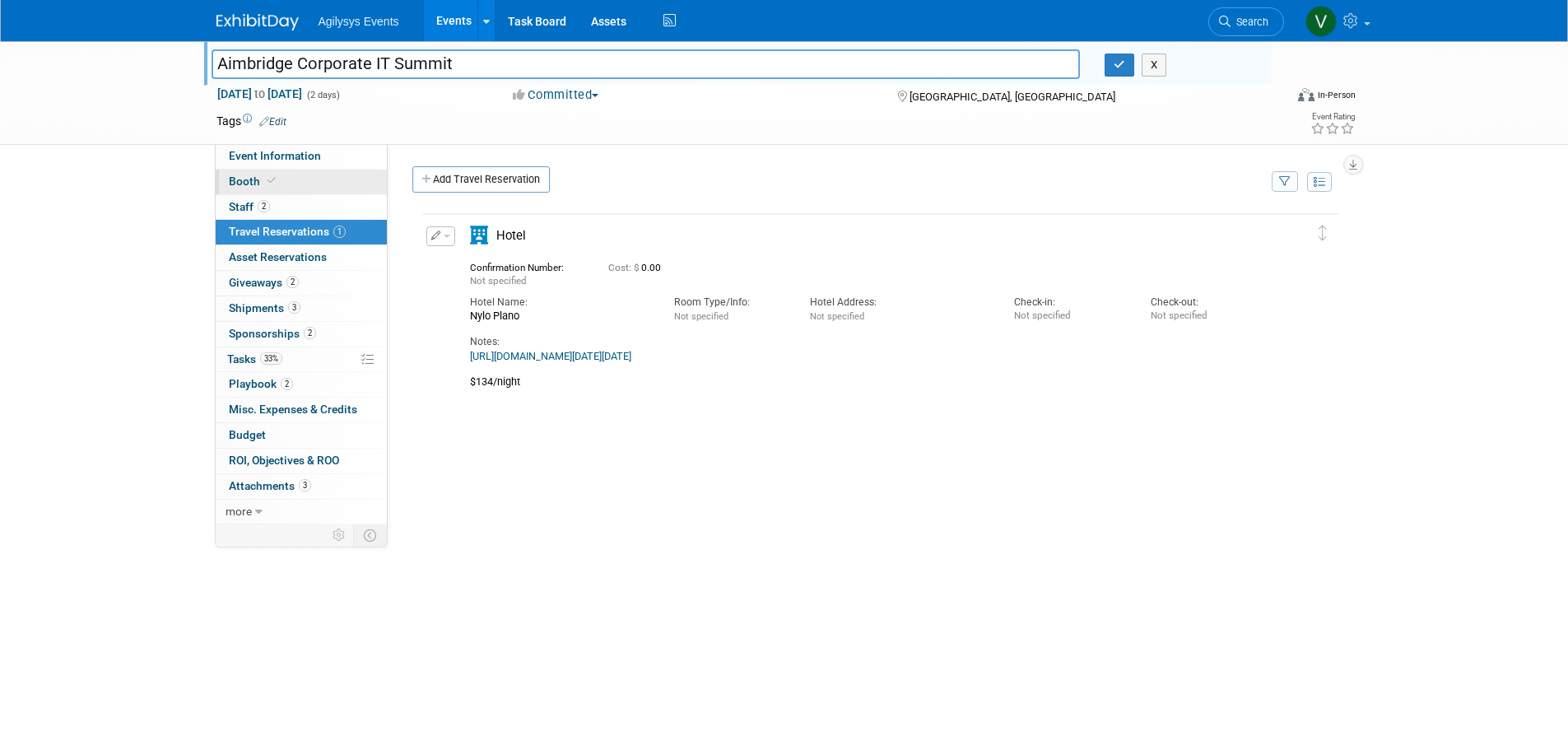 click at bounding box center (272, 180) 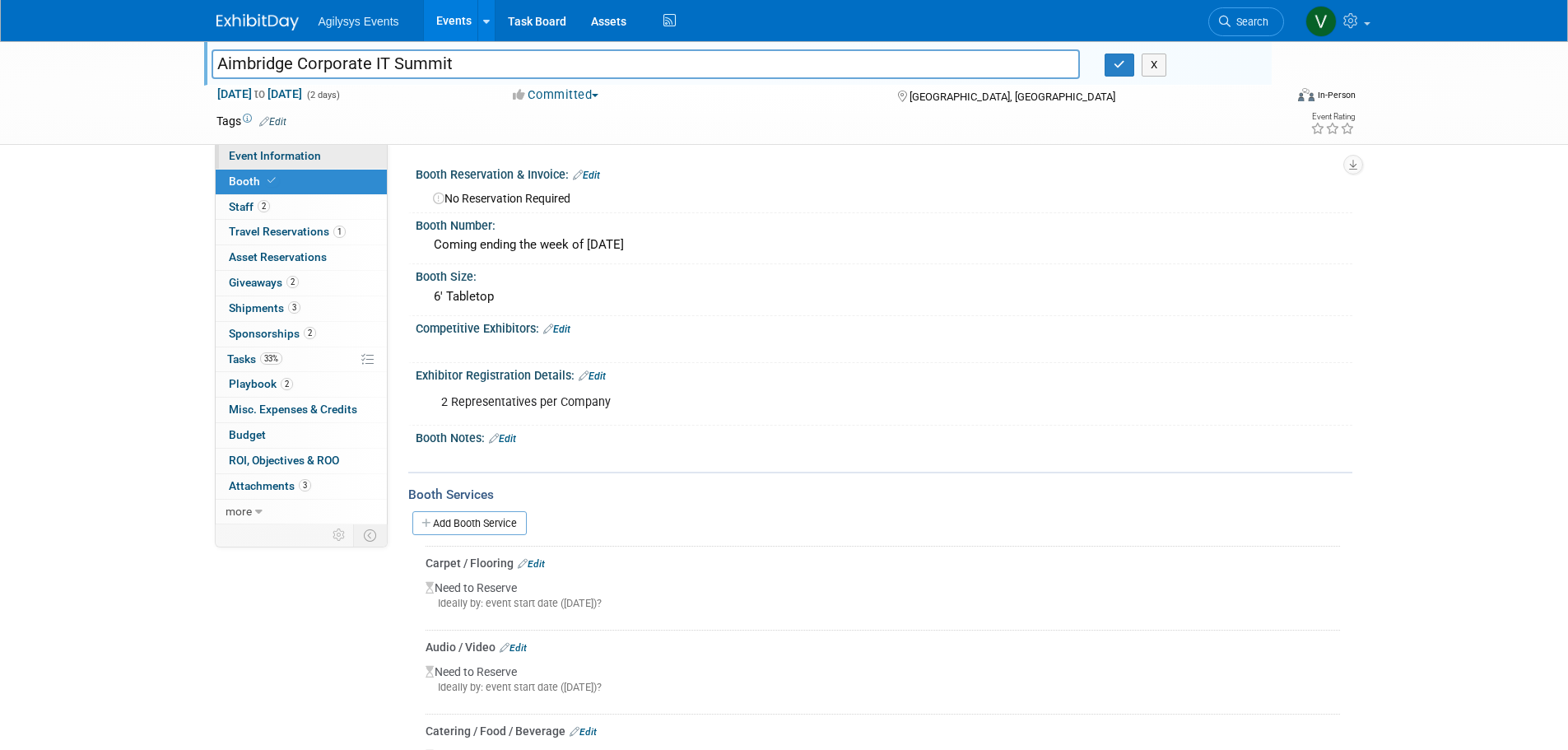 click on "Event Information" at bounding box center (275, 156) 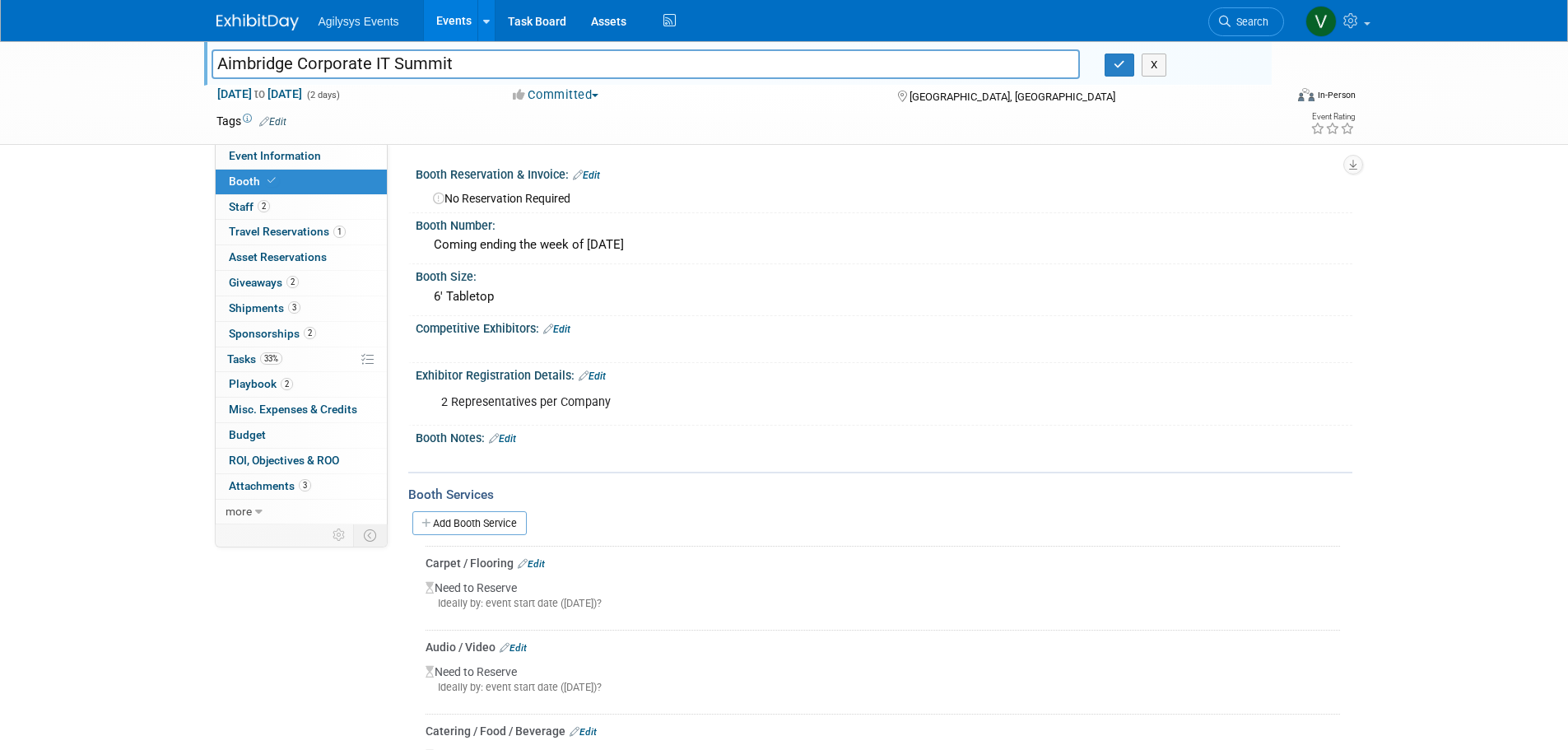 select on "HRC" 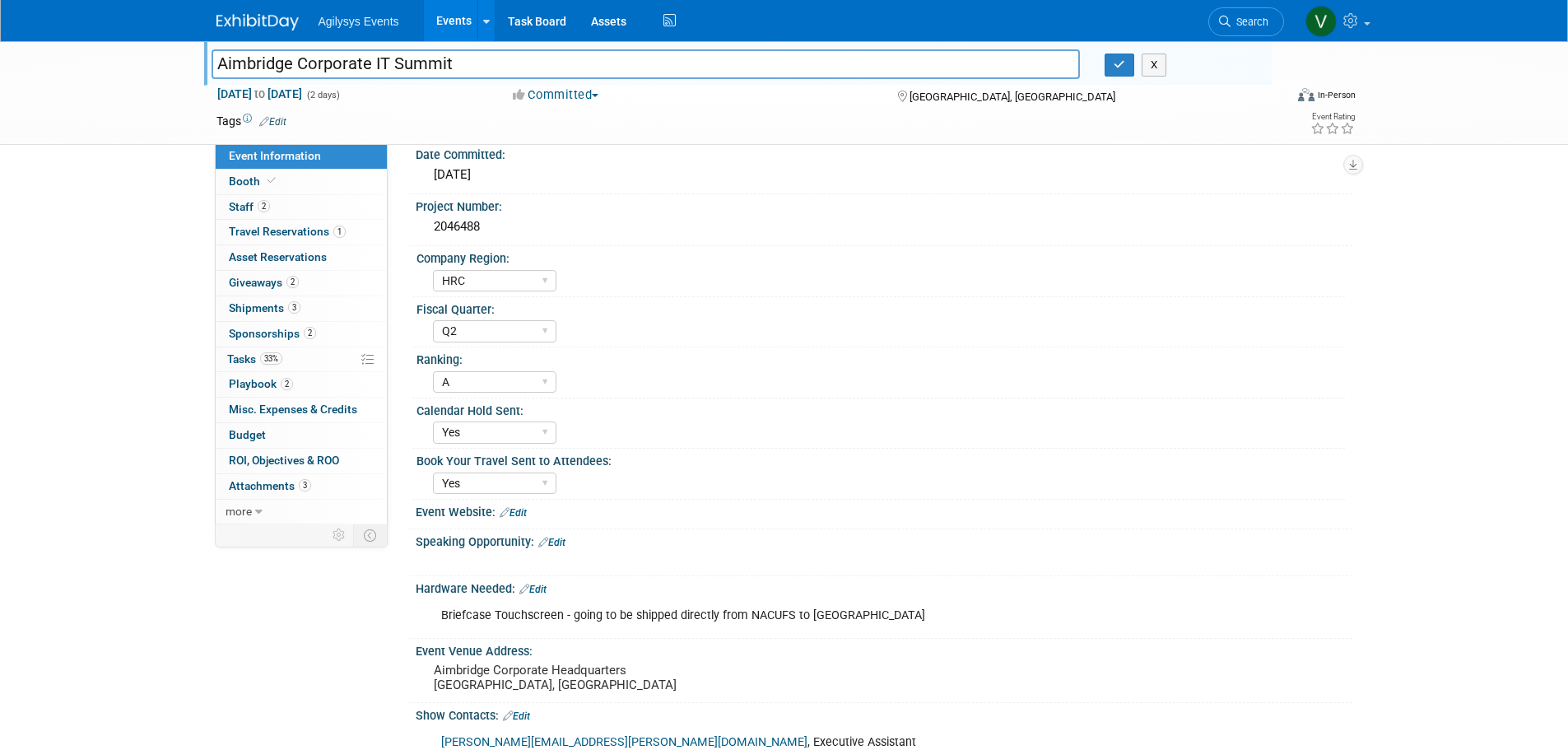 scroll, scrollTop: 0, scrollLeft: 0, axis: both 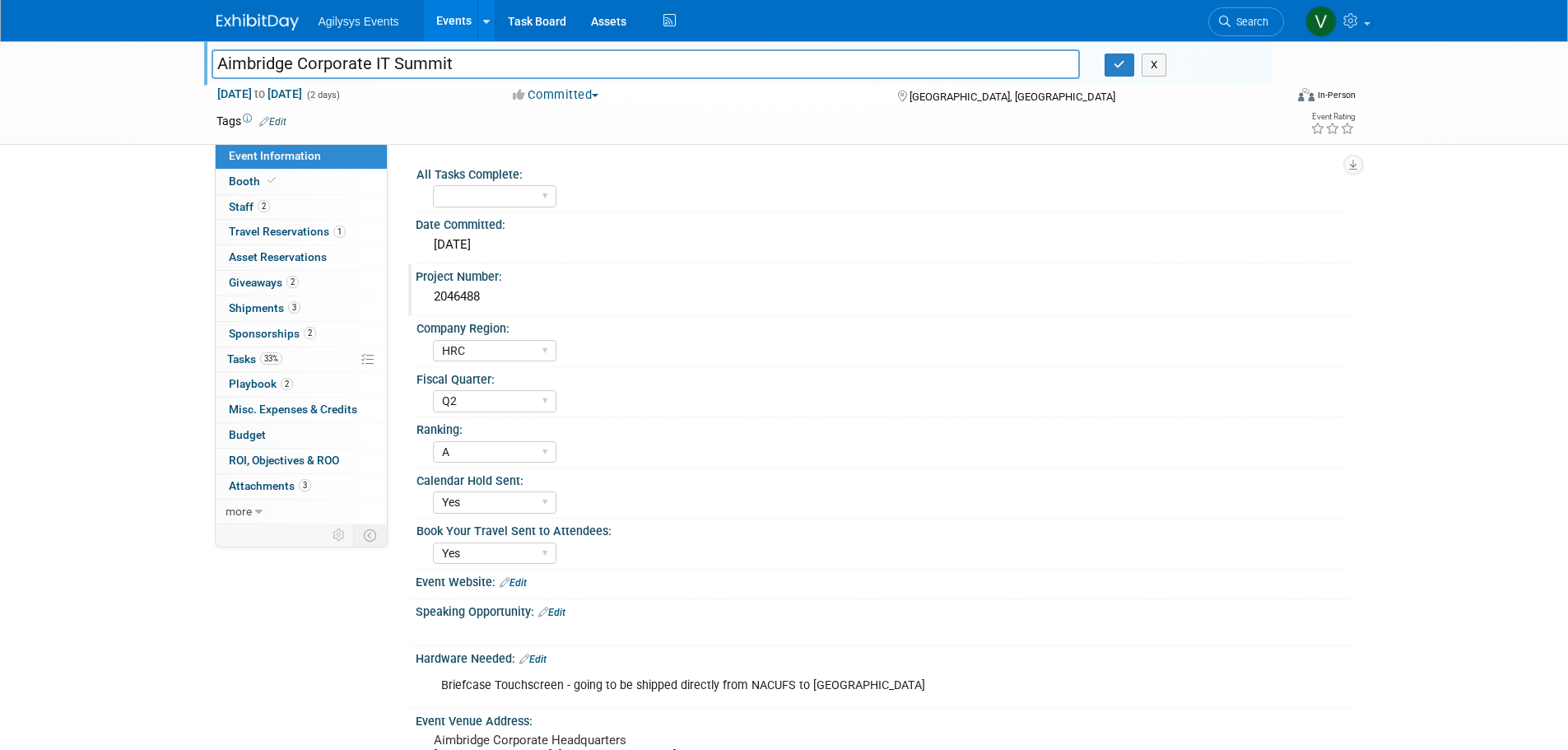 drag, startPoint x: 481, startPoint y: 296, endPoint x: 431, endPoint y: 298, distance: 50.039984 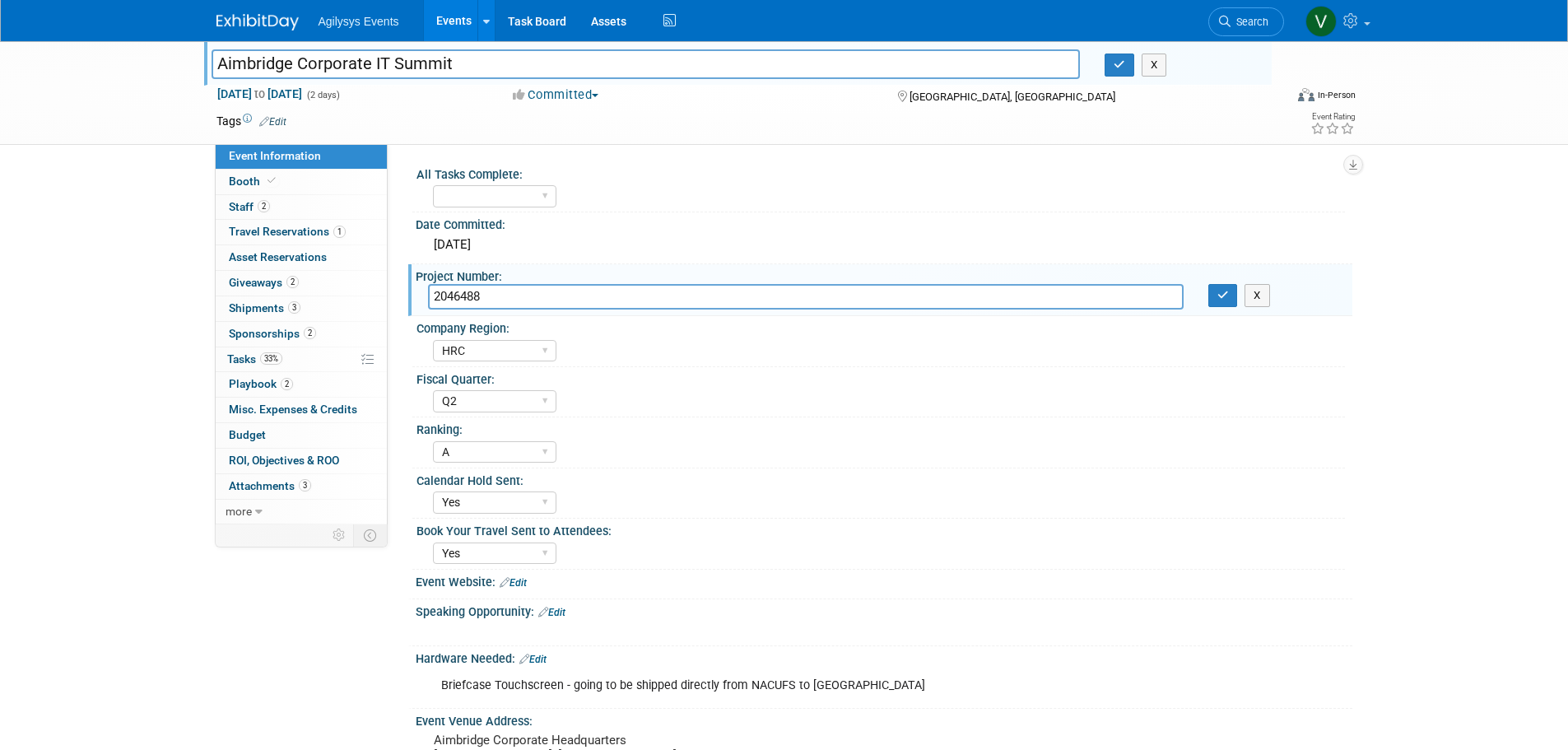 drag, startPoint x: 437, startPoint y: 297, endPoint x: 488, endPoint y: 300, distance: 51.088159 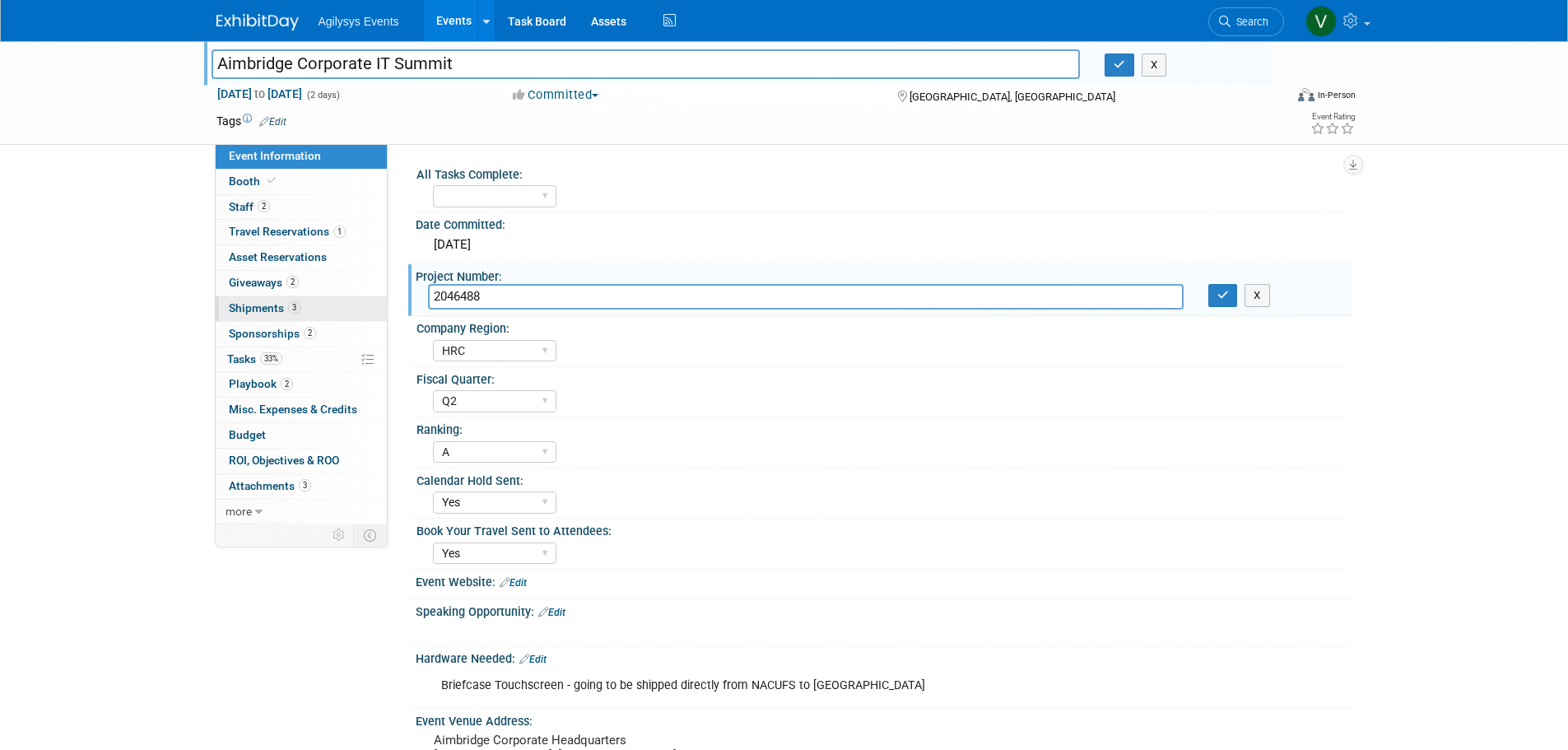 click on "Shipments 3" at bounding box center (264, 308) 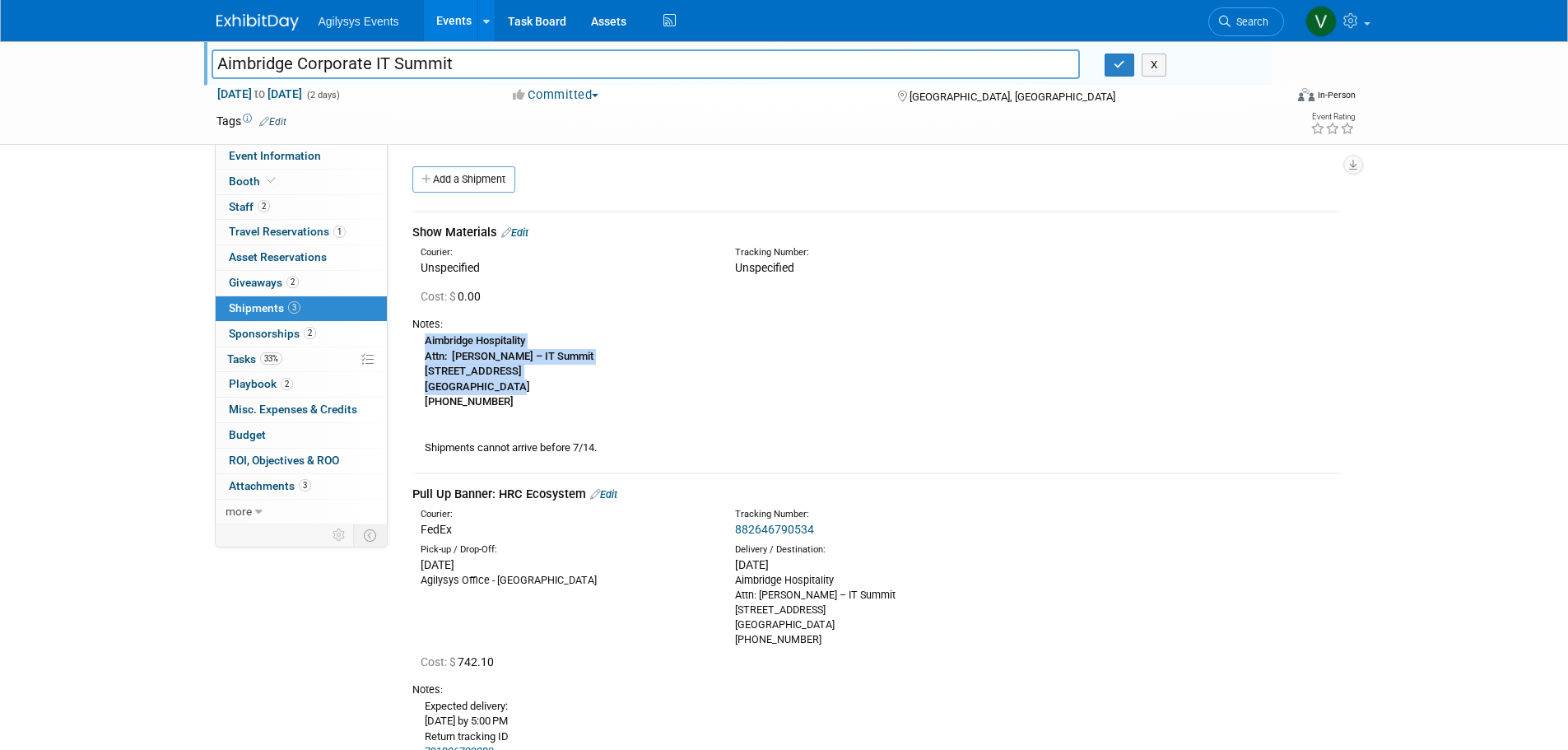 drag, startPoint x: 419, startPoint y: 341, endPoint x: 548, endPoint y: 380, distance: 134.76646 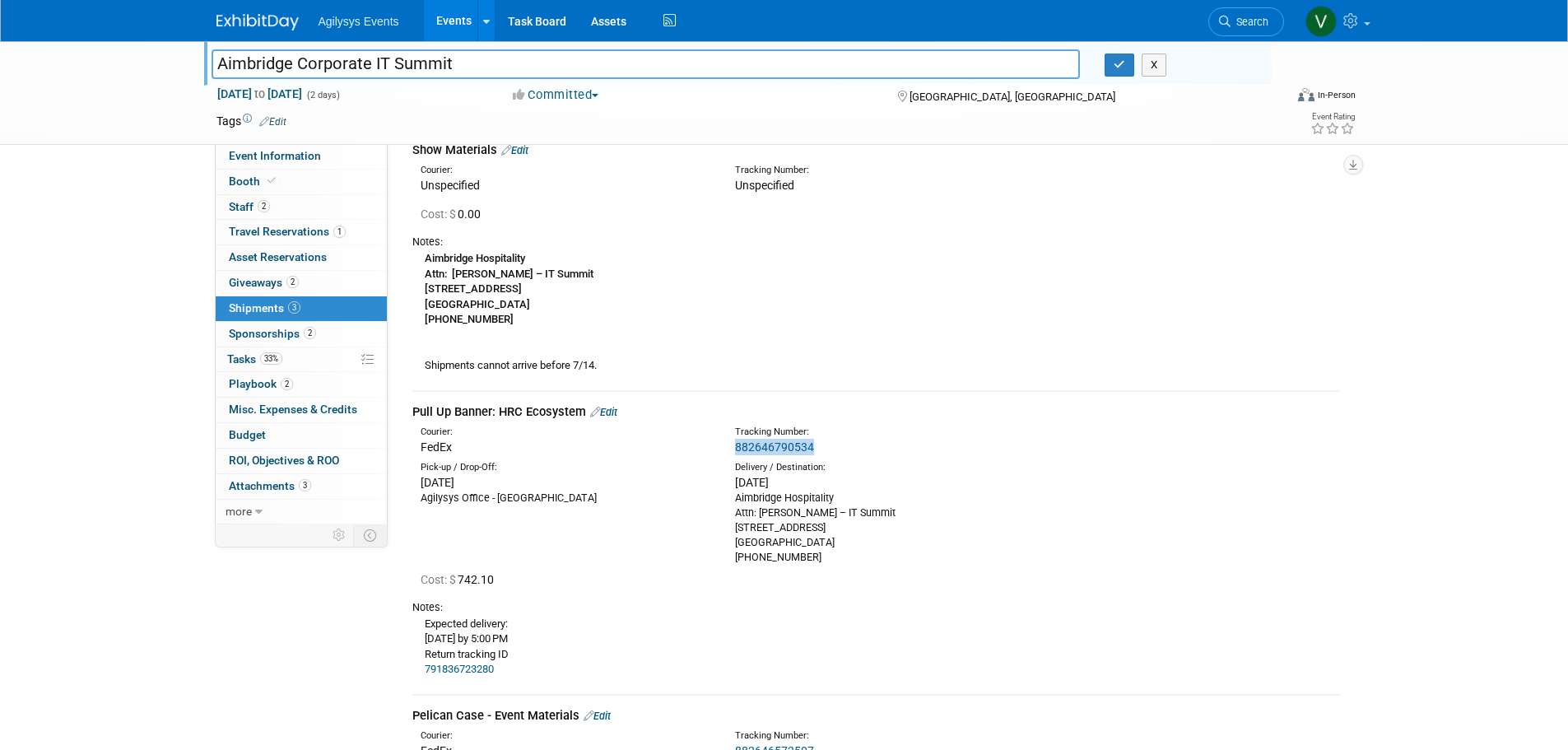 drag, startPoint x: 819, startPoint y: 442, endPoint x: 731, endPoint y: 443, distance: 88.00568 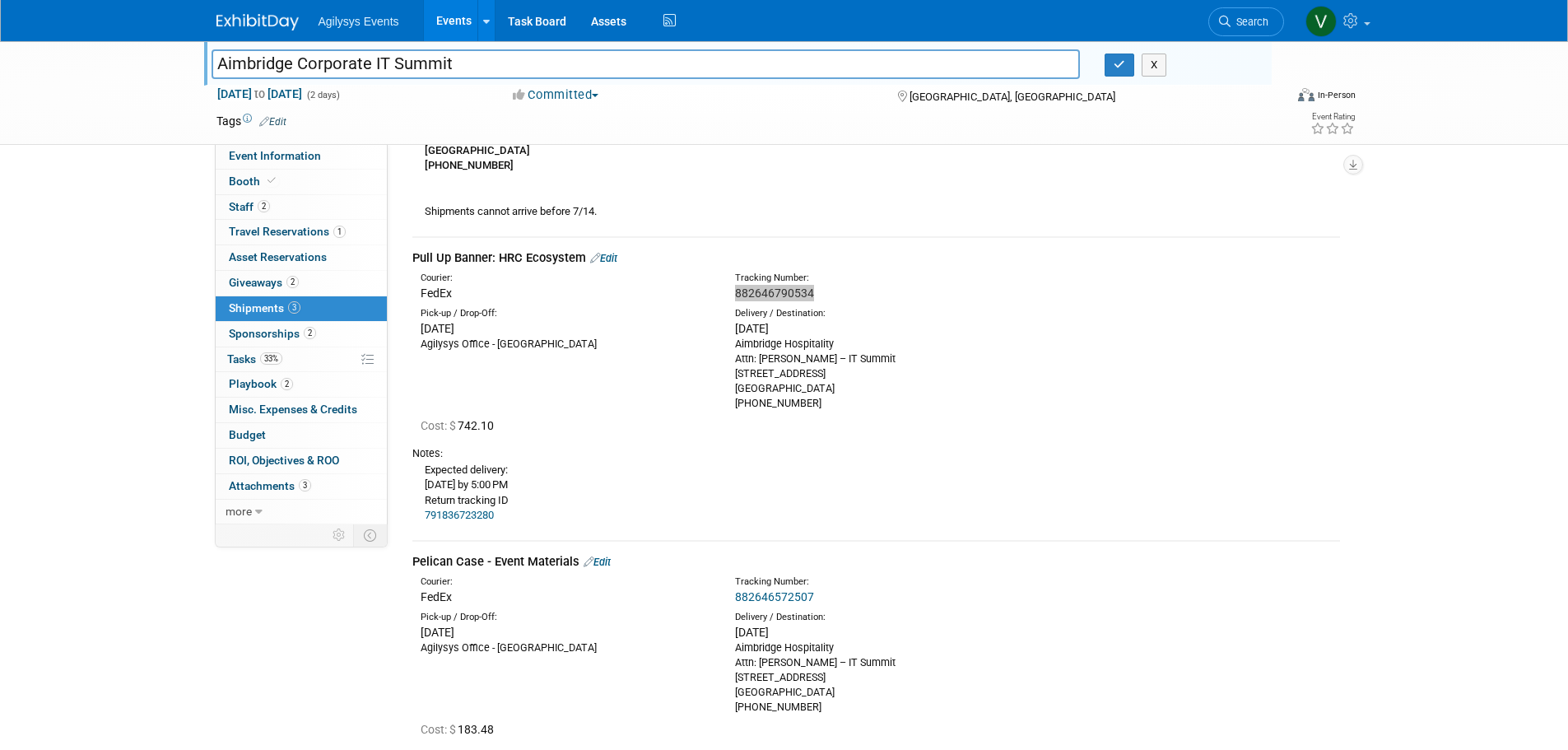scroll, scrollTop: 247, scrollLeft: 0, axis: vertical 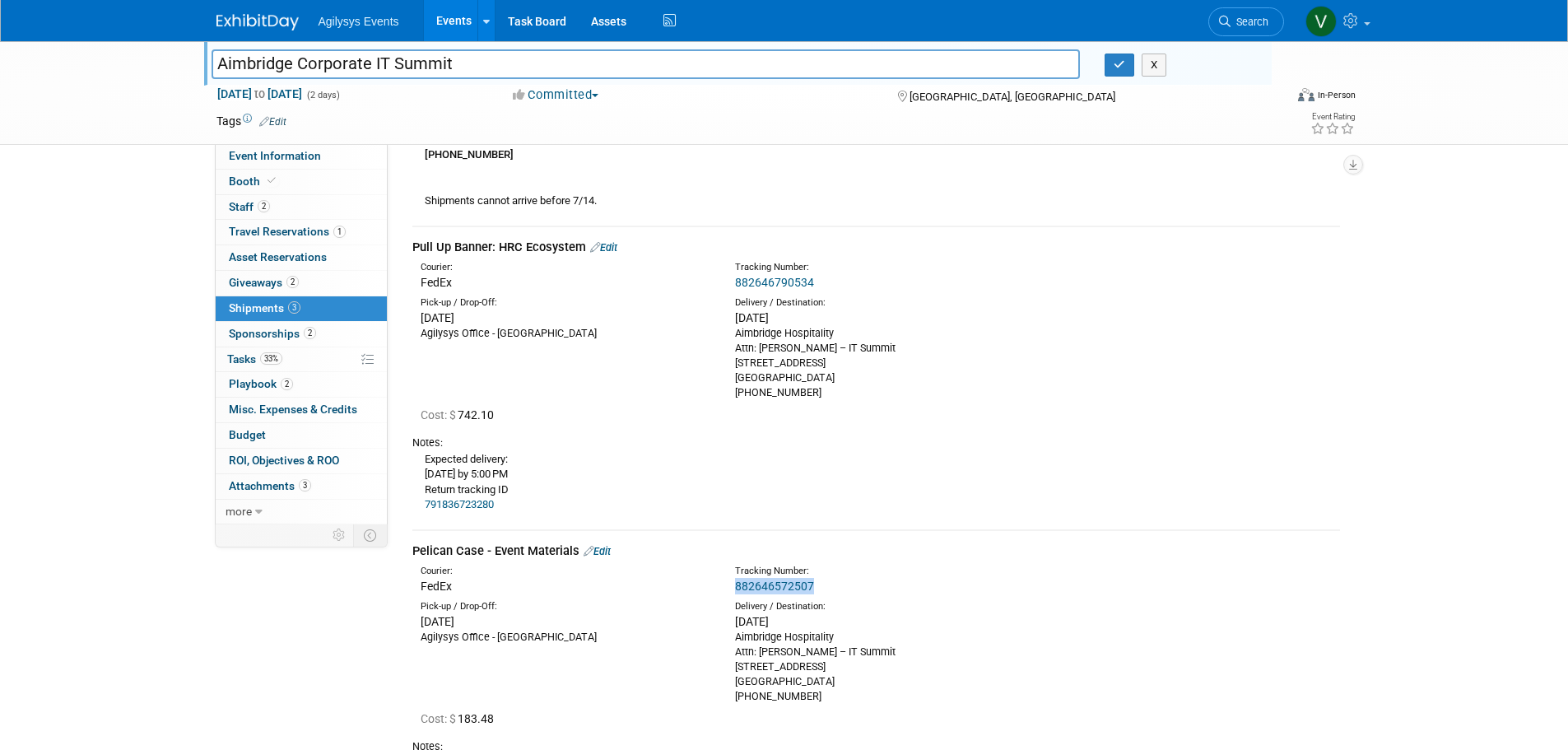 drag, startPoint x: 823, startPoint y: 590, endPoint x: 722, endPoint y: 592, distance: 101.0198 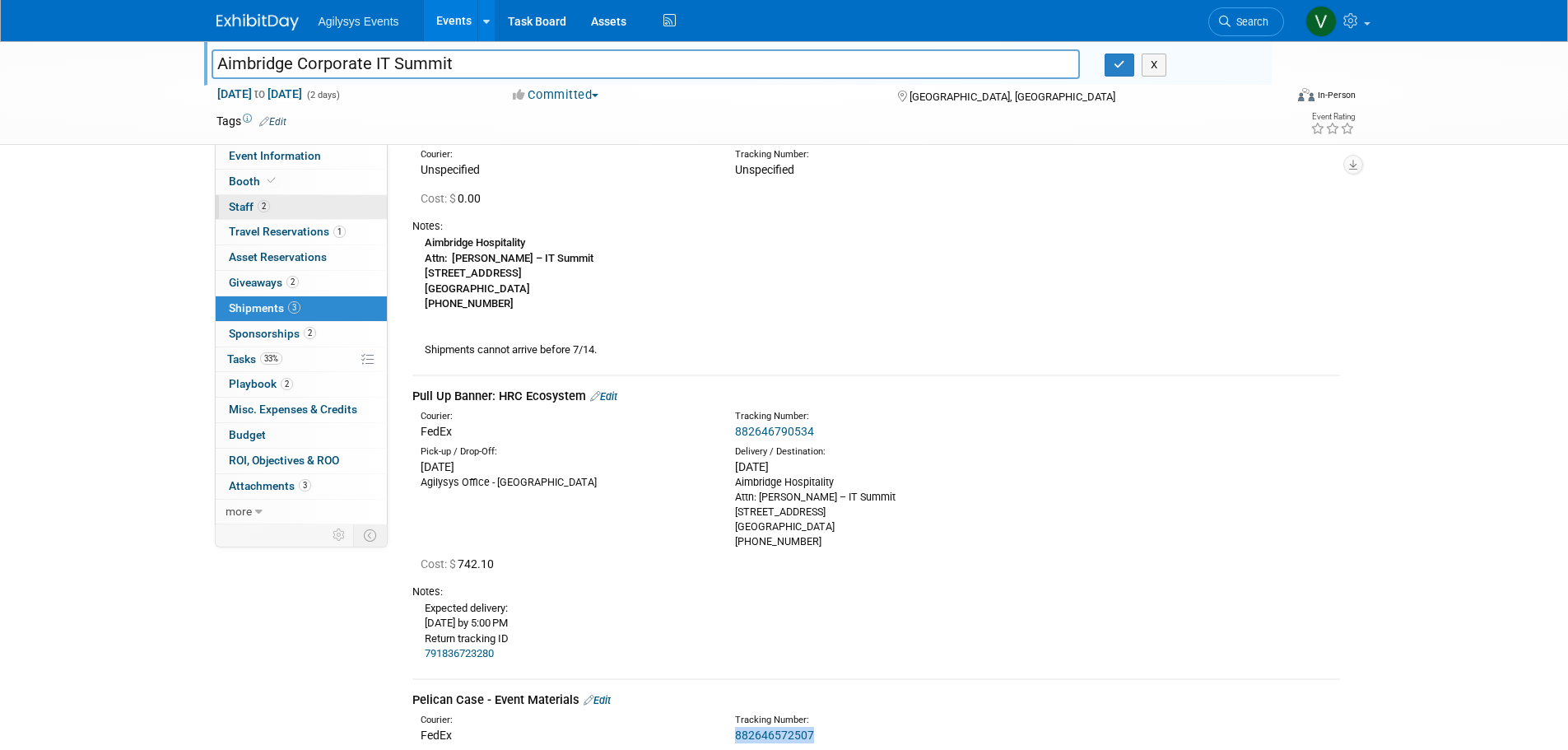 scroll, scrollTop: 0, scrollLeft: 0, axis: both 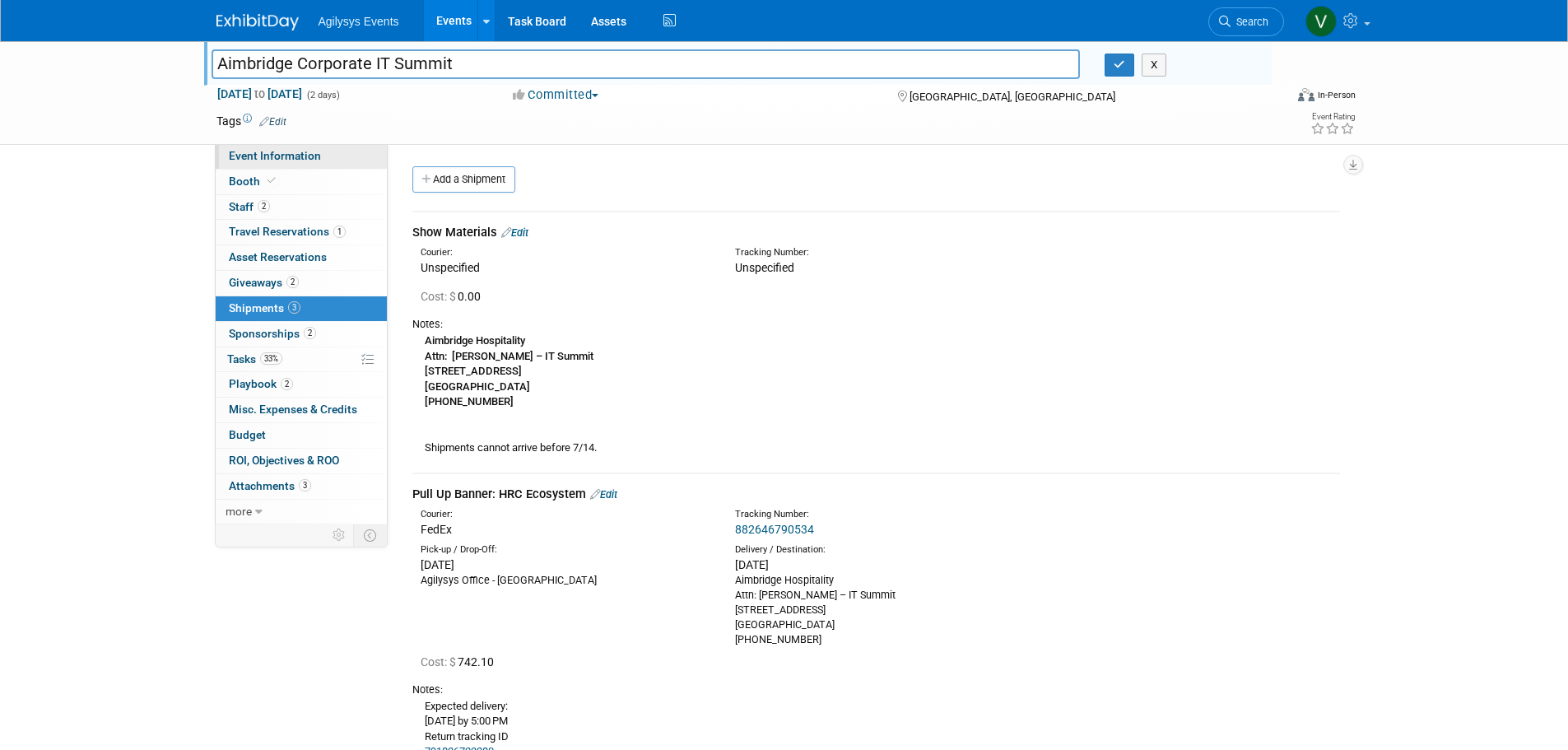 click on "Event Information" at bounding box center [275, 156] 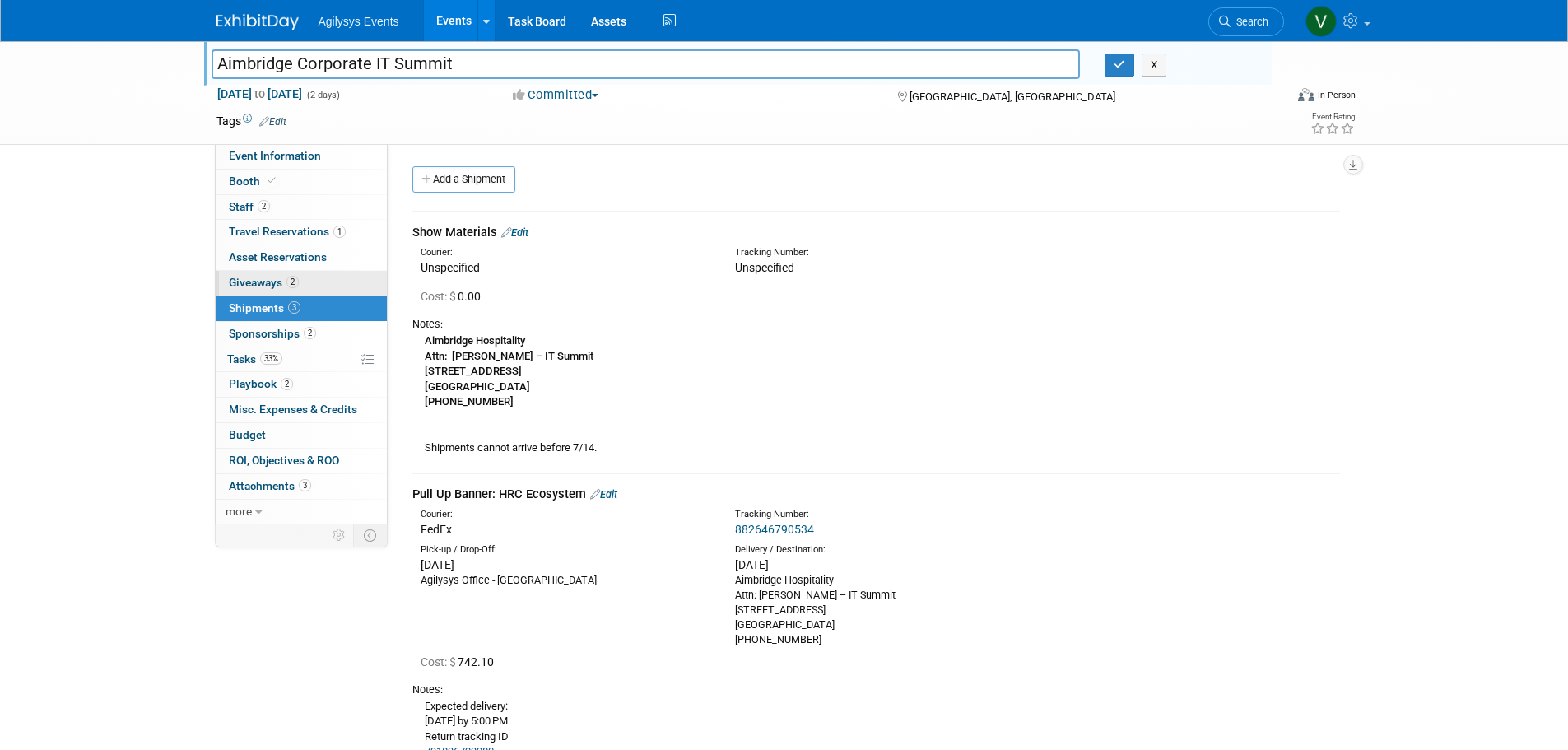 select on "HRC" 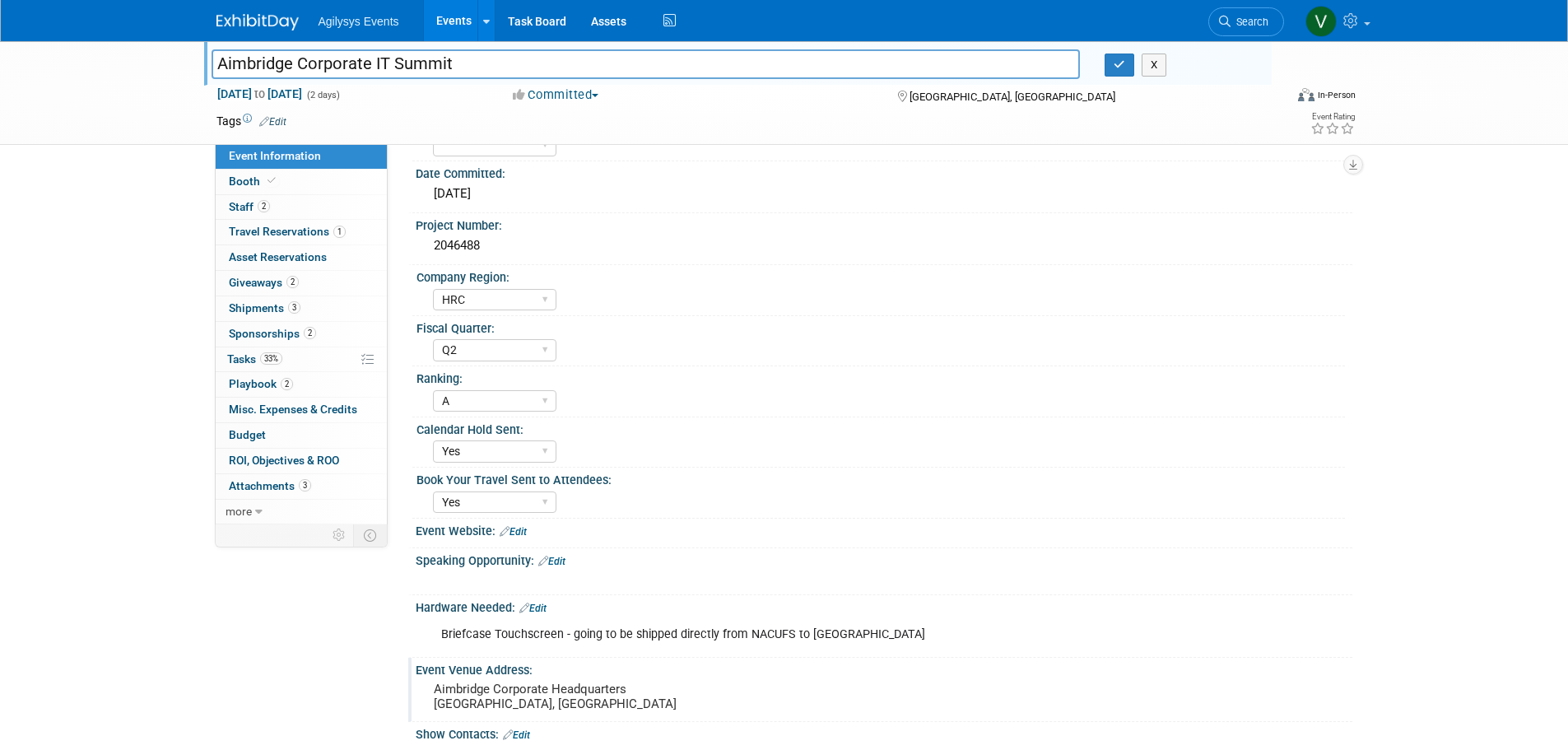 scroll, scrollTop: 165, scrollLeft: 0, axis: vertical 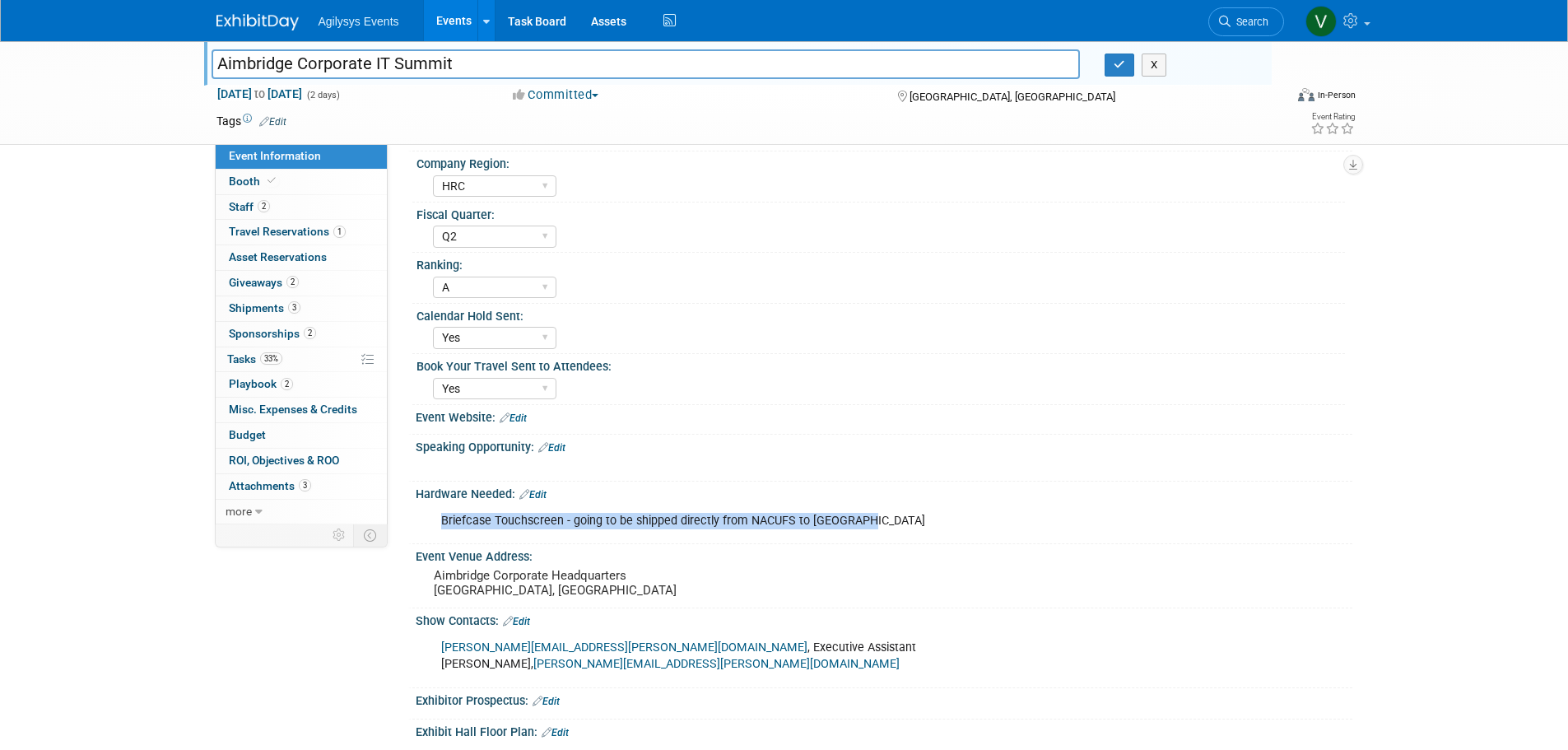 drag, startPoint x: 435, startPoint y: 514, endPoint x: 864, endPoint y: 515, distance: 429.00117 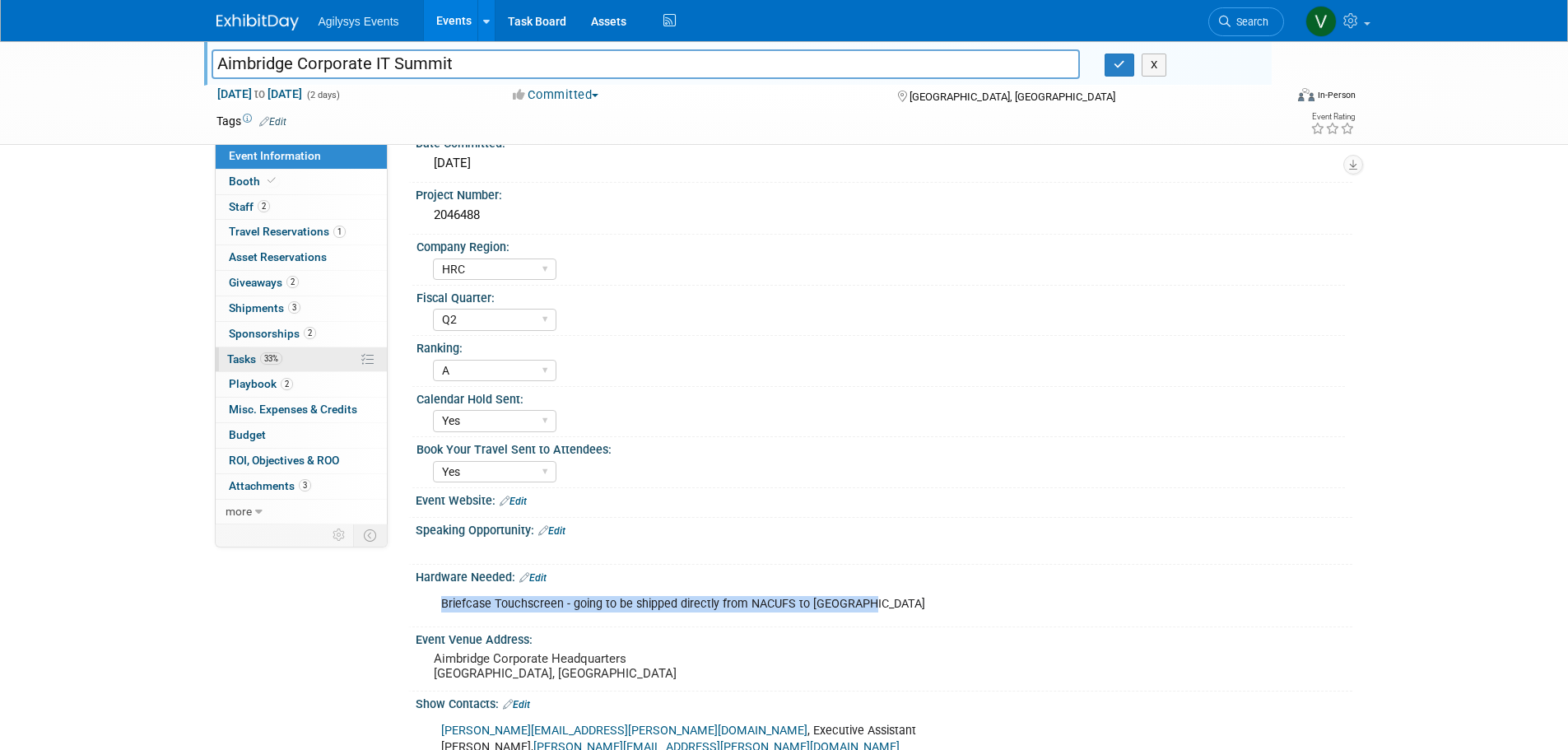 scroll, scrollTop: 58, scrollLeft: 0, axis: vertical 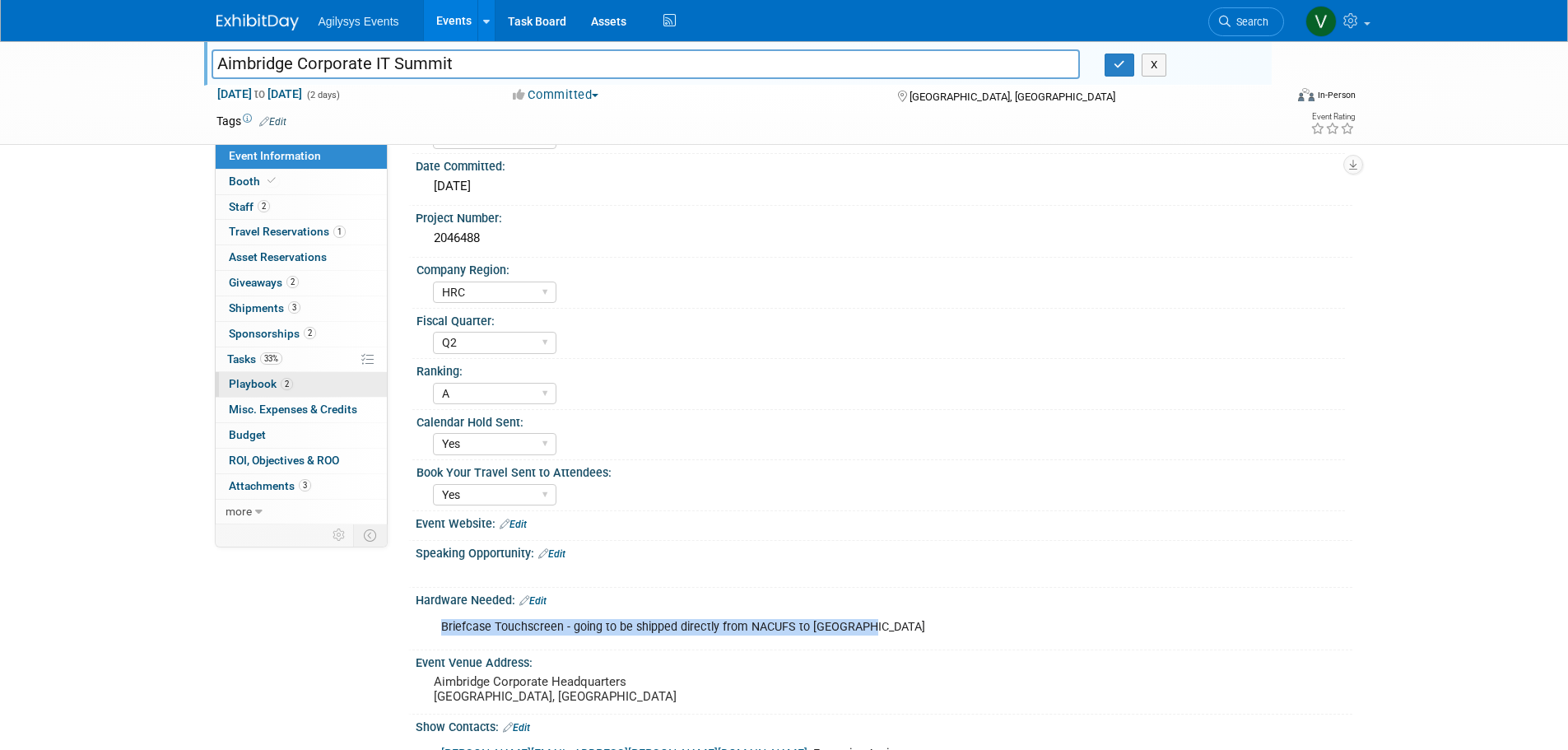 click on "Playbook 2" at bounding box center [261, 384] 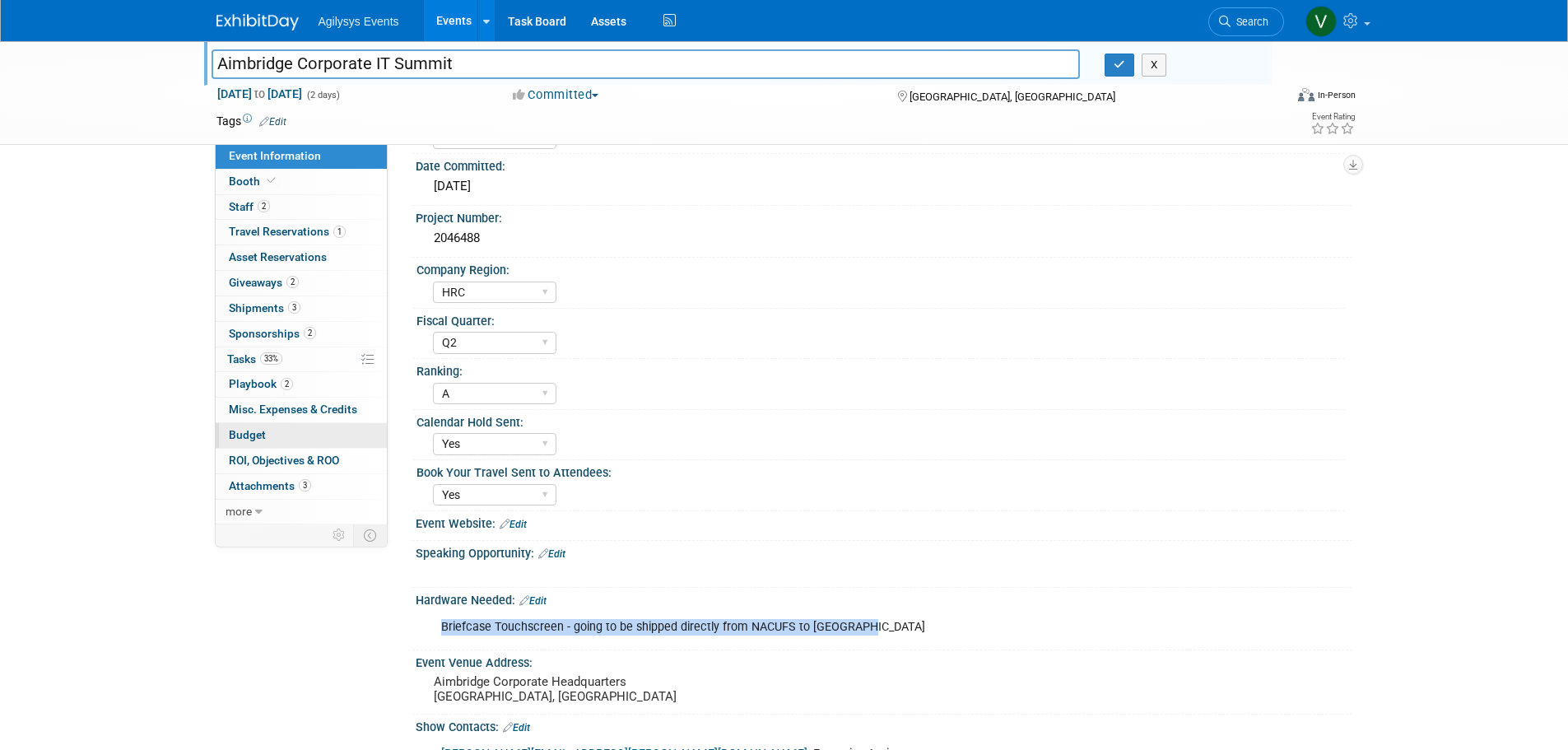 scroll, scrollTop: 0, scrollLeft: 0, axis: both 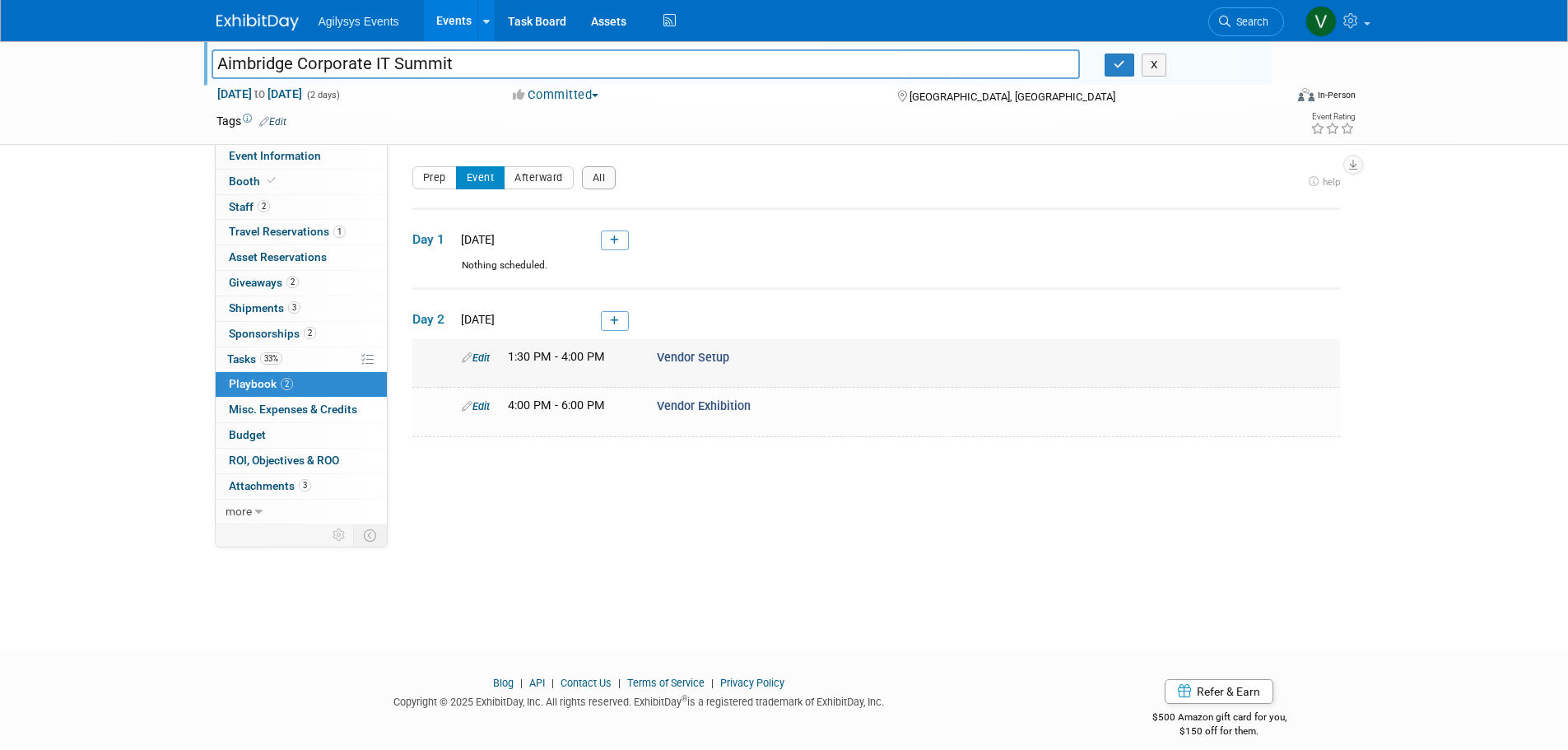 drag, startPoint x: 779, startPoint y: 410, endPoint x: 458, endPoint y: 350, distance: 326.55934 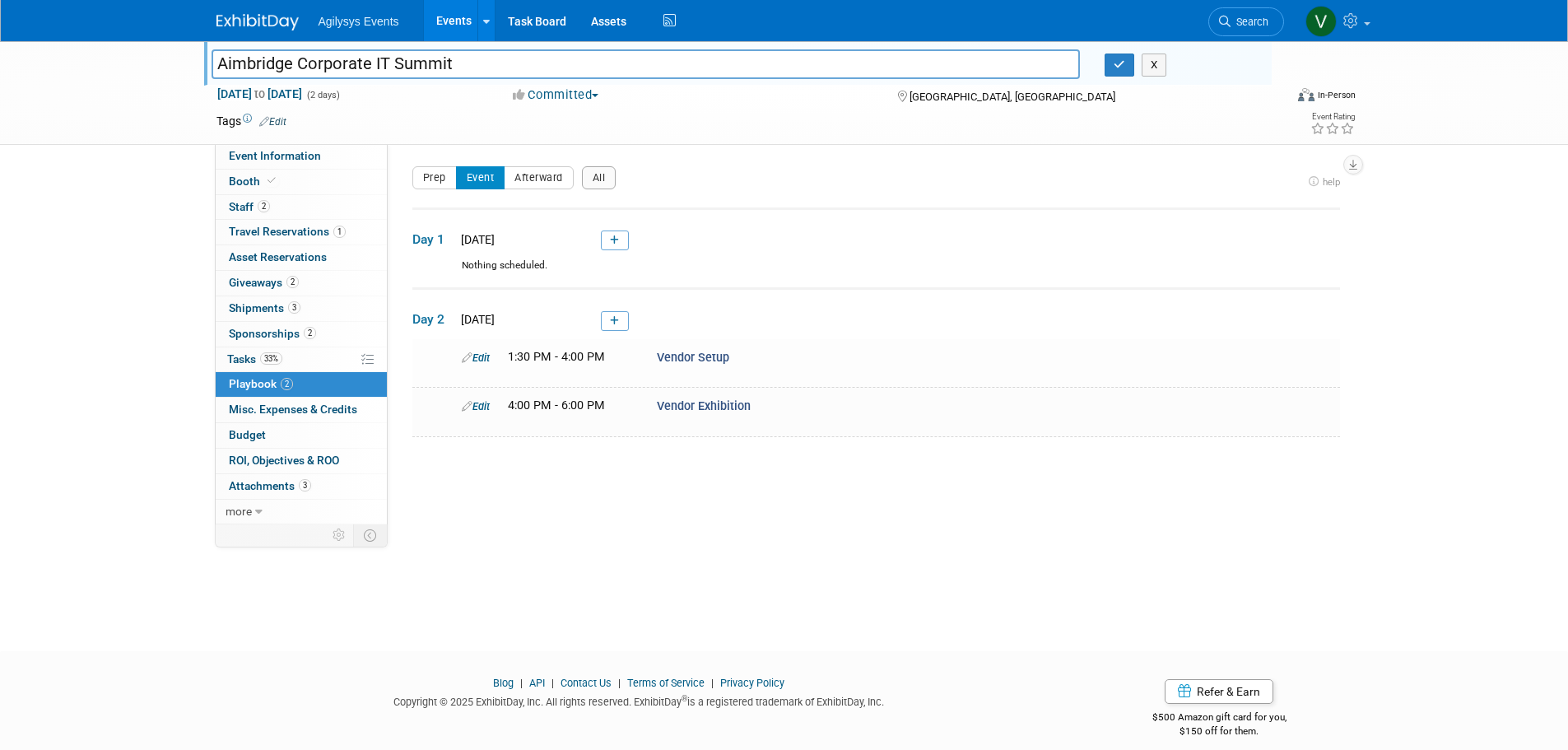 drag, startPoint x: 563, startPoint y: 319, endPoint x: 455, endPoint y: 314, distance: 108.11568 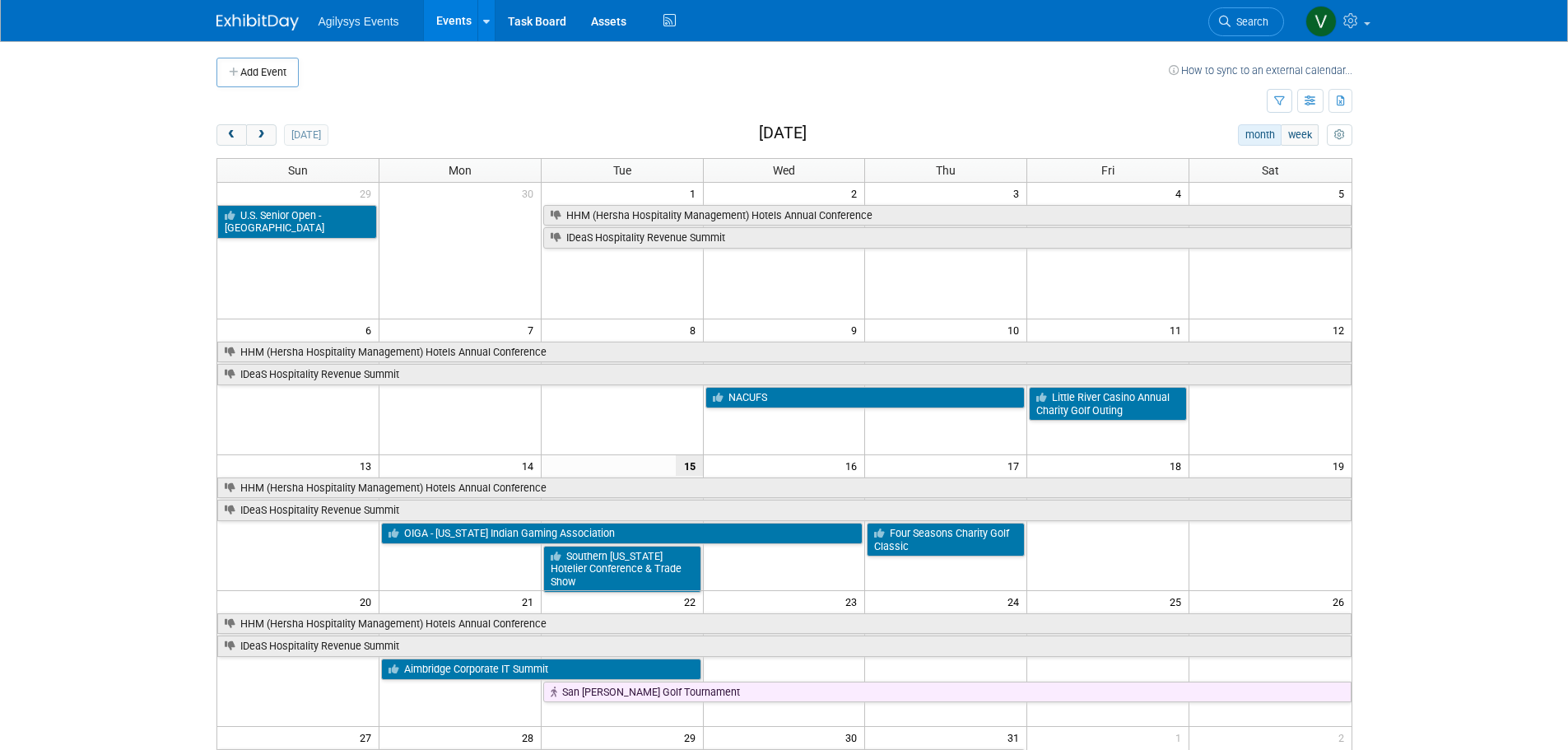 scroll, scrollTop: 0, scrollLeft: 0, axis: both 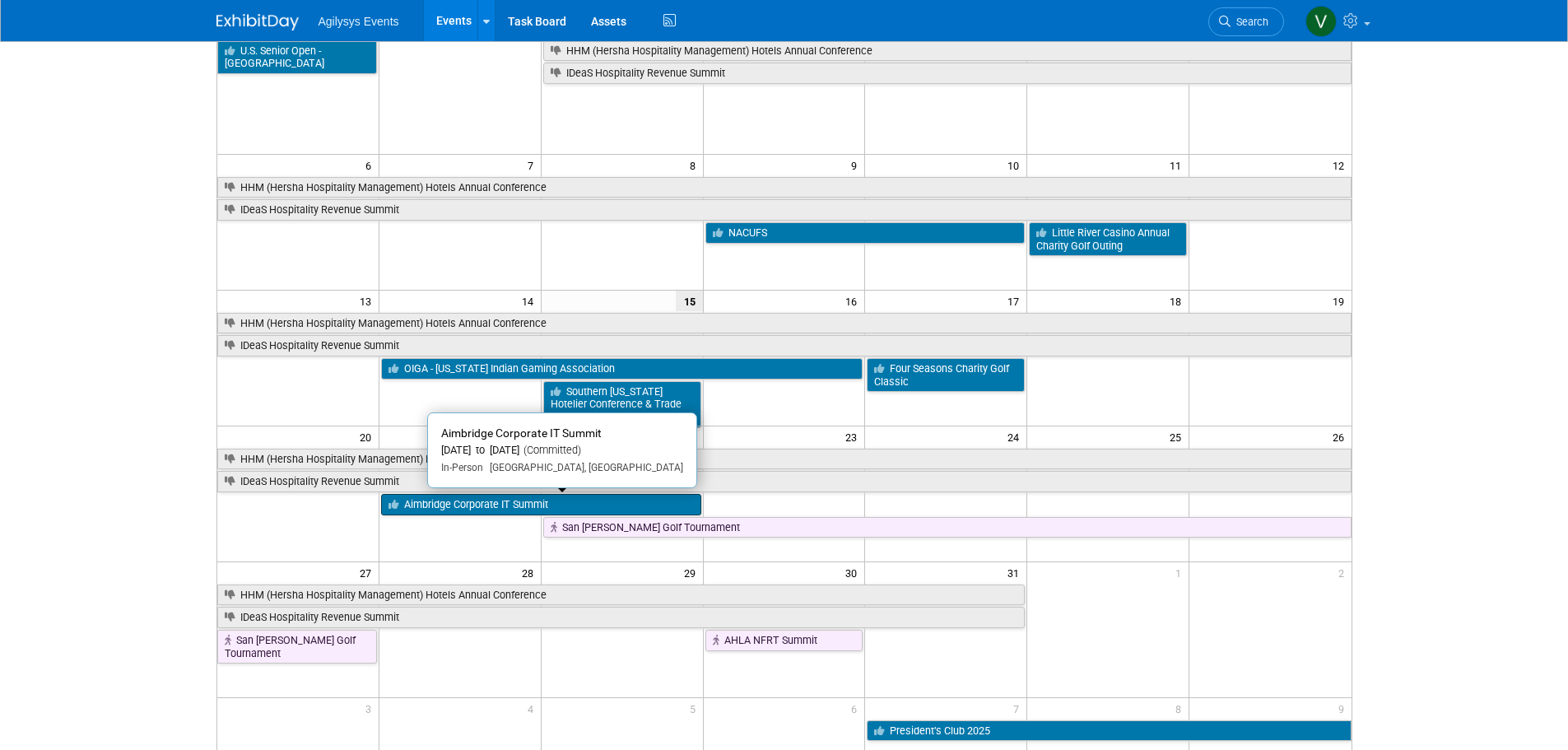 click on "Aimbridge Corporate IT Summit" at bounding box center (541, 505) 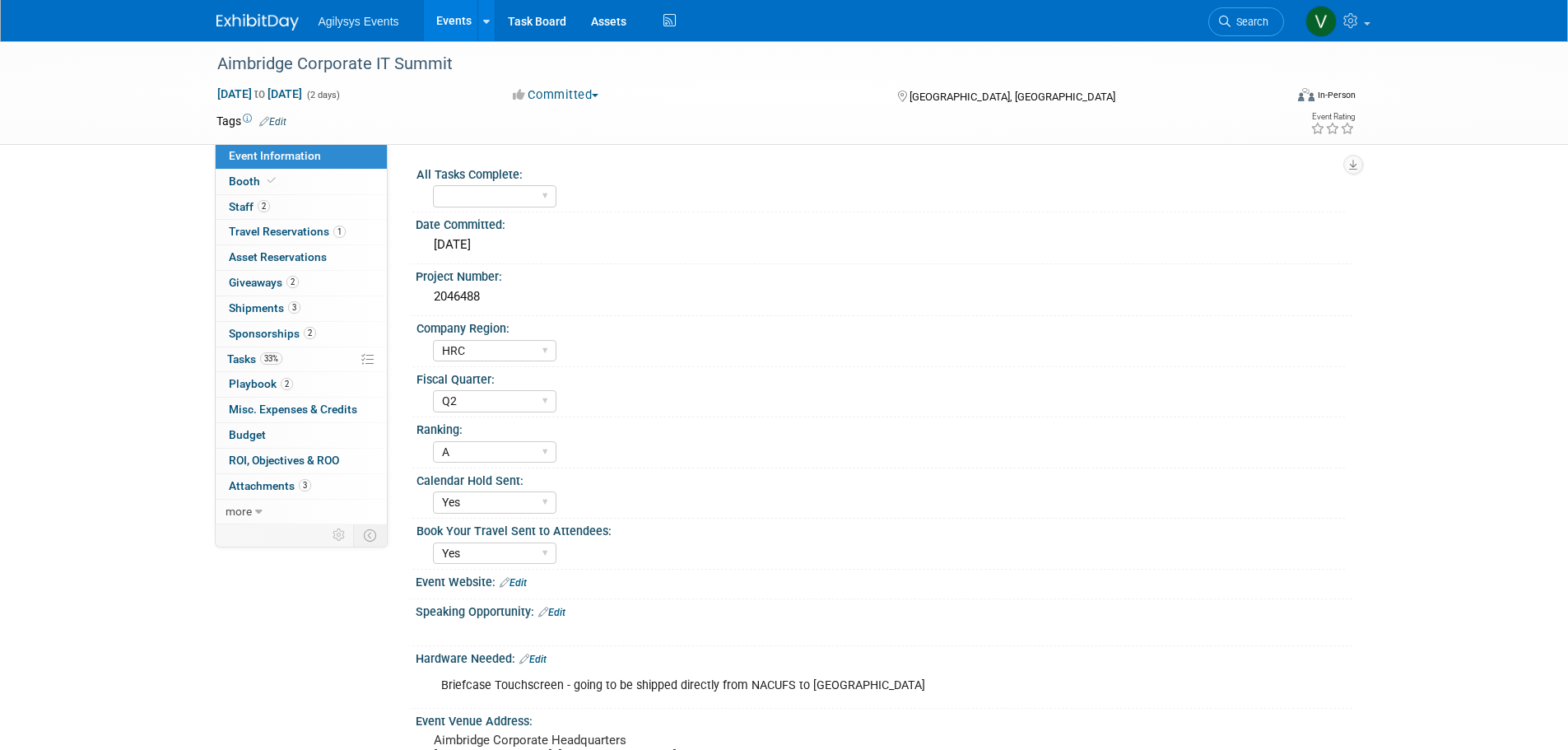 select on "HRC" 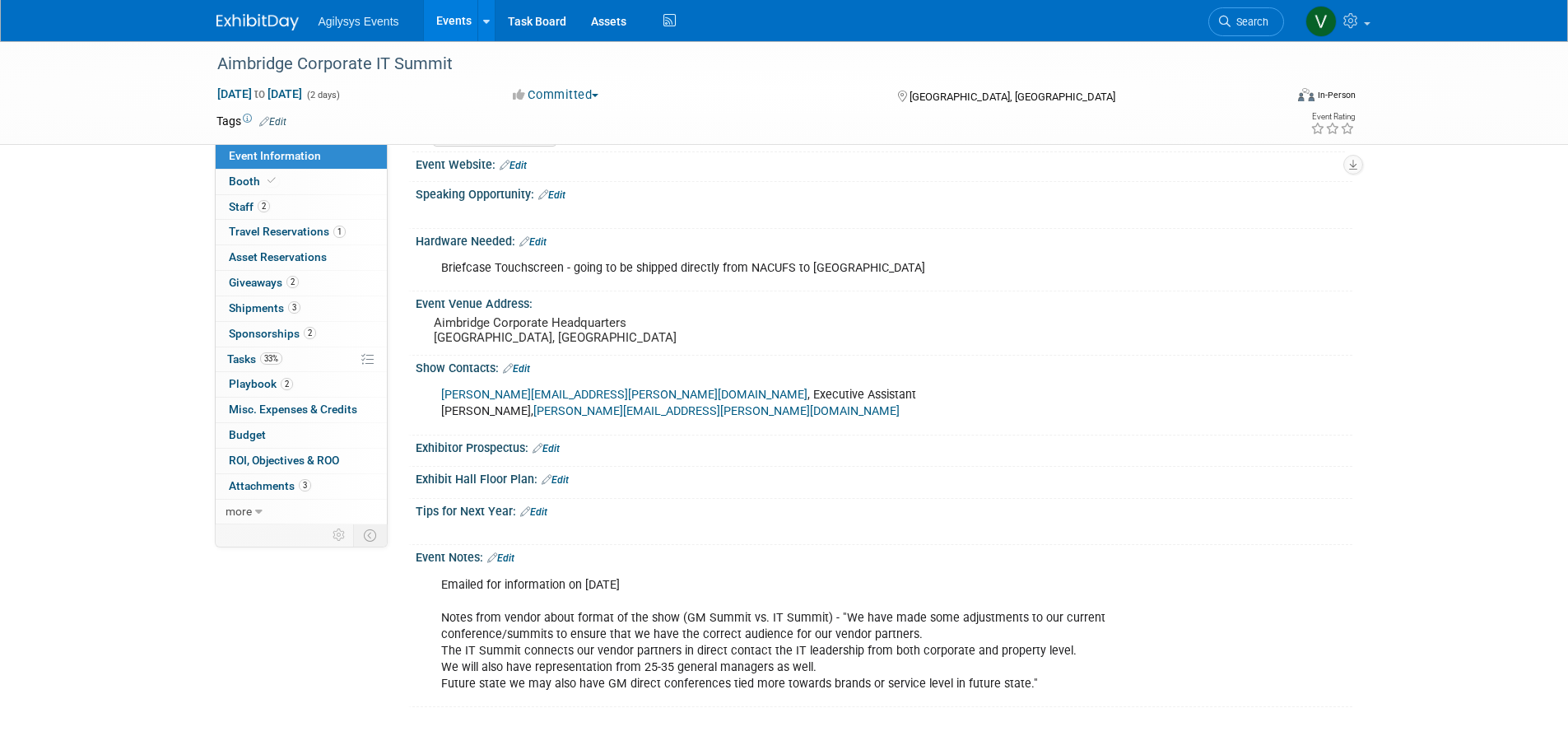 scroll, scrollTop: 552, scrollLeft: 0, axis: vertical 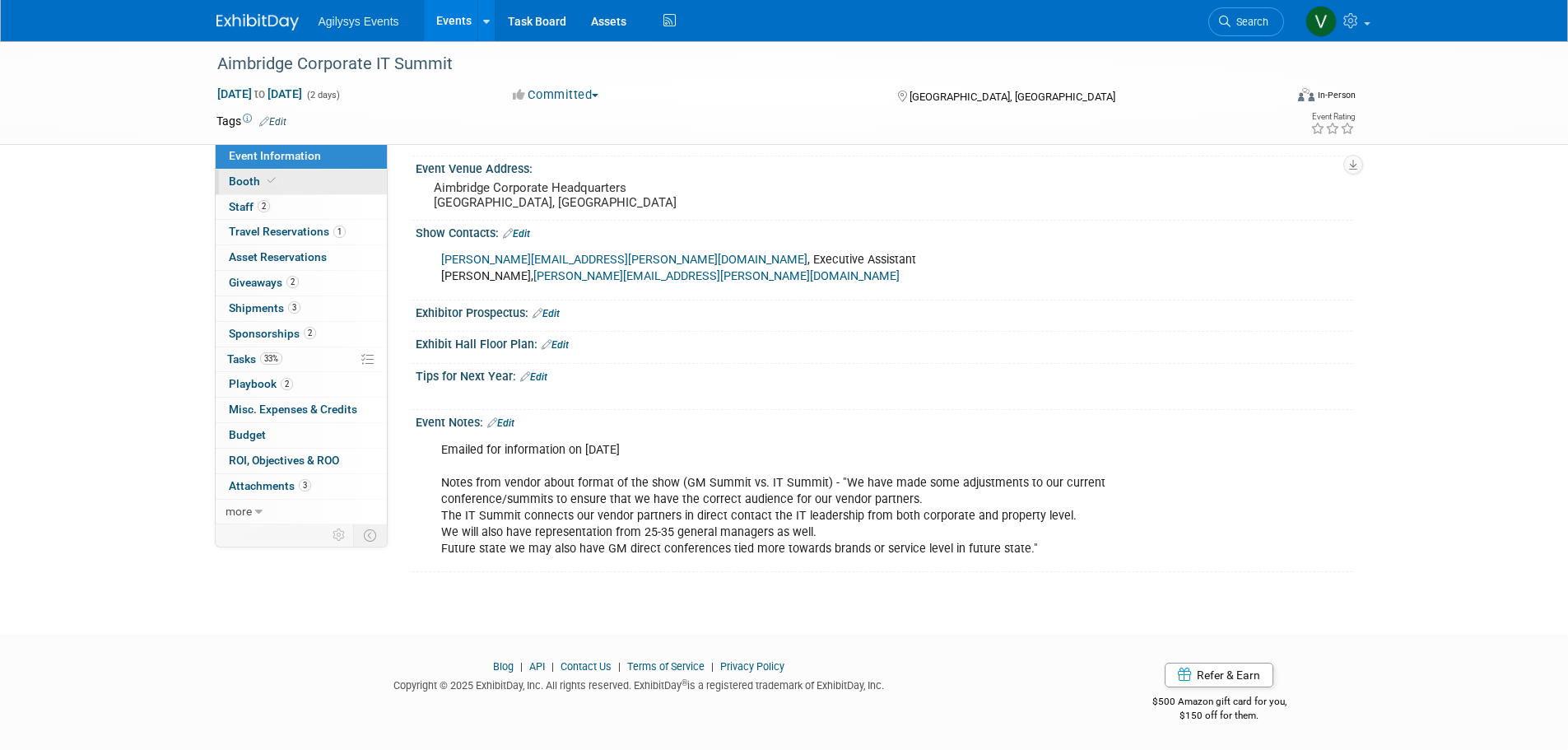 click on "Booth" at bounding box center [254, 181] 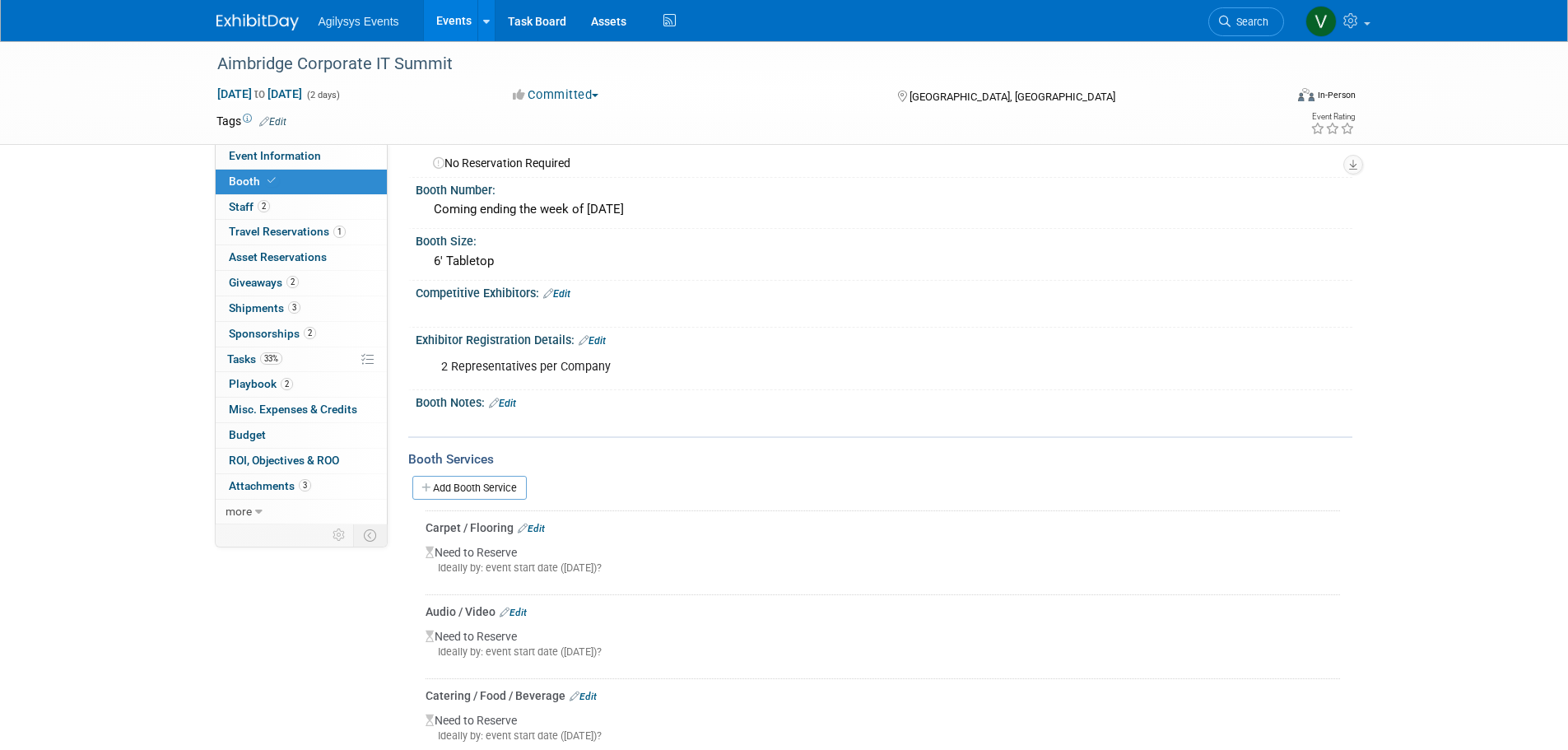 scroll, scrollTop: 0, scrollLeft: 0, axis: both 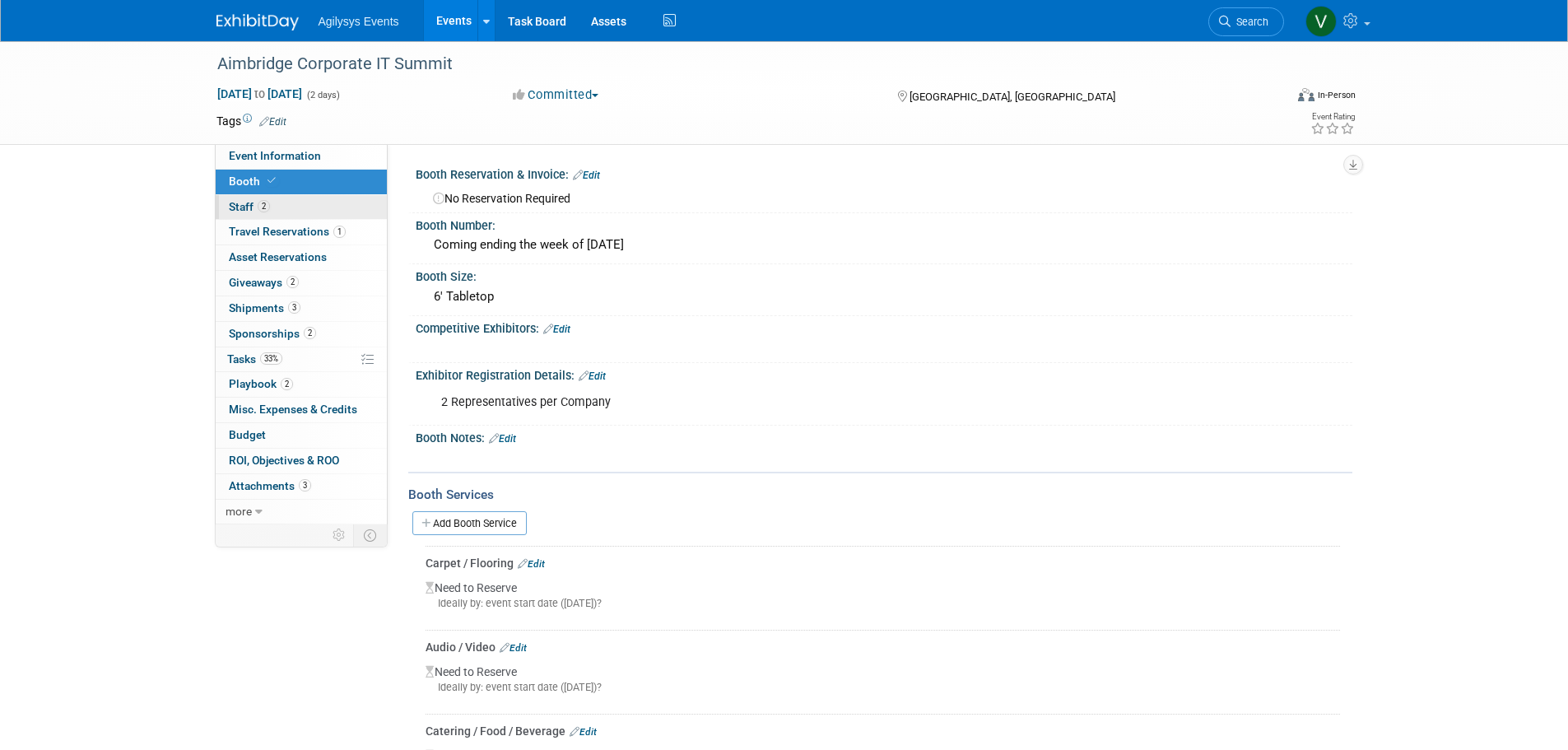 click on "2" at bounding box center (263, 206) 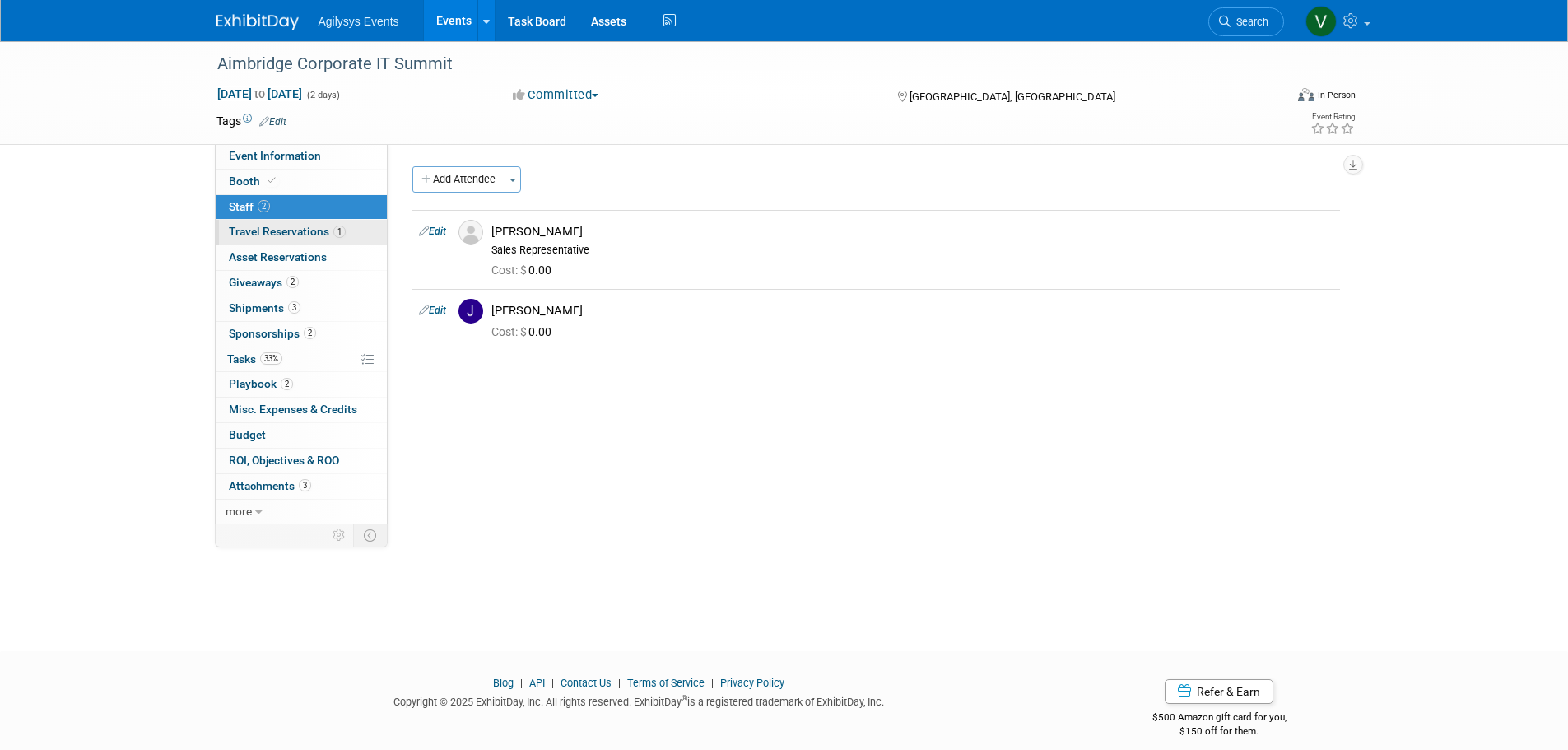 click on "Travel Reservations 1" at bounding box center [287, 231] 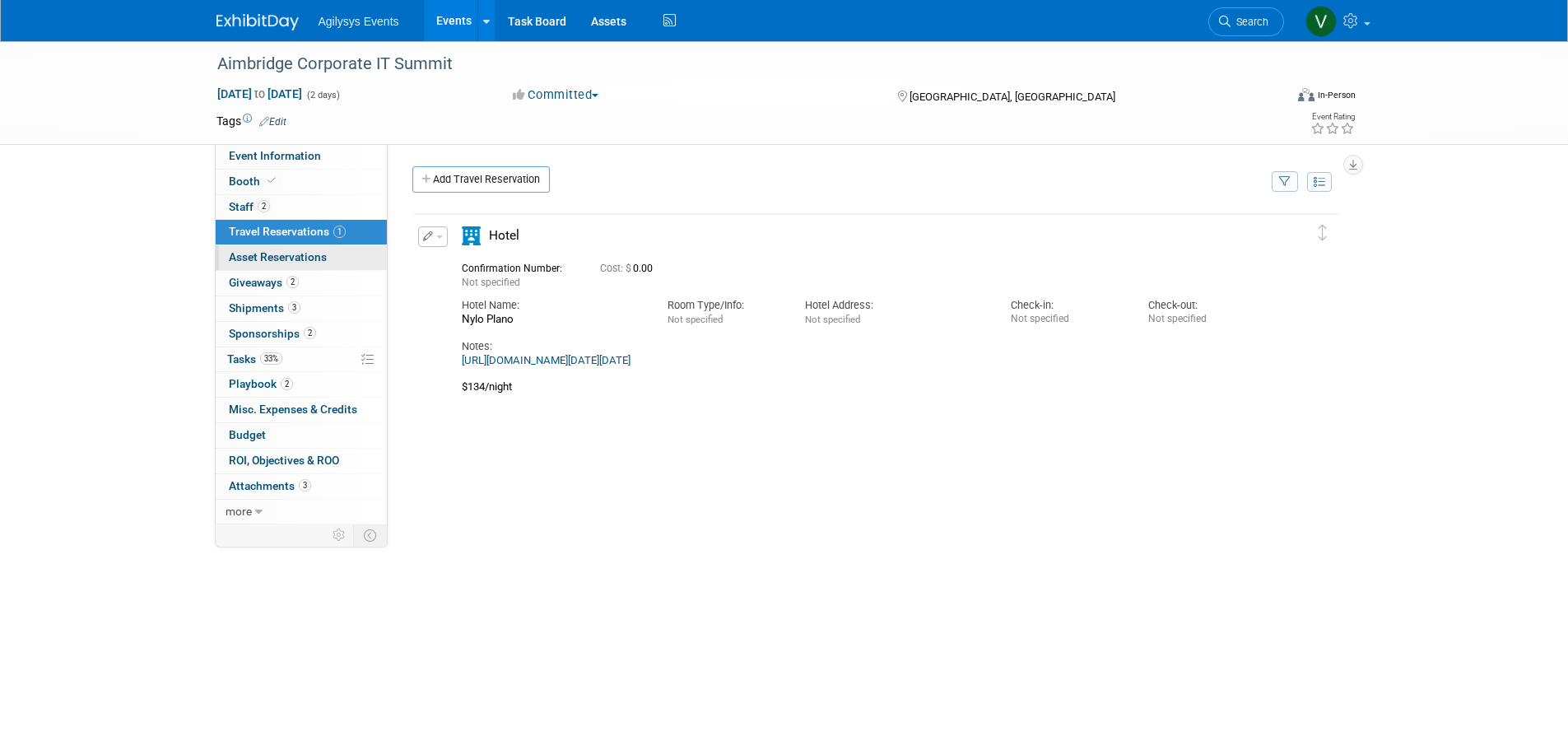 click on "0
Asset Reservations 0" at bounding box center [301, 258] 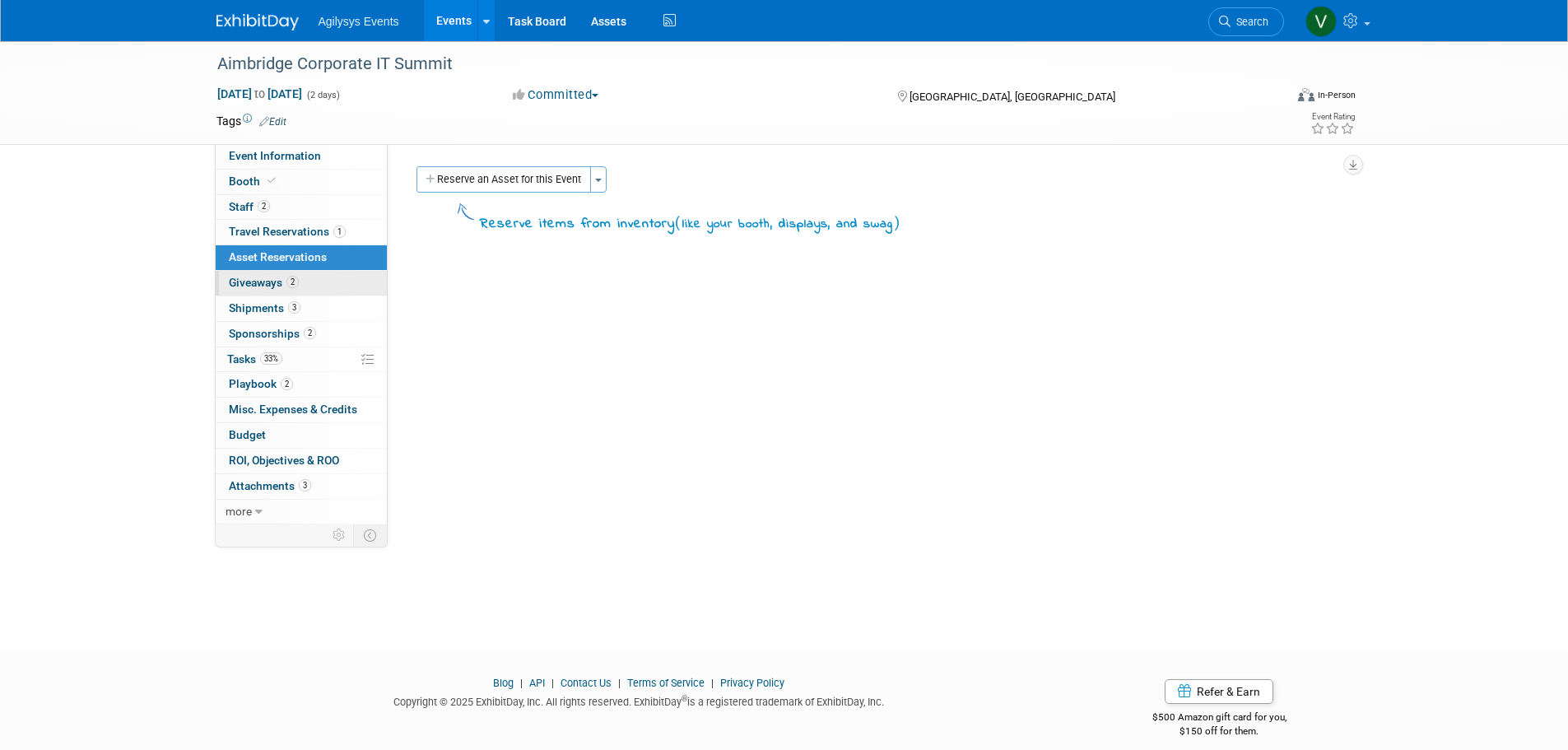 click on "Giveaways 2" at bounding box center [263, 282] 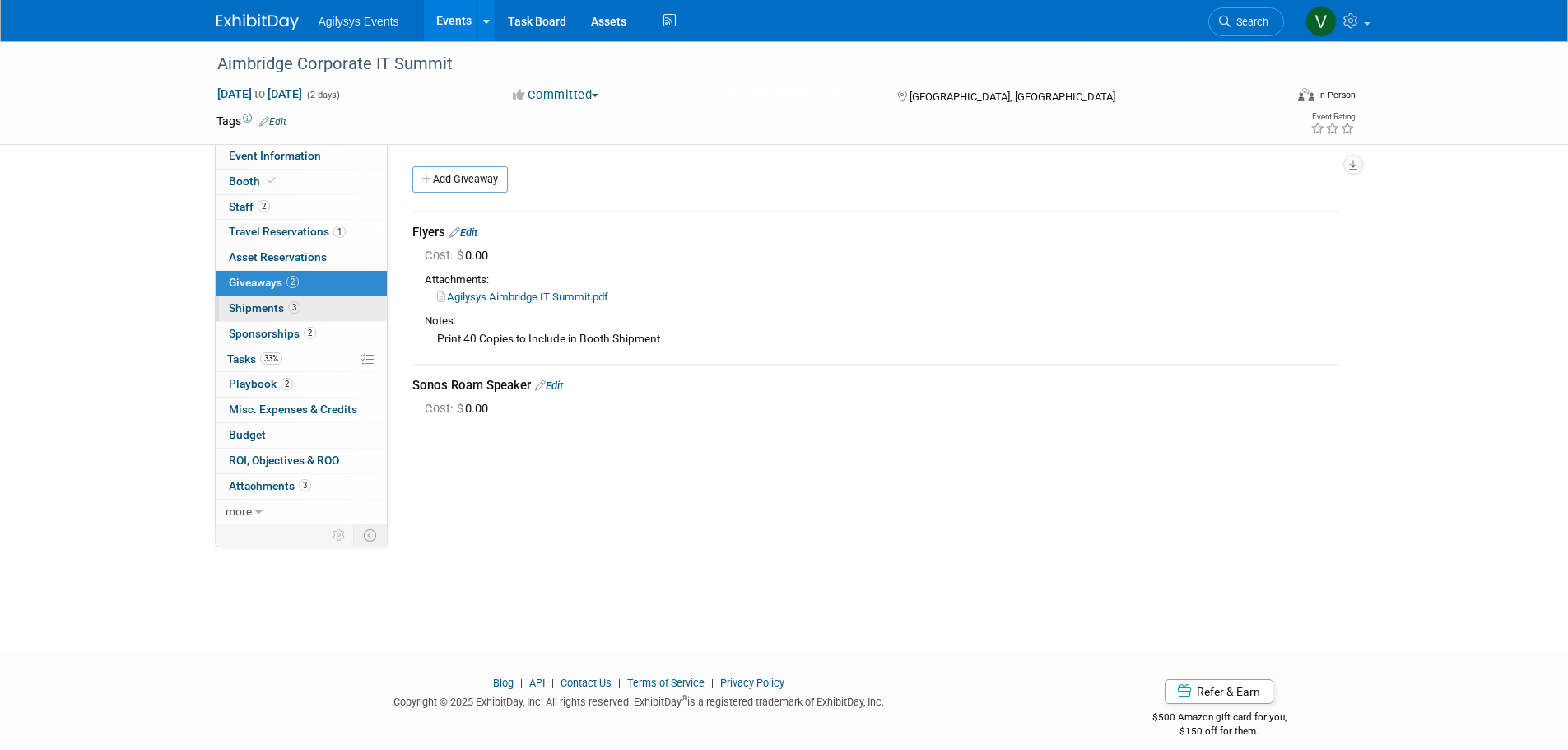 click on "Shipments 3" at bounding box center [264, 308] 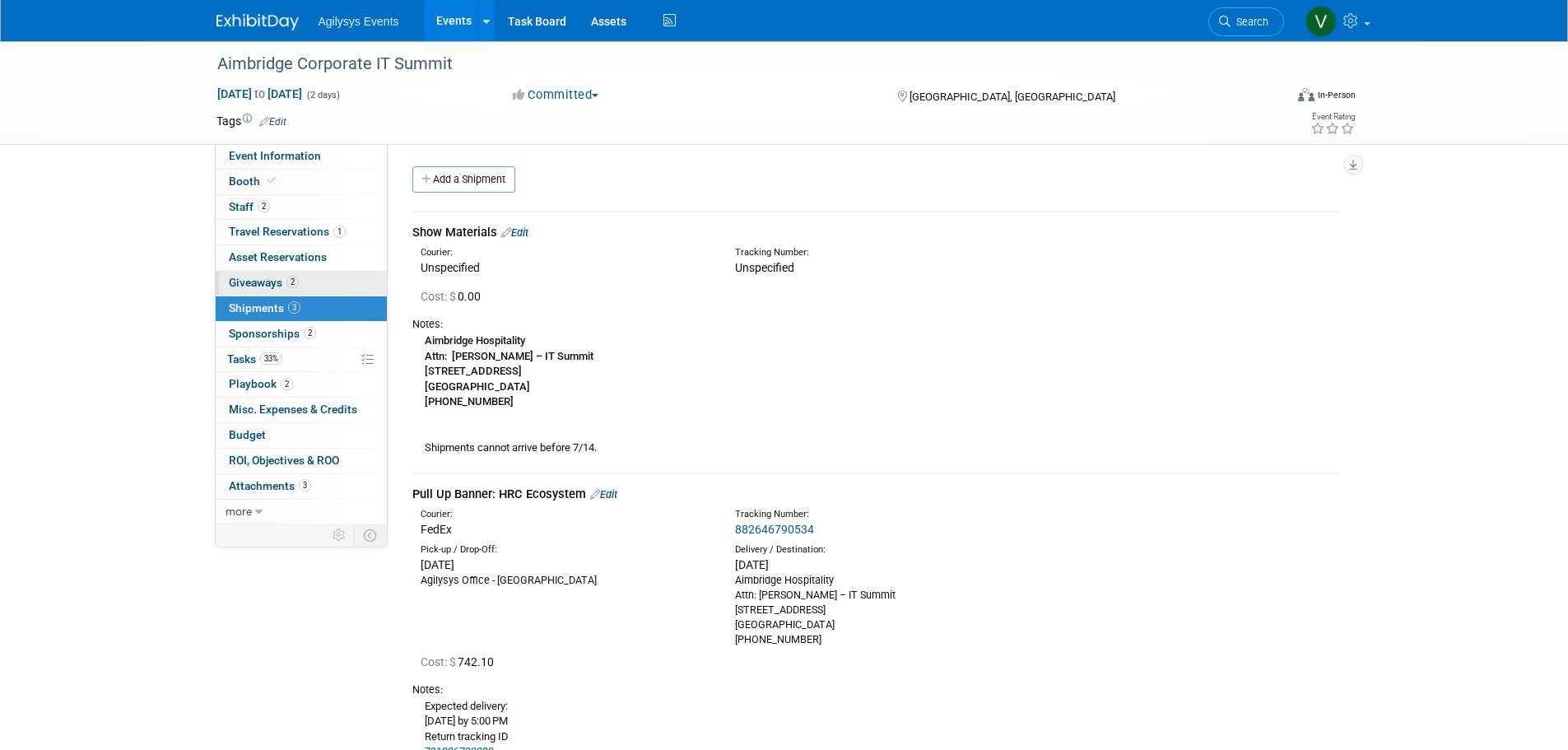 click on "Giveaways 2" at bounding box center [263, 282] 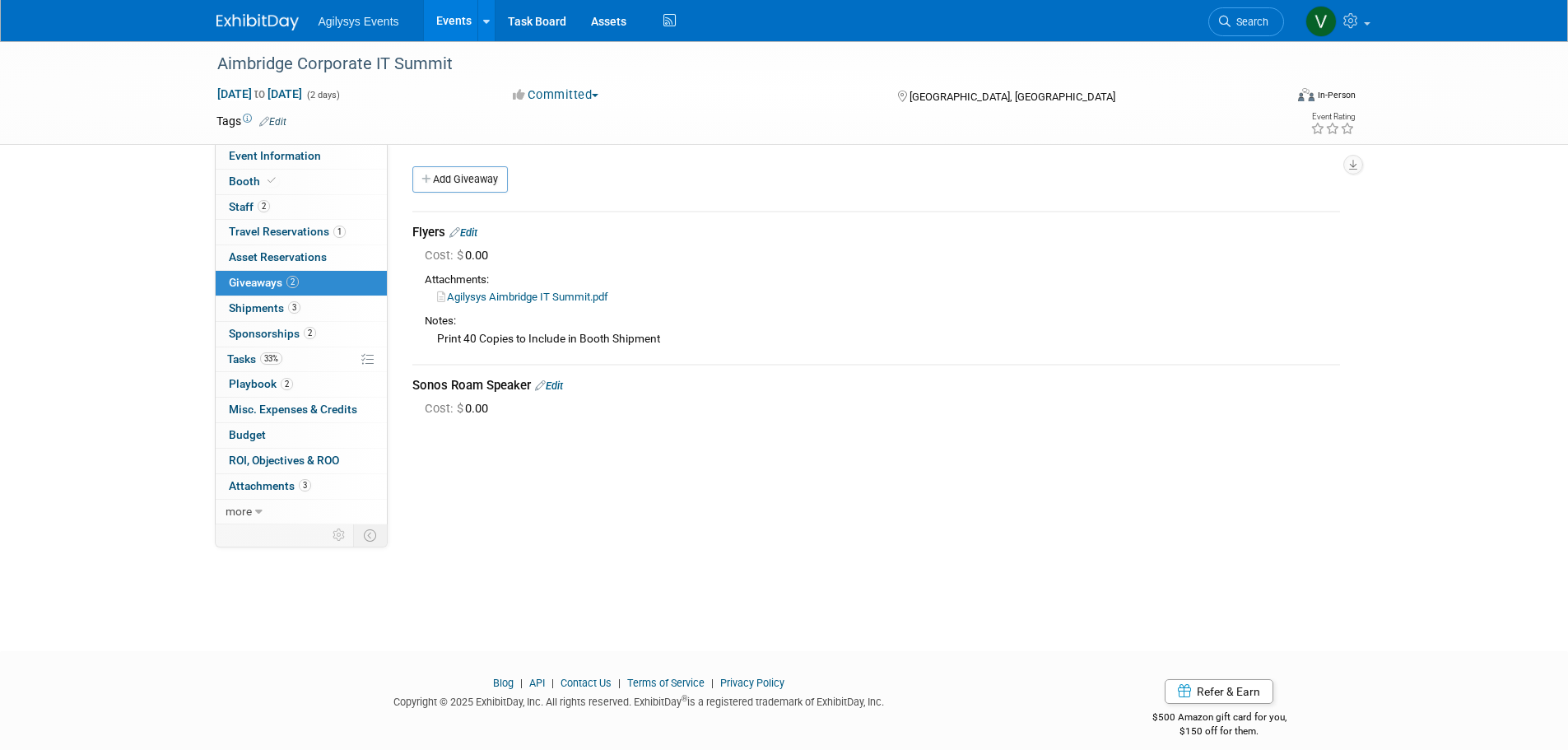 drag, startPoint x: 697, startPoint y: 336, endPoint x: 422, endPoint y: 282, distance: 280.25167 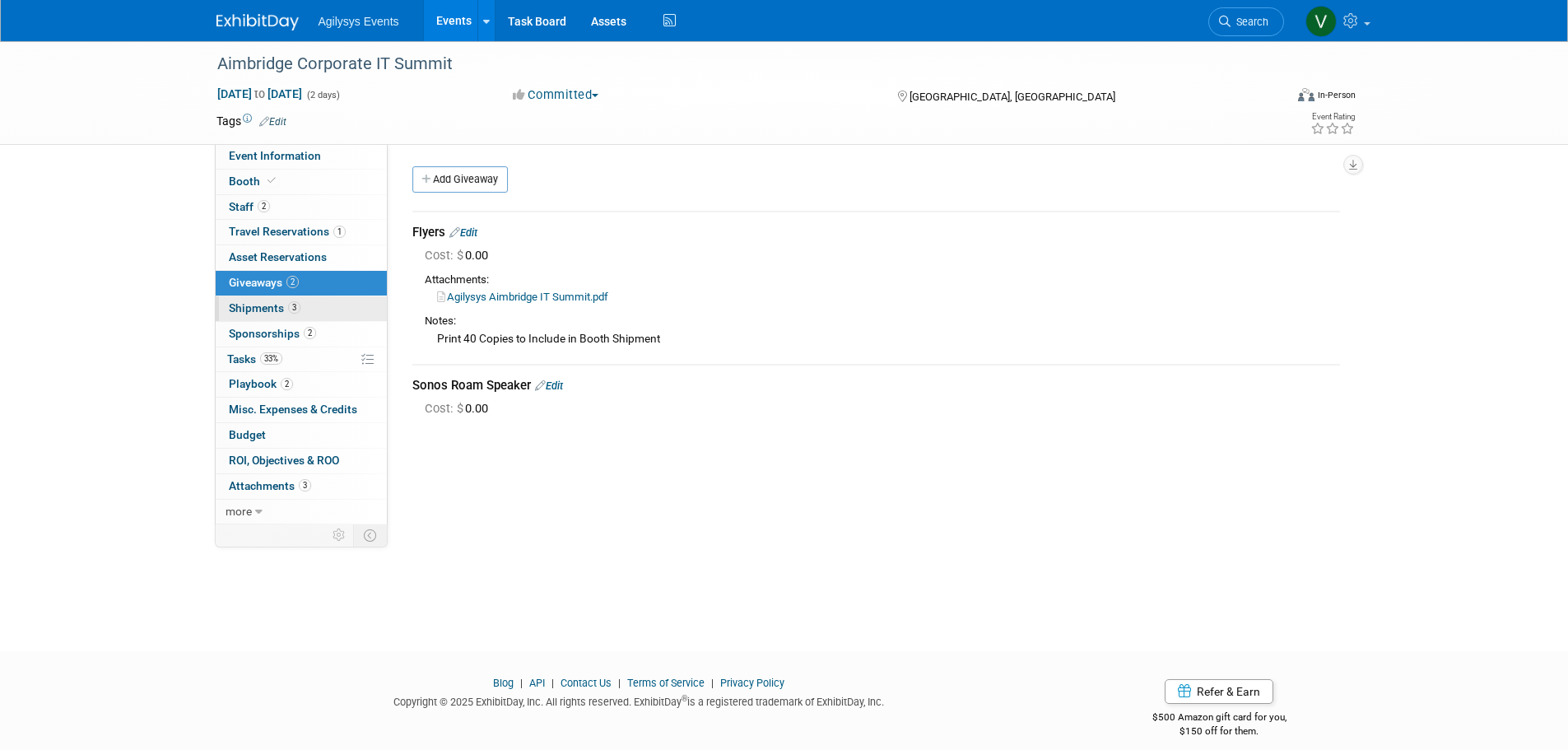 click on "3
Shipments 3" at bounding box center (301, 309) 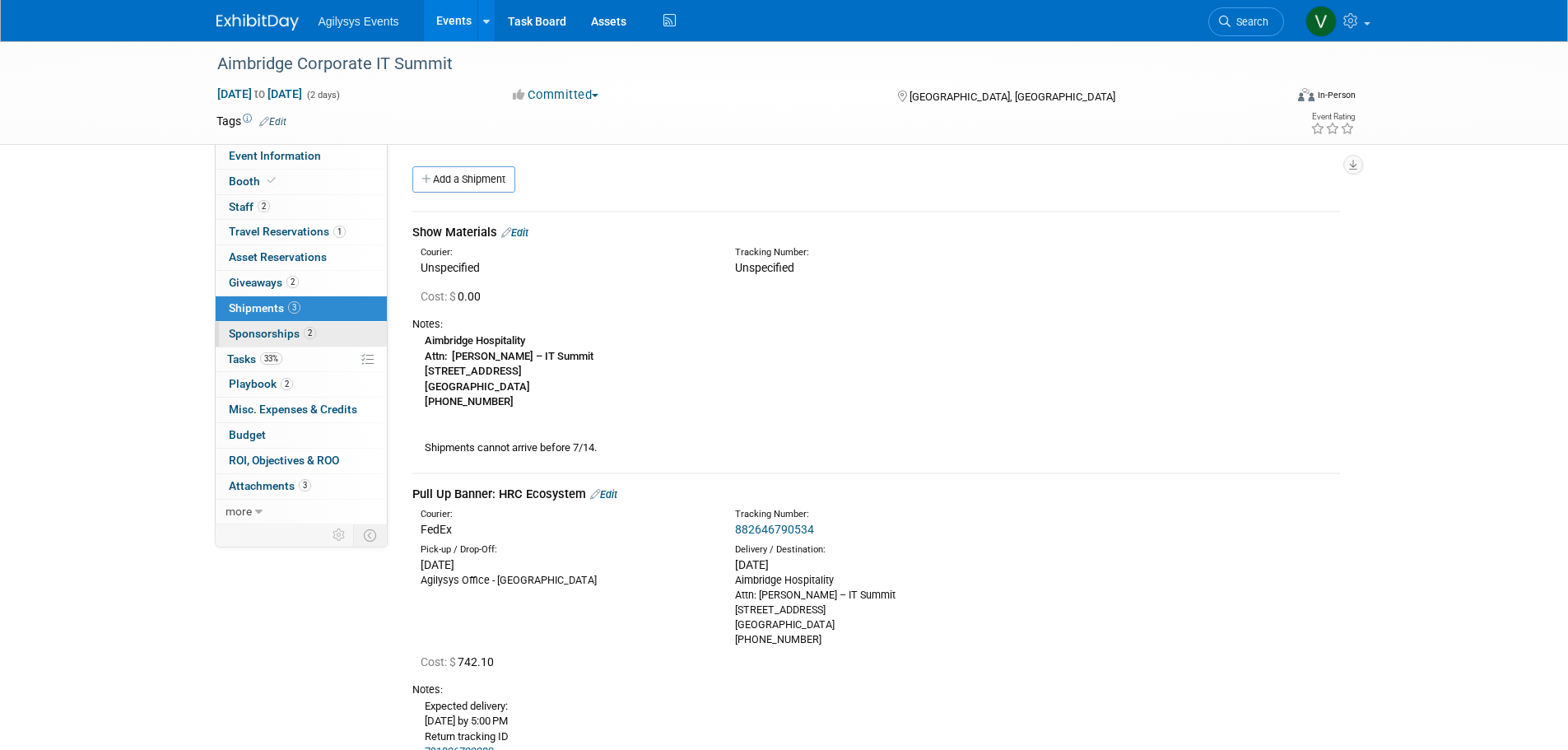 click on "Sponsorships 2" at bounding box center [272, 333] 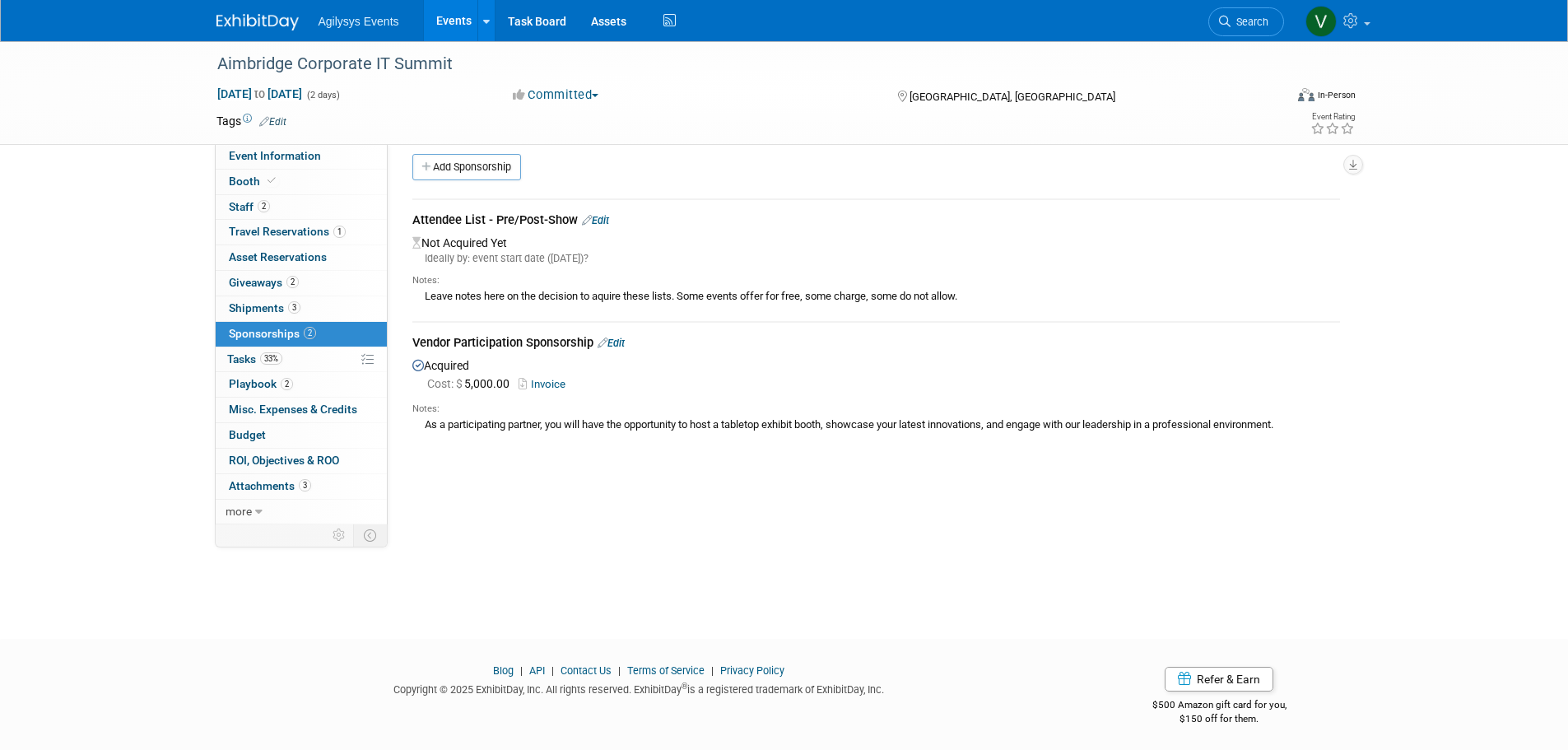 scroll, scrollTop: 16, scrollLeft: 0, axis: vertical 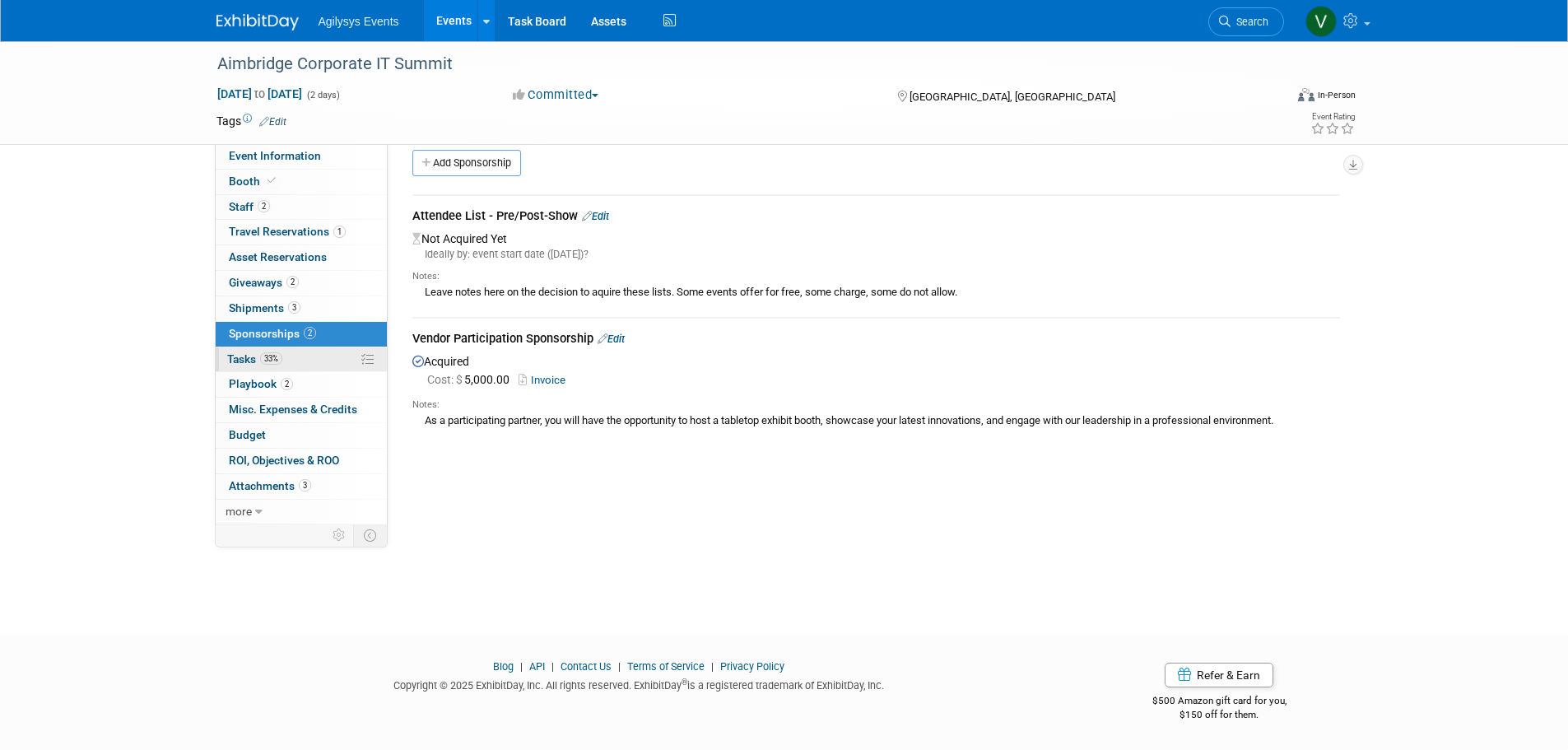 click on "Tasks 33%" at bounding box center (254, 359) 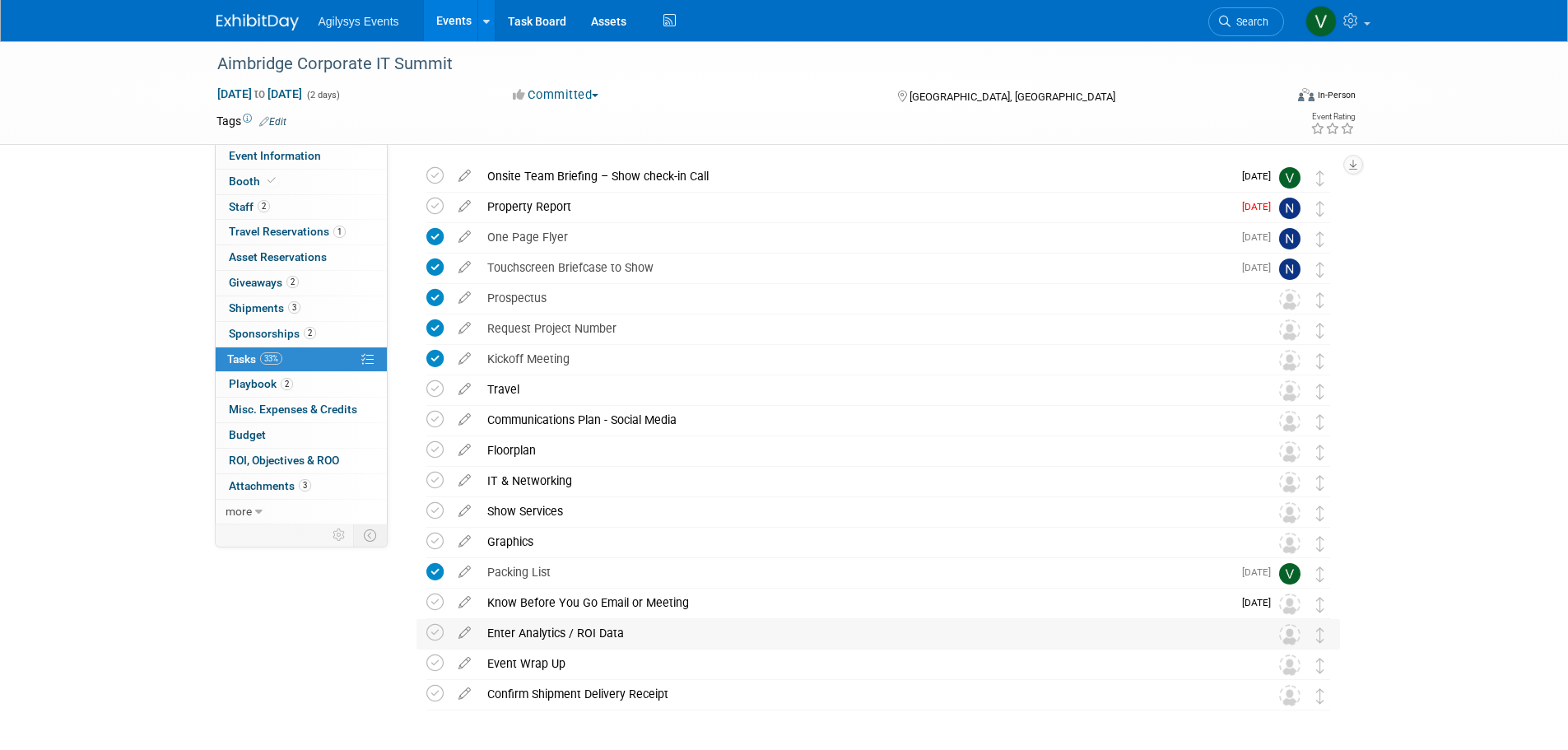 scroll, scrollTop: 0, scrollLeft: 0, axis: both 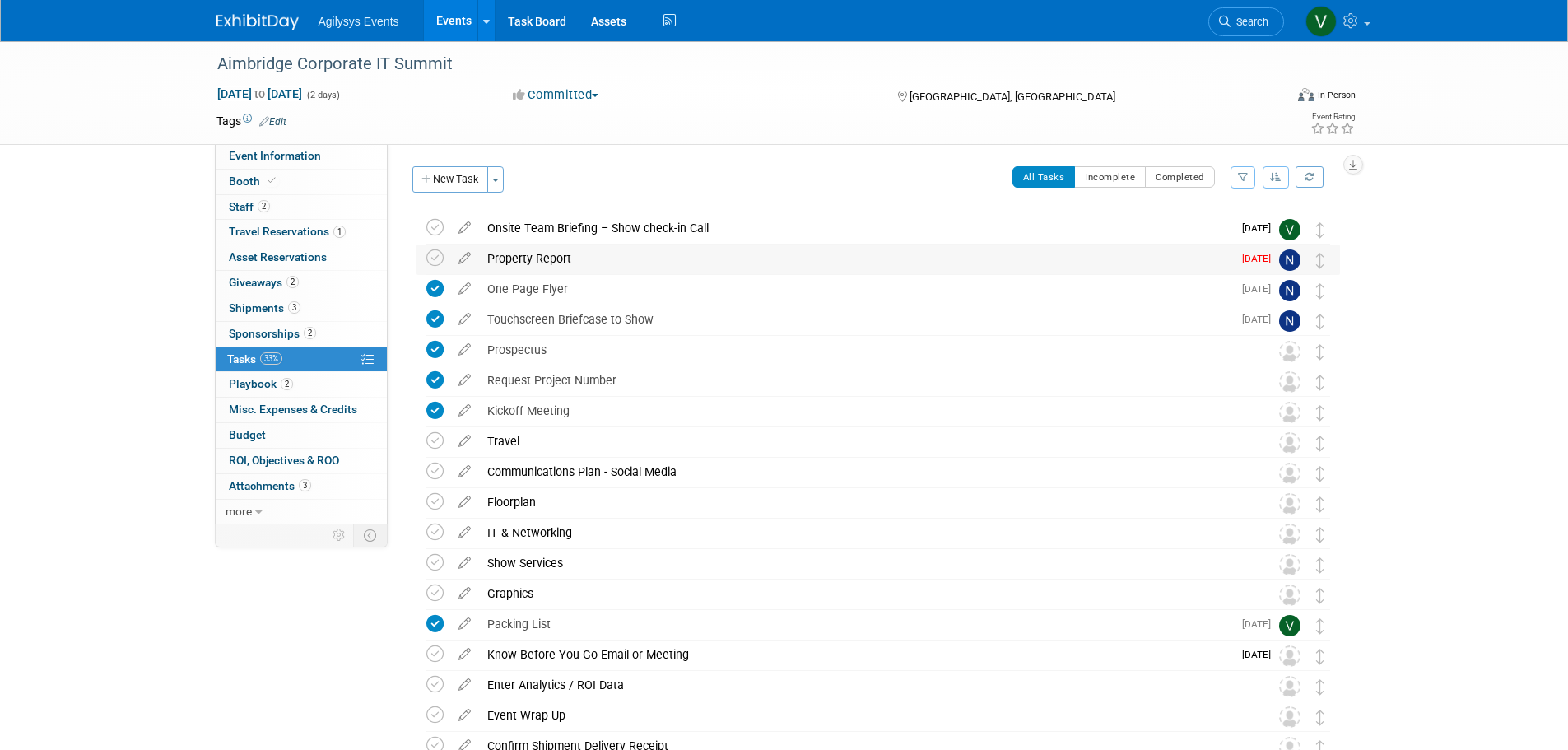 click on "Property Report" at bounding box center (855, 259) 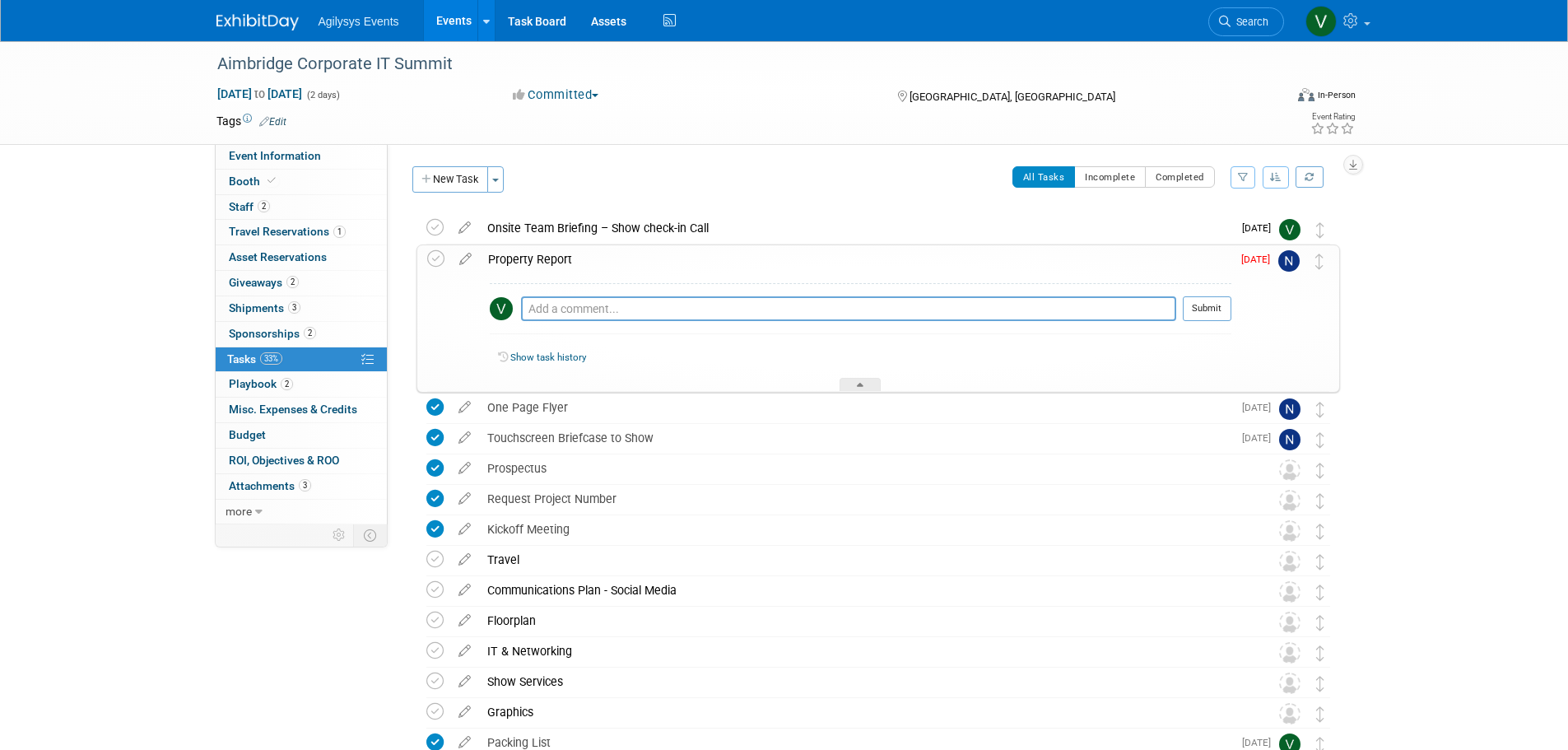 drag, startPoint x: 1488, startPoint y: 328, endPoint x: 1463, endPoint y: 333, distance: 25.495098 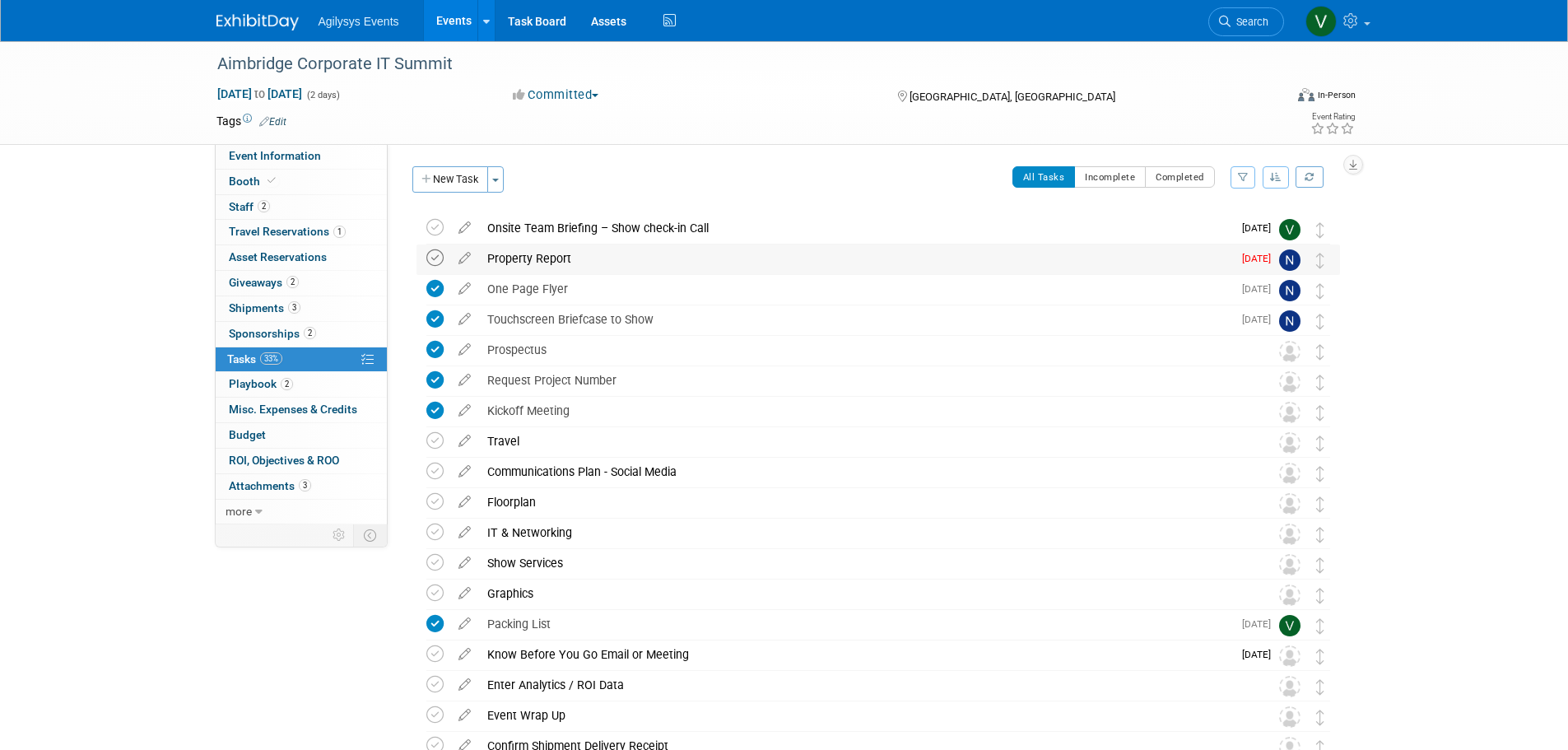 click at bounding box center (435, 258) 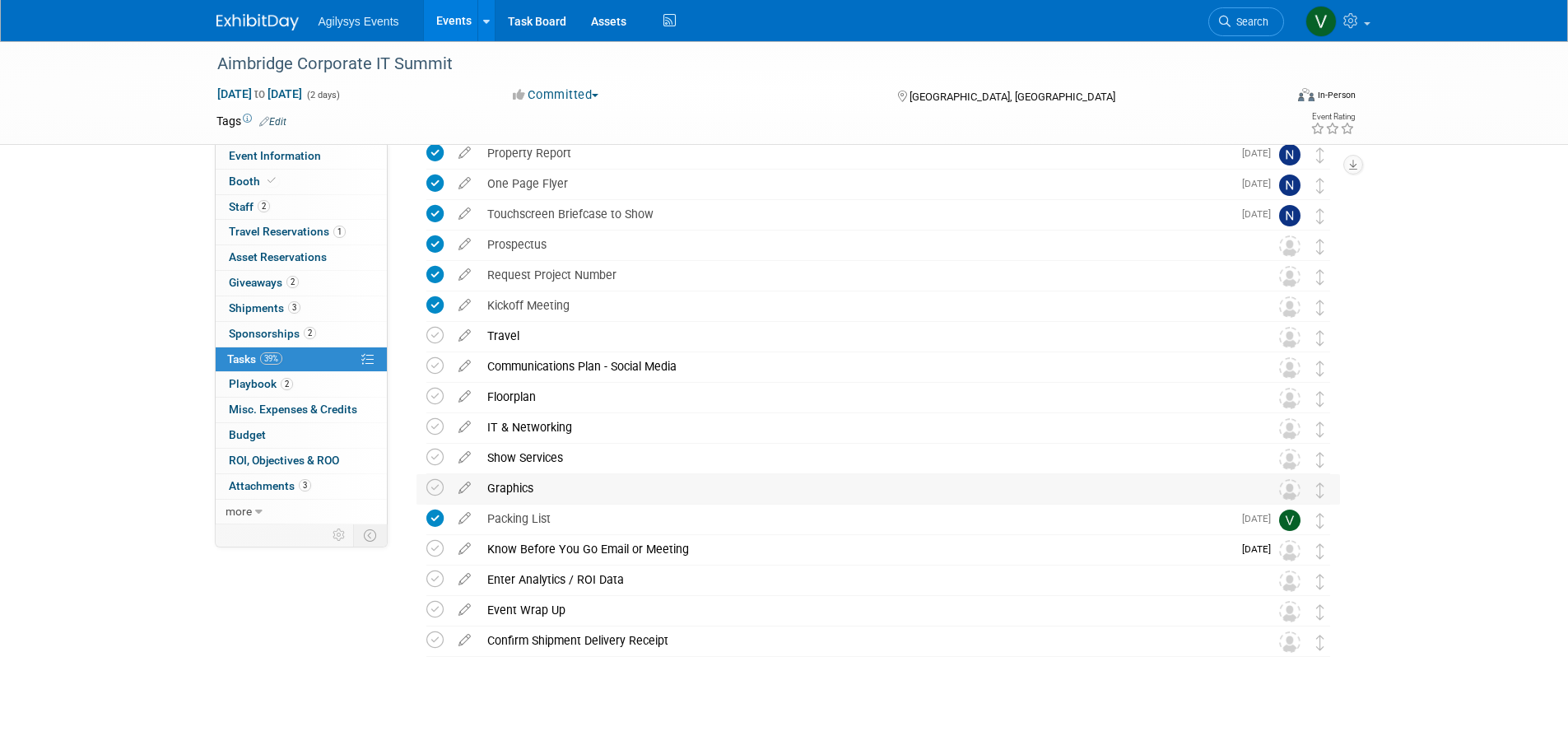 scroll, scrollTop: 113, scrollLeft: 0, axis: vertical 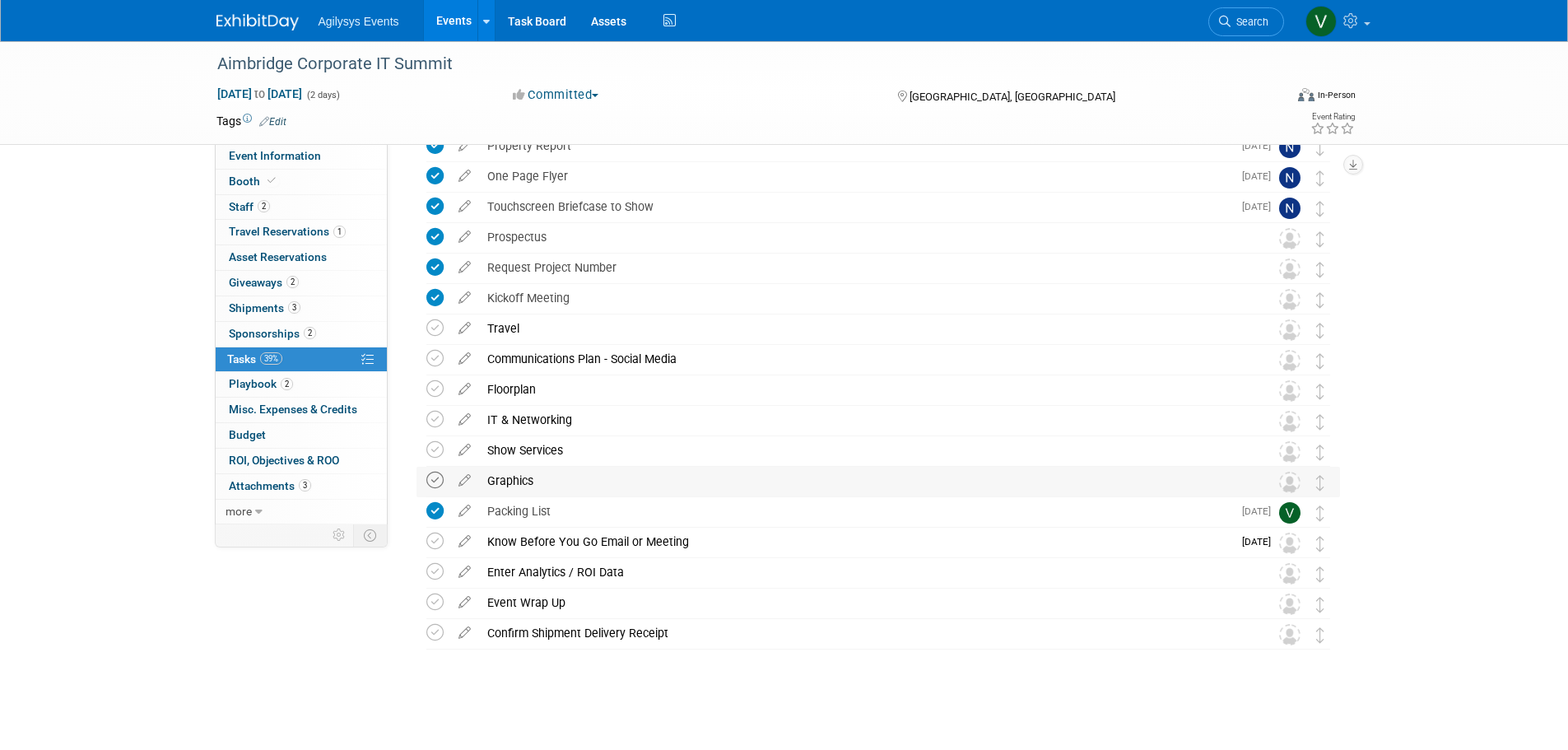 click at bounding box center [435, 480] 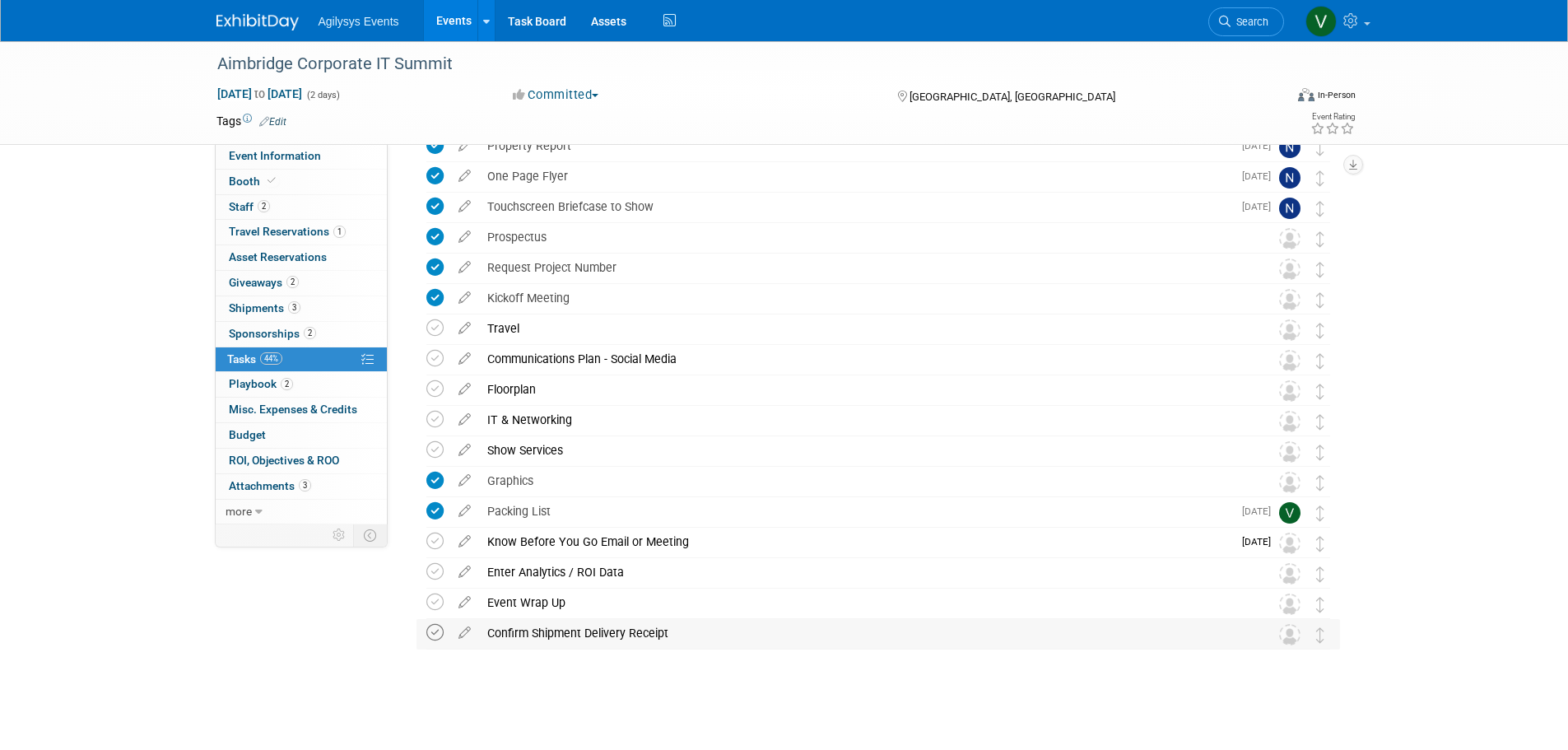 click at bounding box center (435, 632) 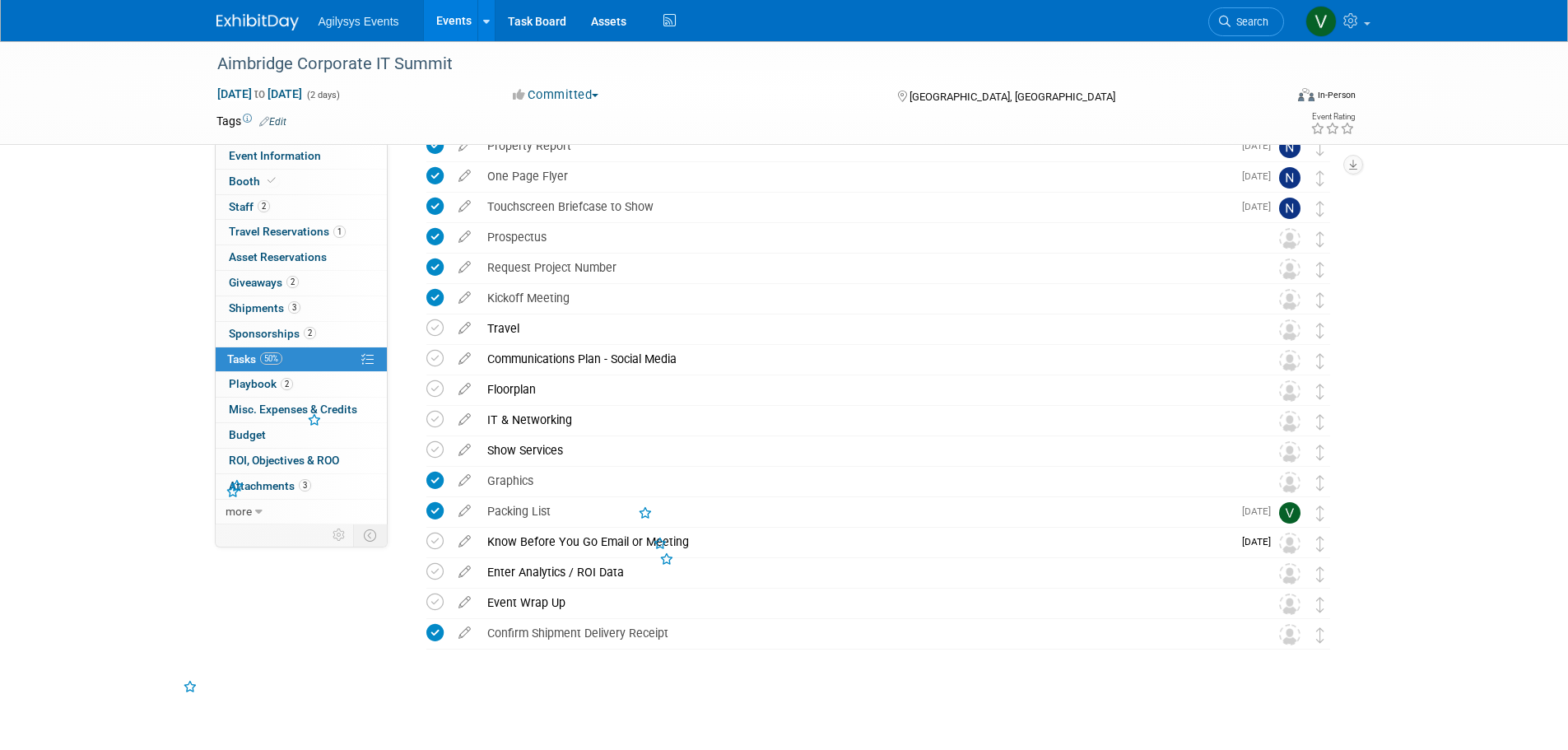 click on "Aimbridge Corporate IT Summit
Plano, TX
Jul 21, 2025   to   Jul 22, 2025
(Going)
Onsite Team Briefing – Show check-in Call
Pro tip: Press Ctrl-Enter to submit comment.
Submit
Show task history
Jul 21
Property Report" at bounding box center [874, 408] 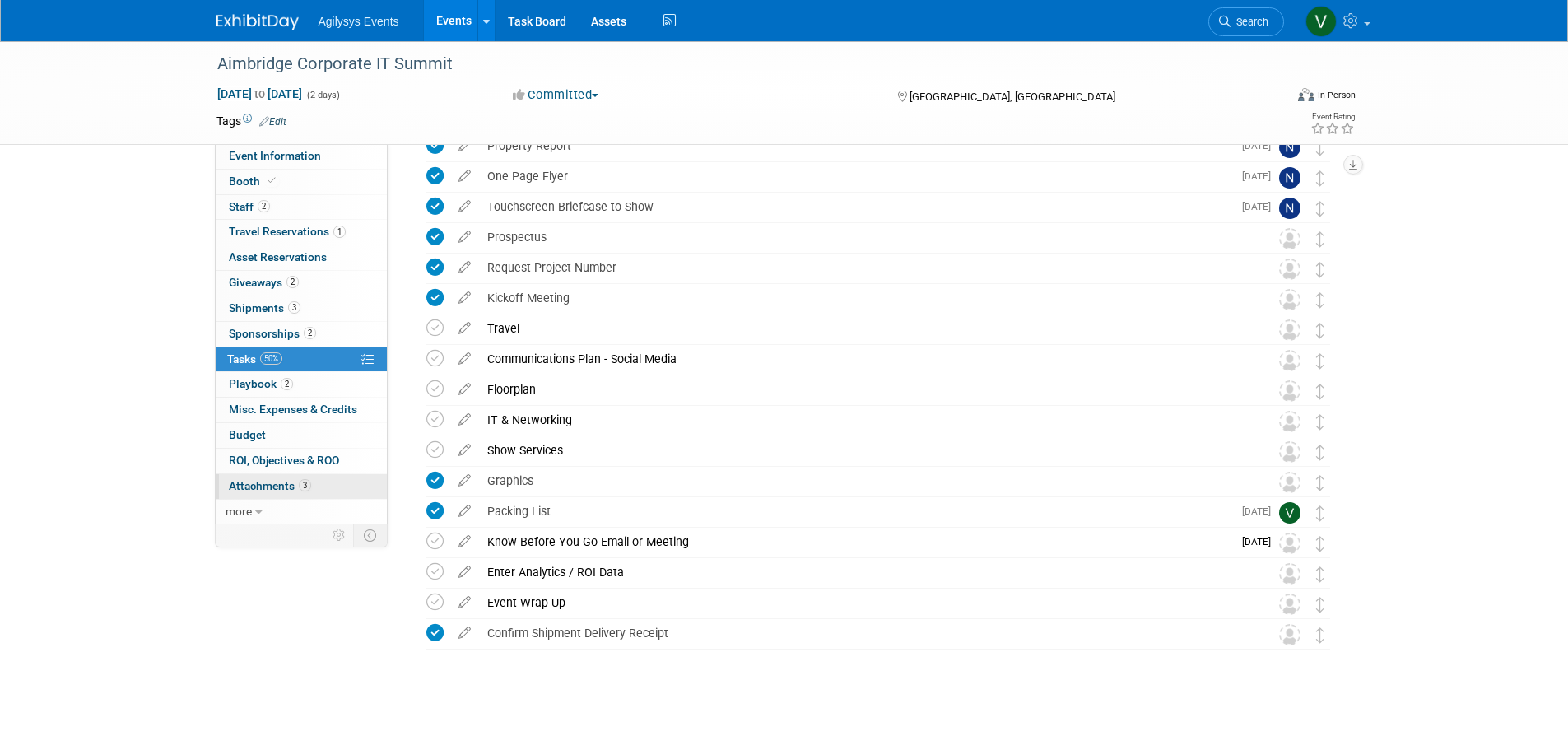 click on "Attachments 3" at bounding box center [270, 486] 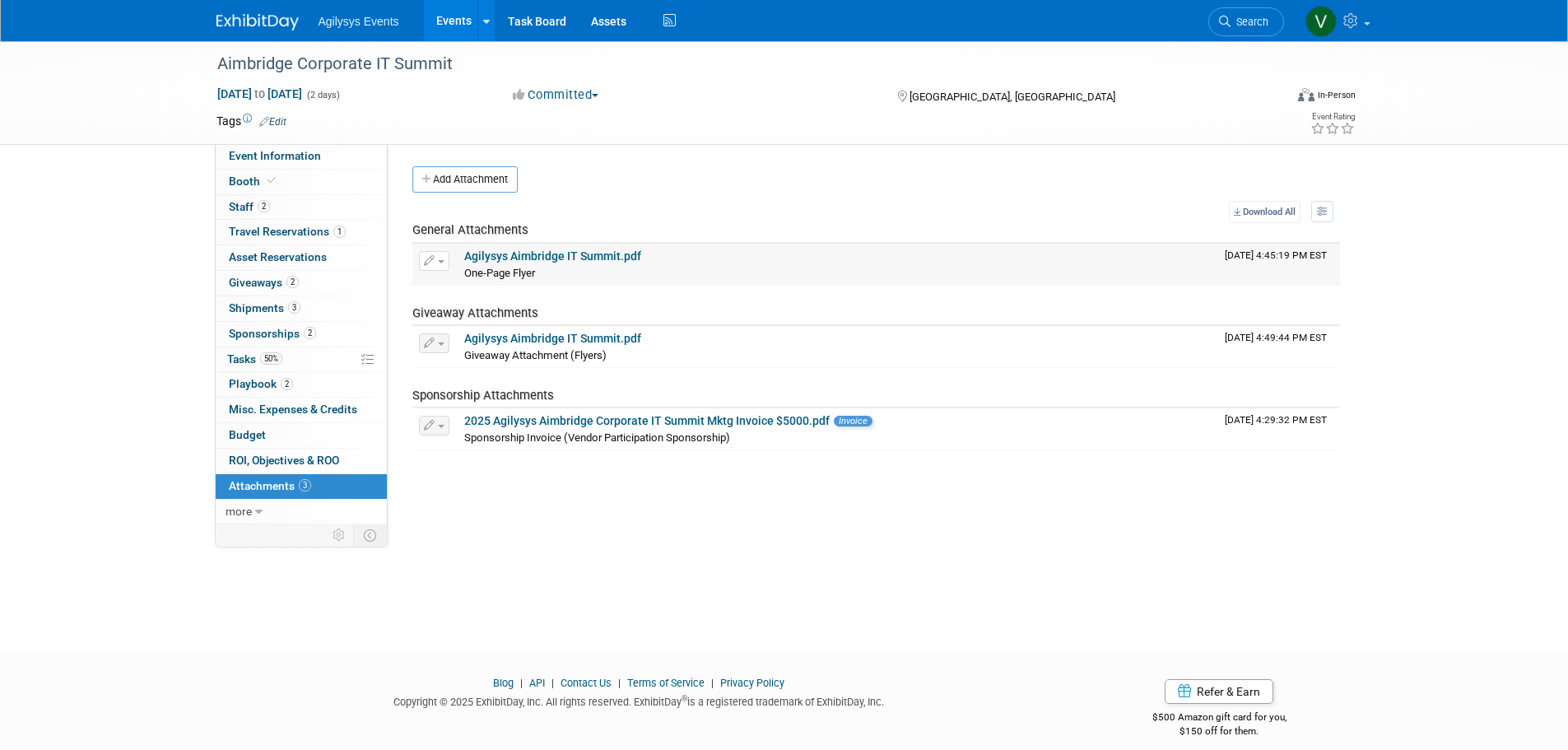 click on "Agilysys Aimbridge IT Summit.pdf" at bounding box center [552, 256] 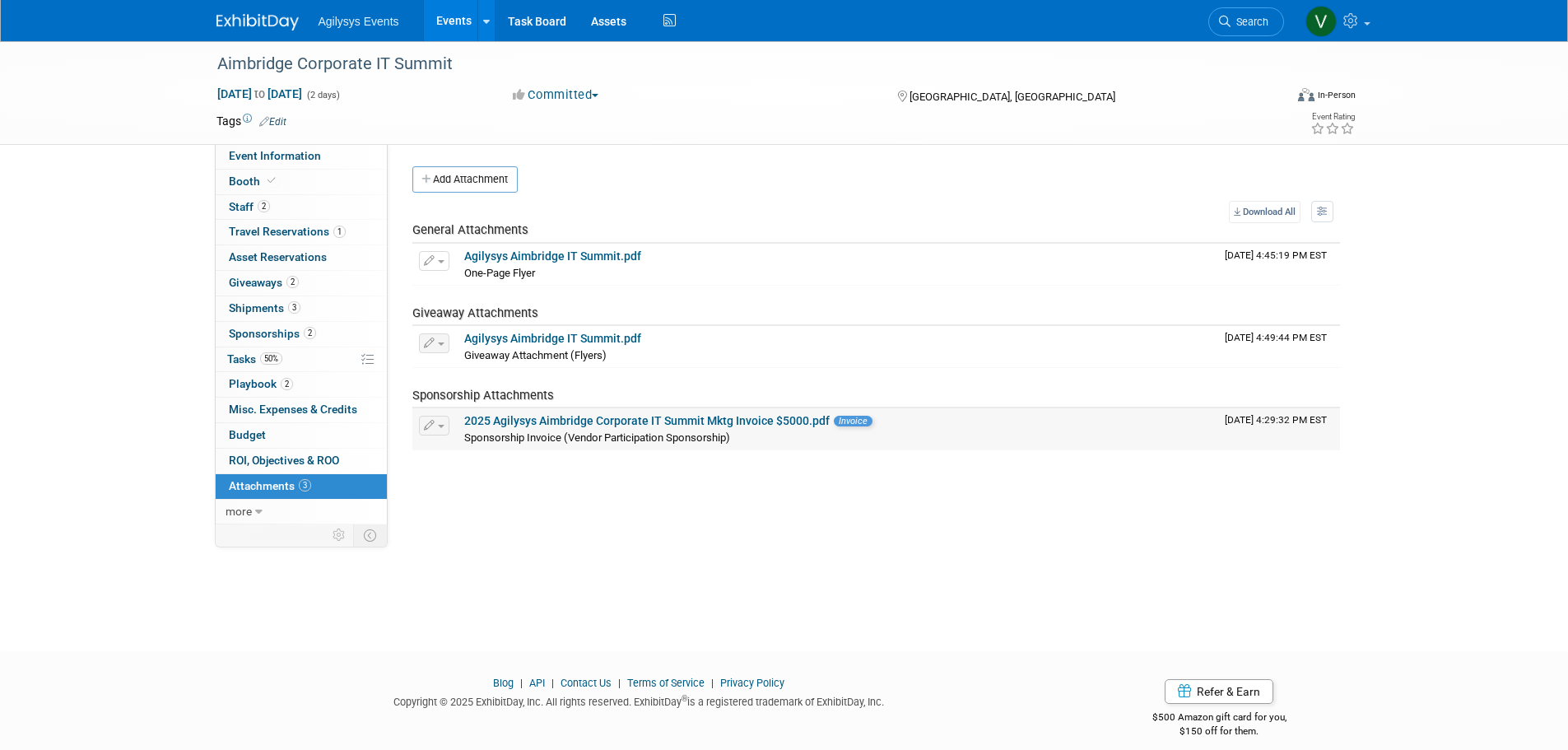 click on "2025 Agilysys Aimbridge Corporate IT Summit Mktg Invoice $5000.pdf" at bounding box center [647, 421] 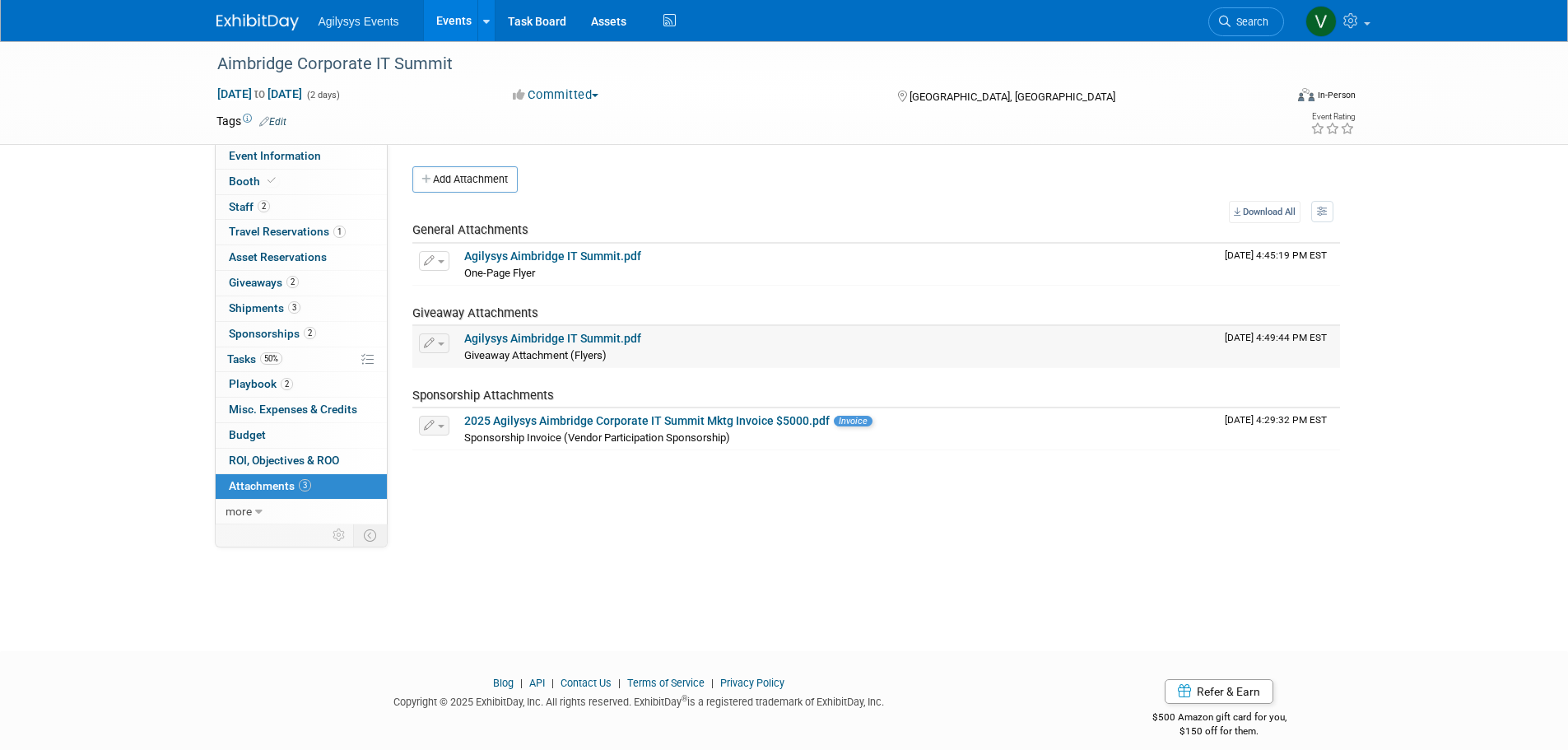 click on "Agilysys Aimbridge IT Summit.pdf" at bounding box center (552, 338) 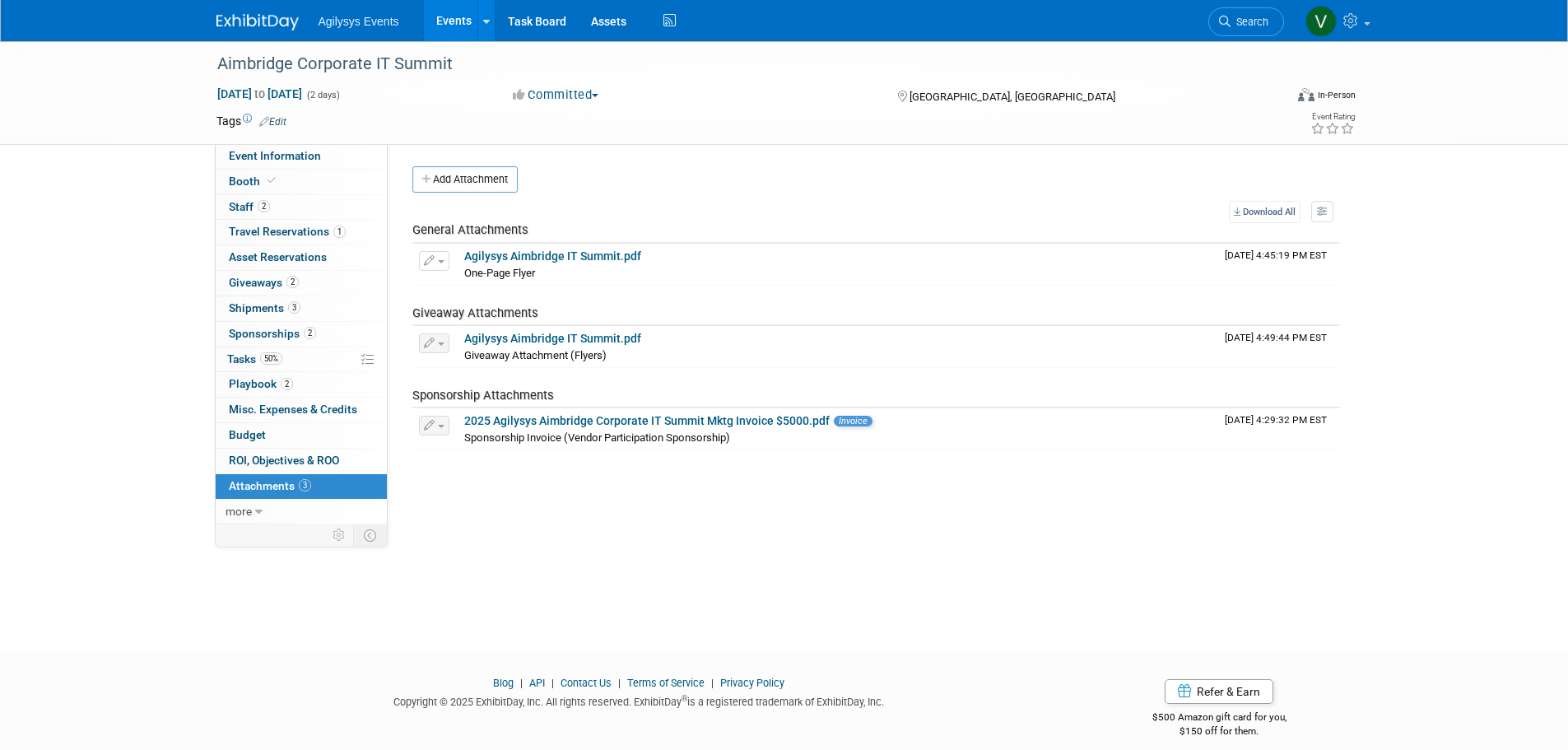 click on "Agilysys Events" at bounding box center [359, 21] 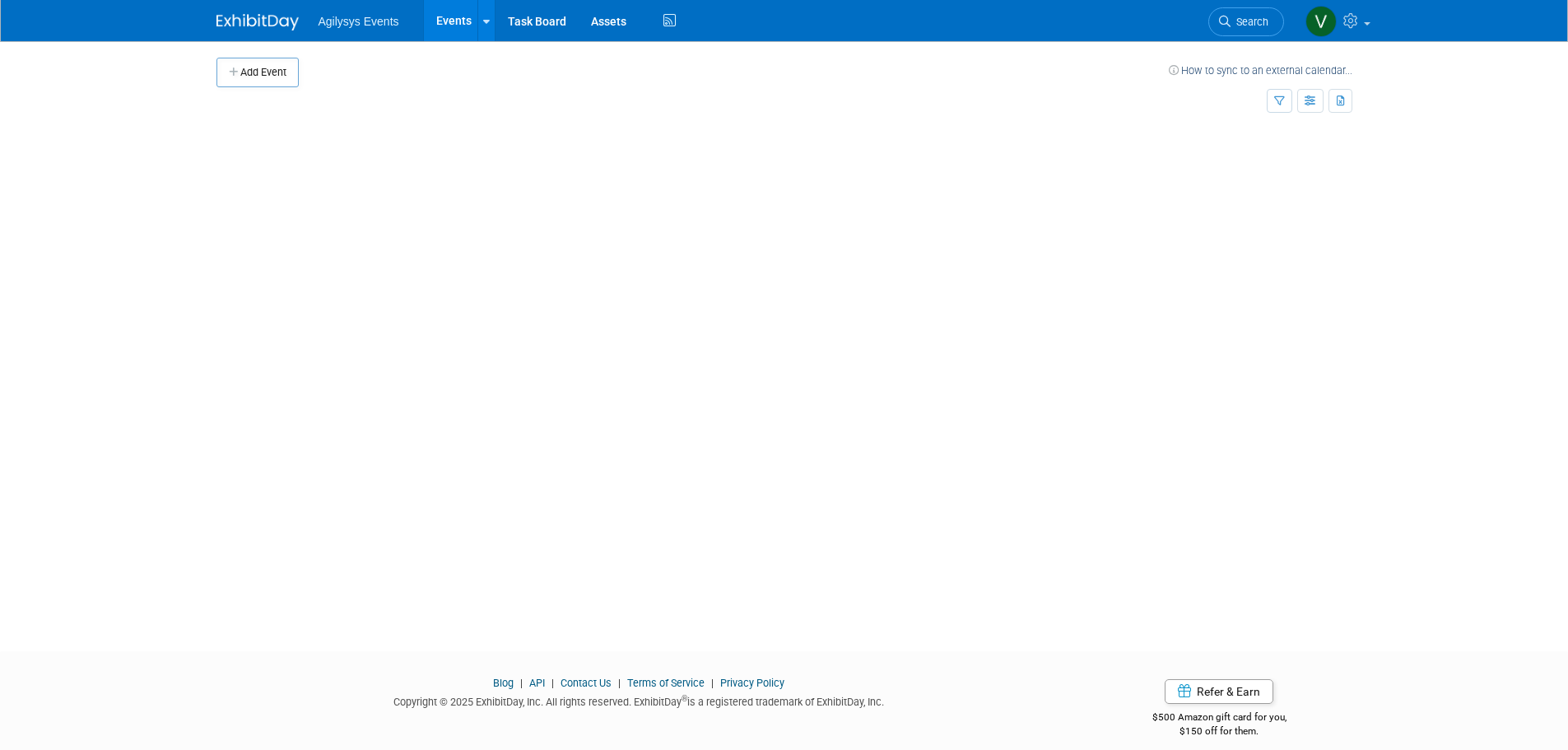 scroll, scrollTop: 0, scrollLeft: 0, axis: both 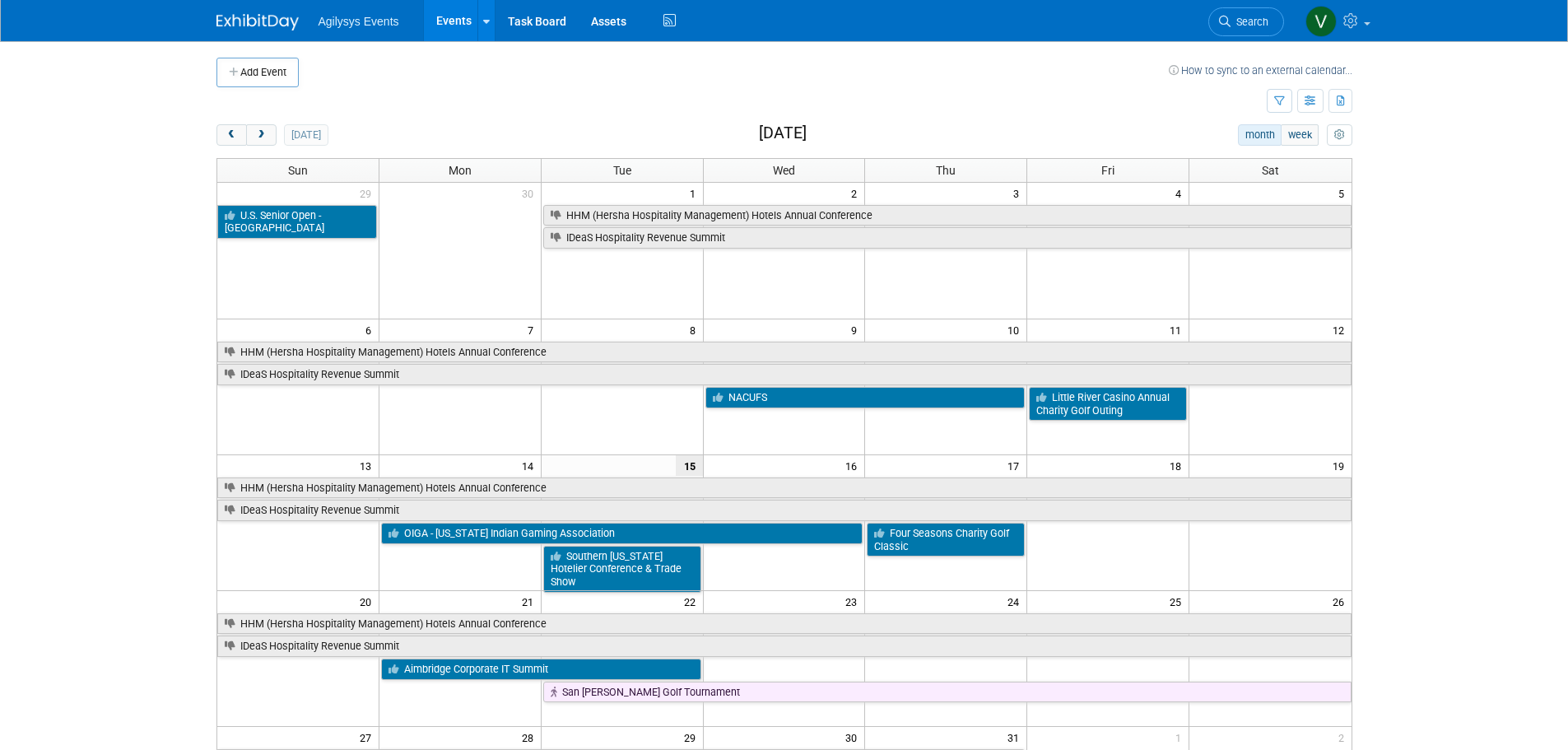 click on "Agilysys Events" at bounding box center [359, 21] 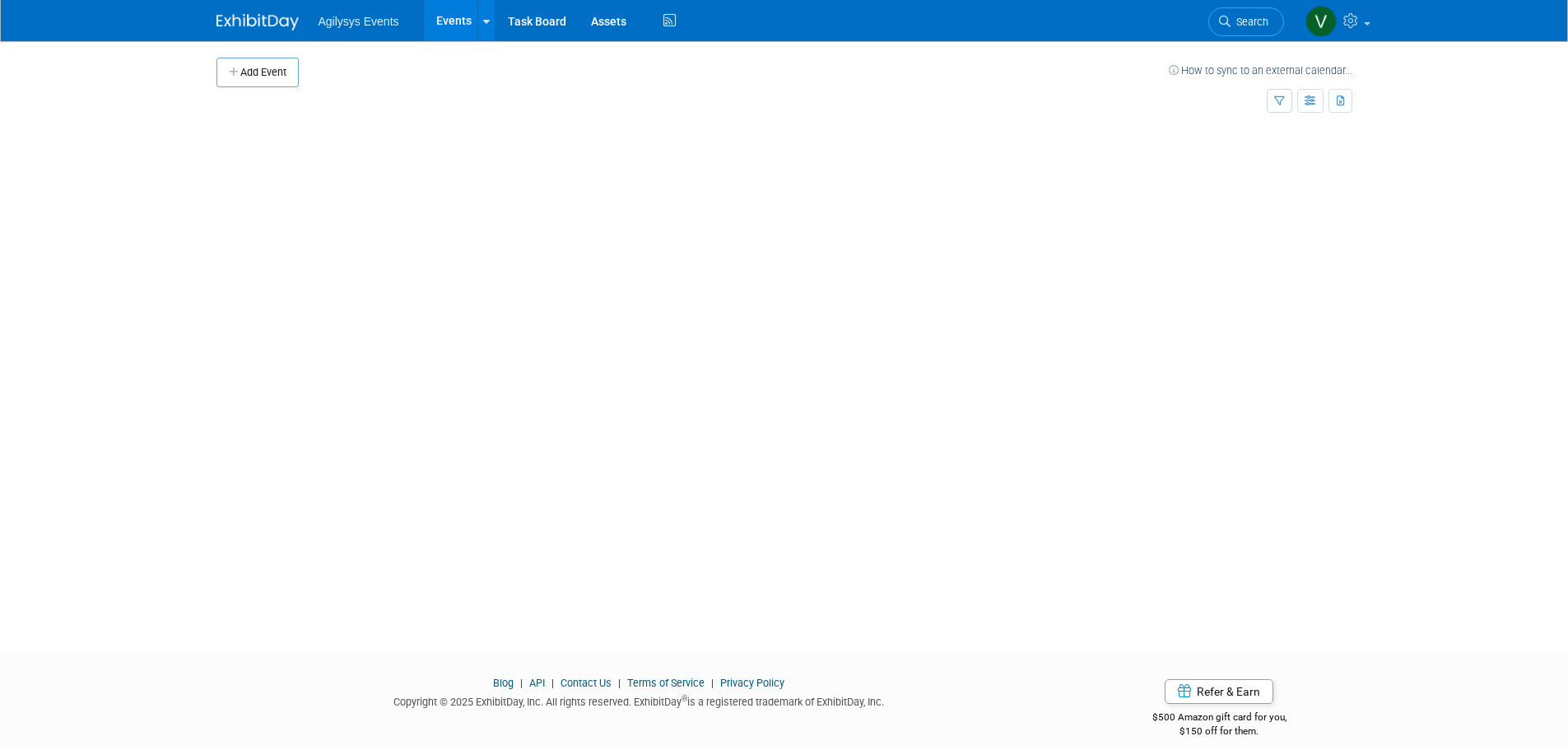 scroll, scrollTop: 0, scrollLeft: 0, axis: both 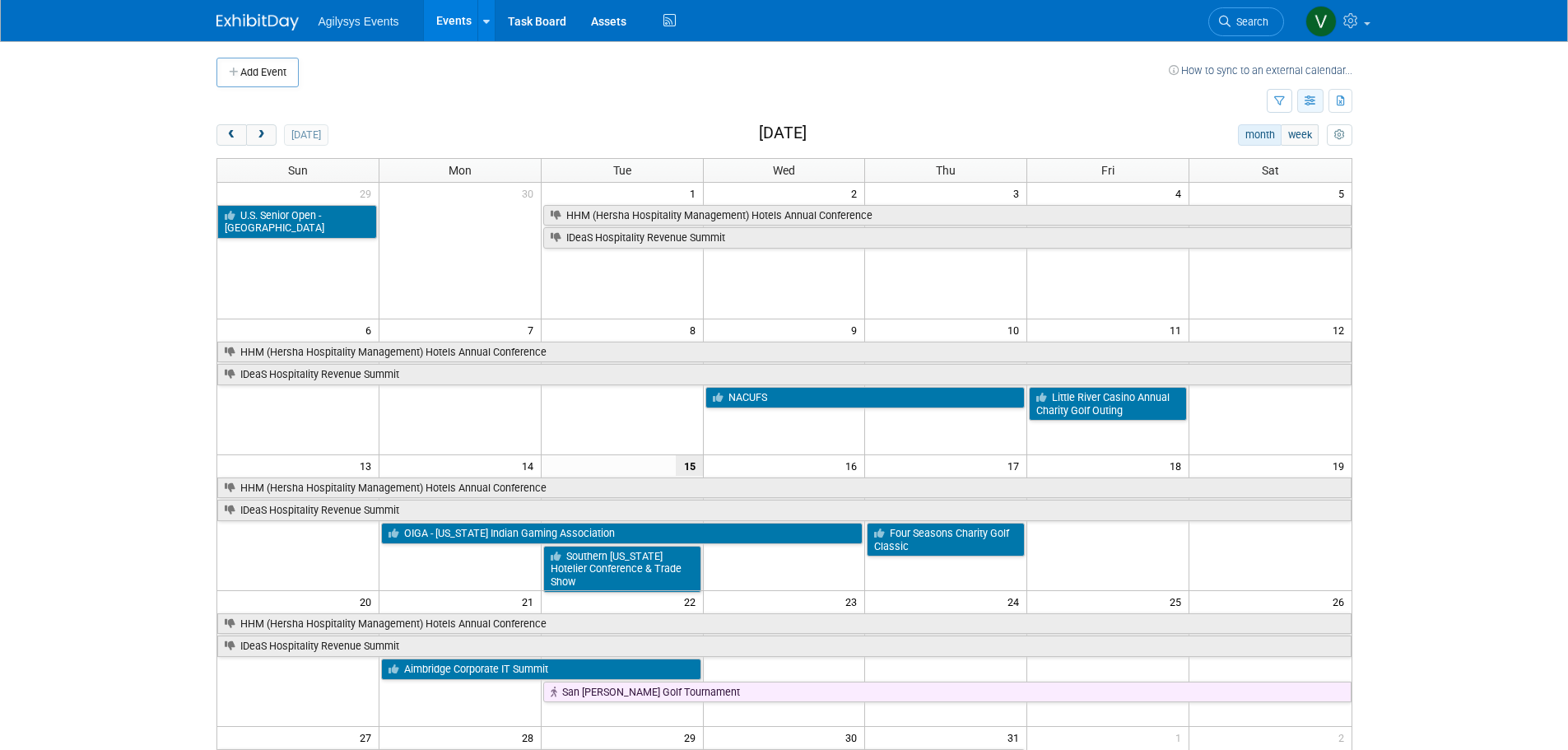click at bounding box center (1310, 100) 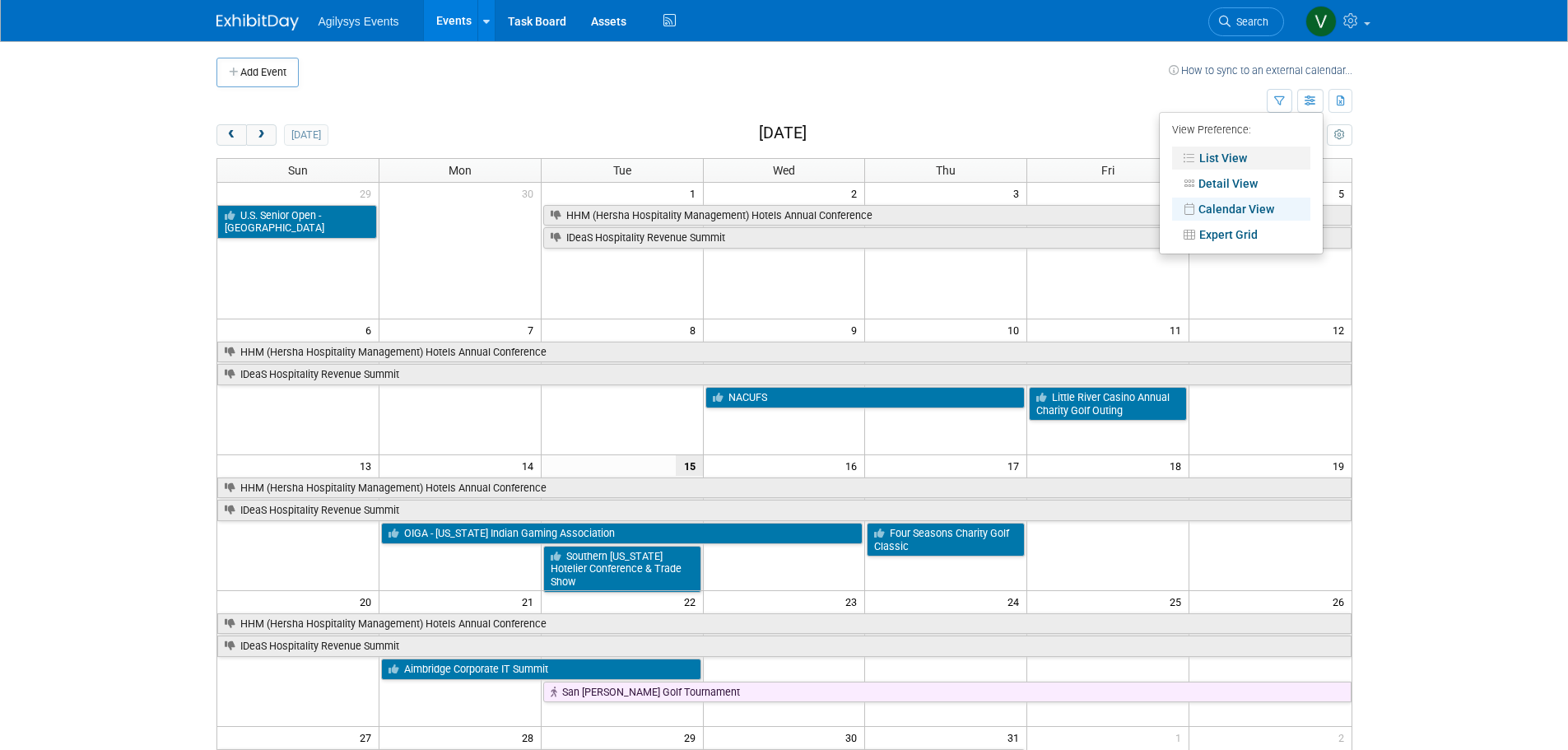 click on "List View" at bounding box center (1241, 158) 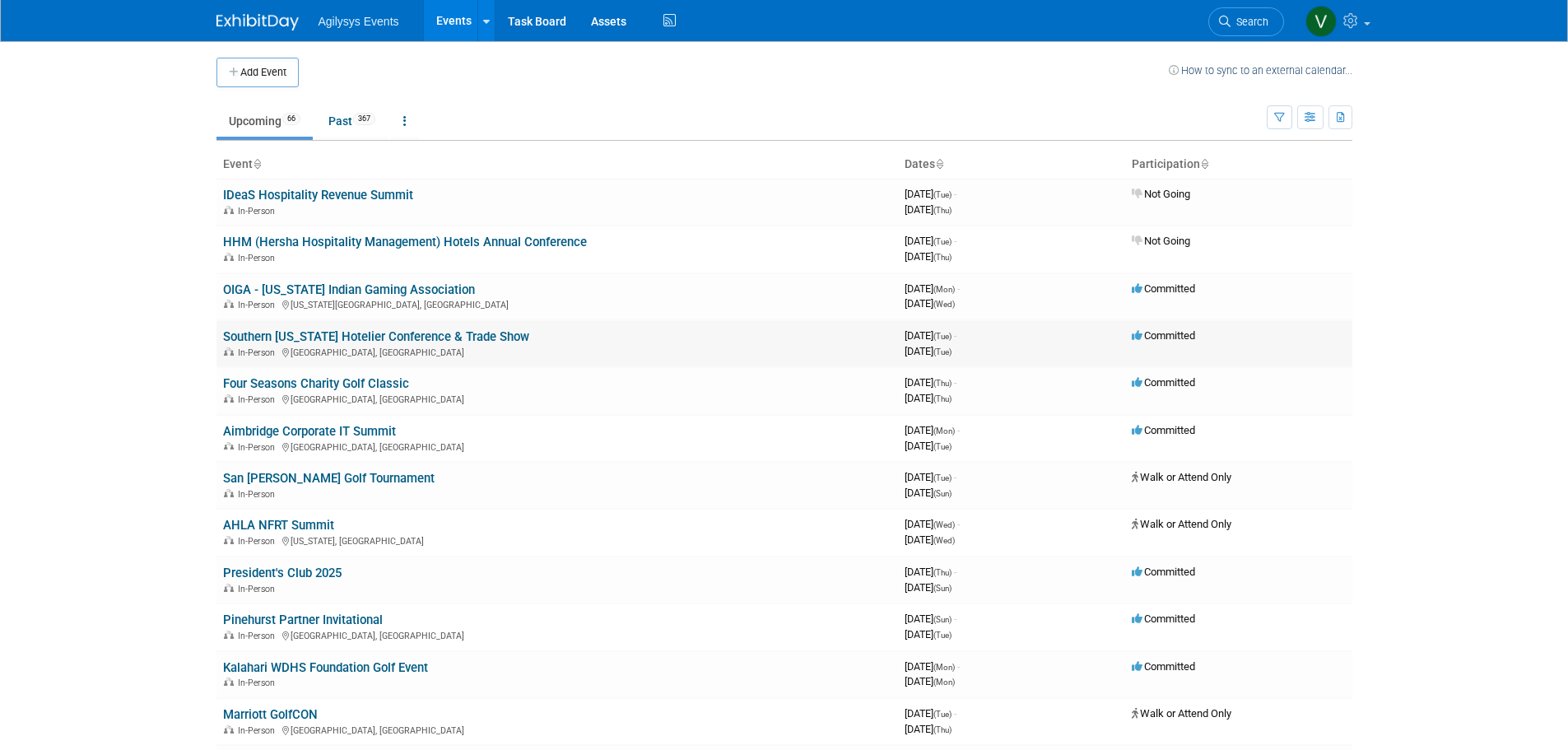 scroll, scrollTop: 0, scrollLeft: 0, axis: both 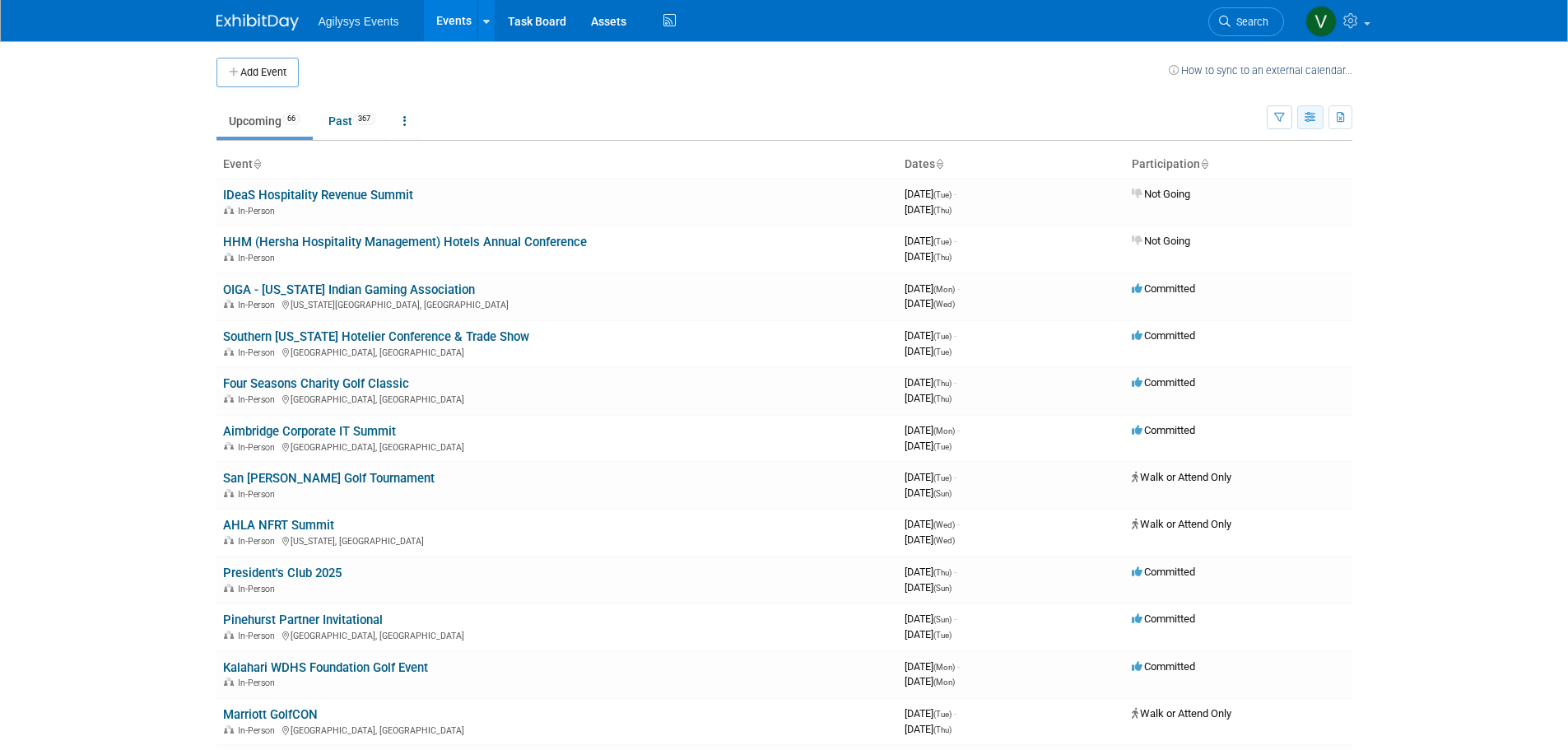 click at bounding box center [1310, 118] 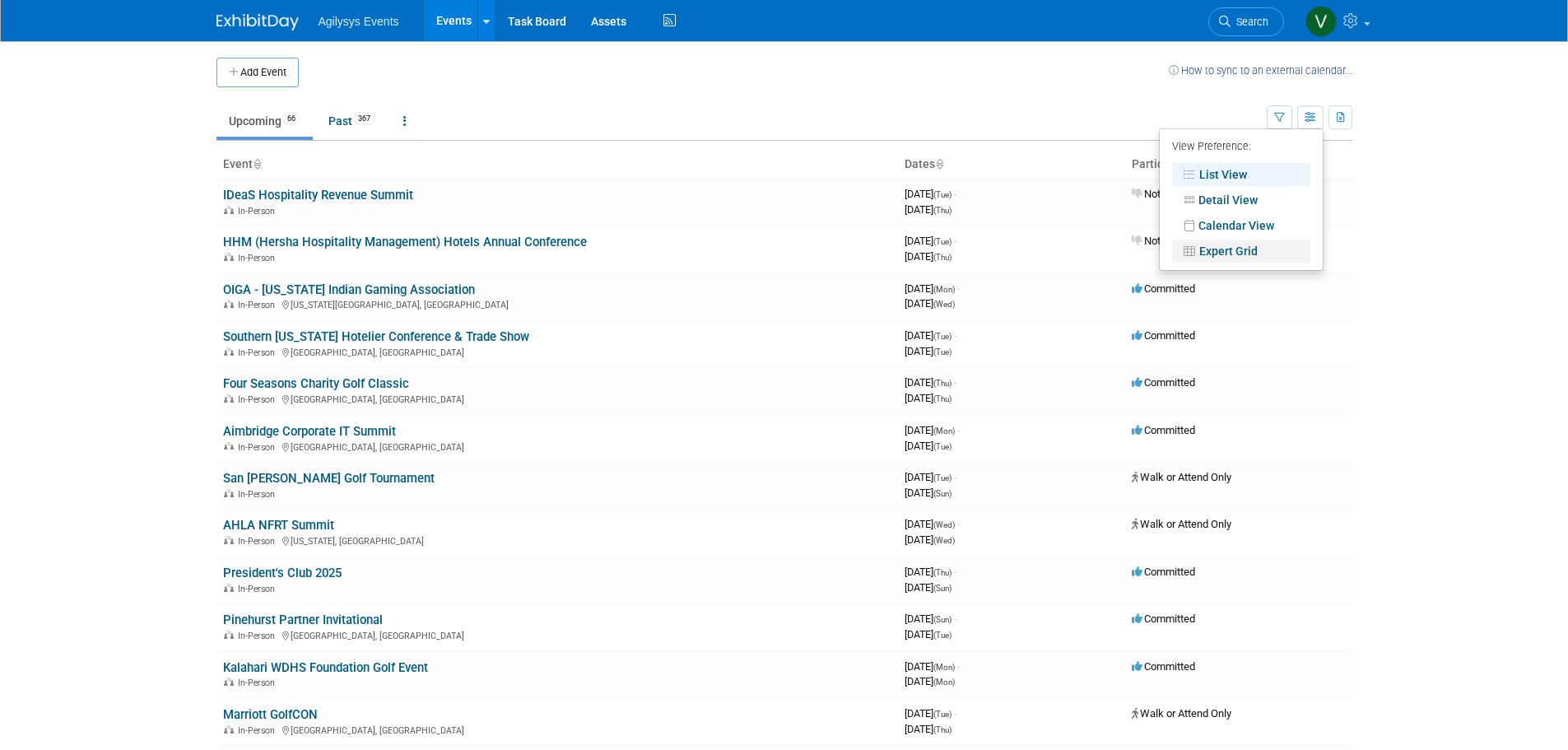 click on "Expert Grid" at bounding box center (1241, 251) 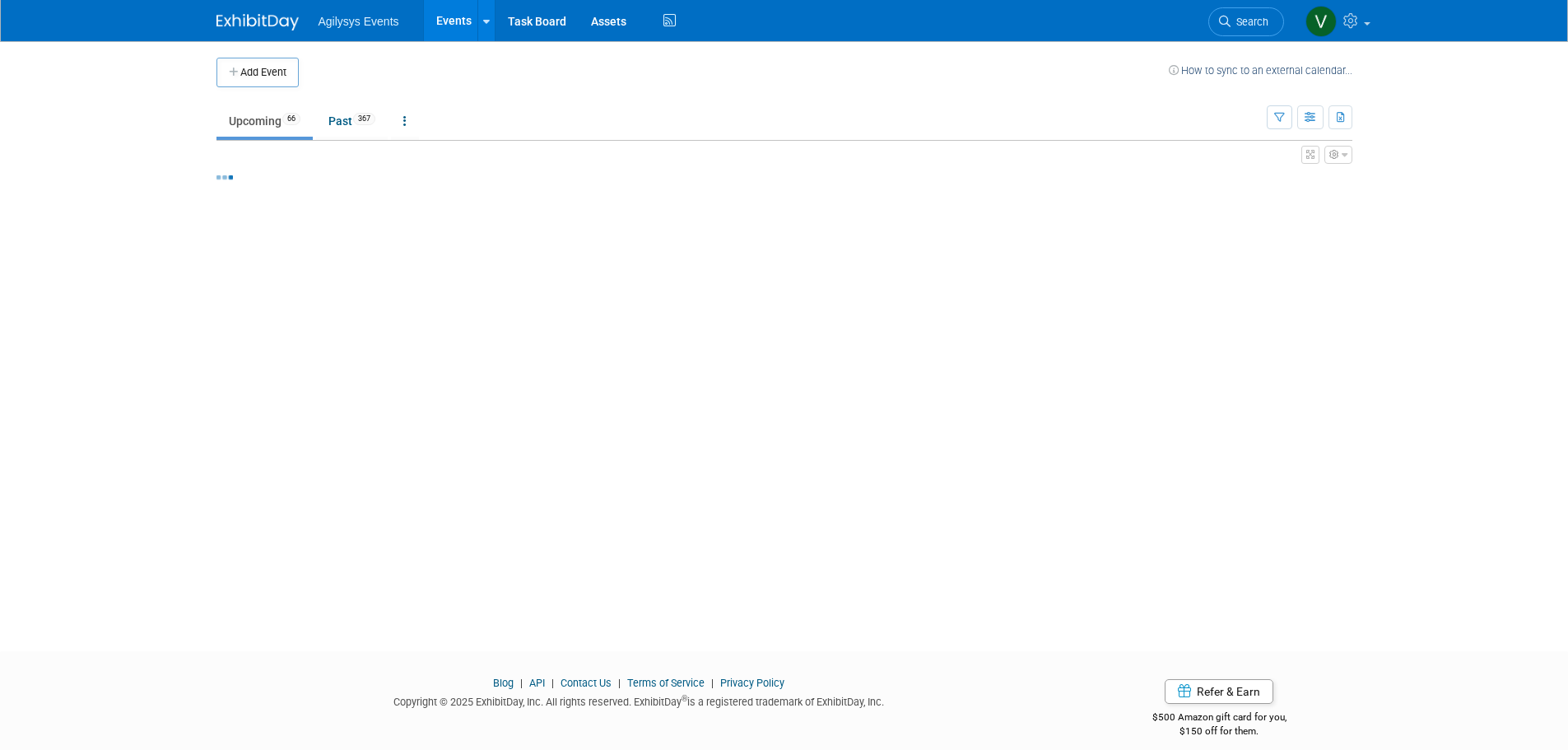 scroll, scrollTop: 0, scrollLeft: 0, axis: both 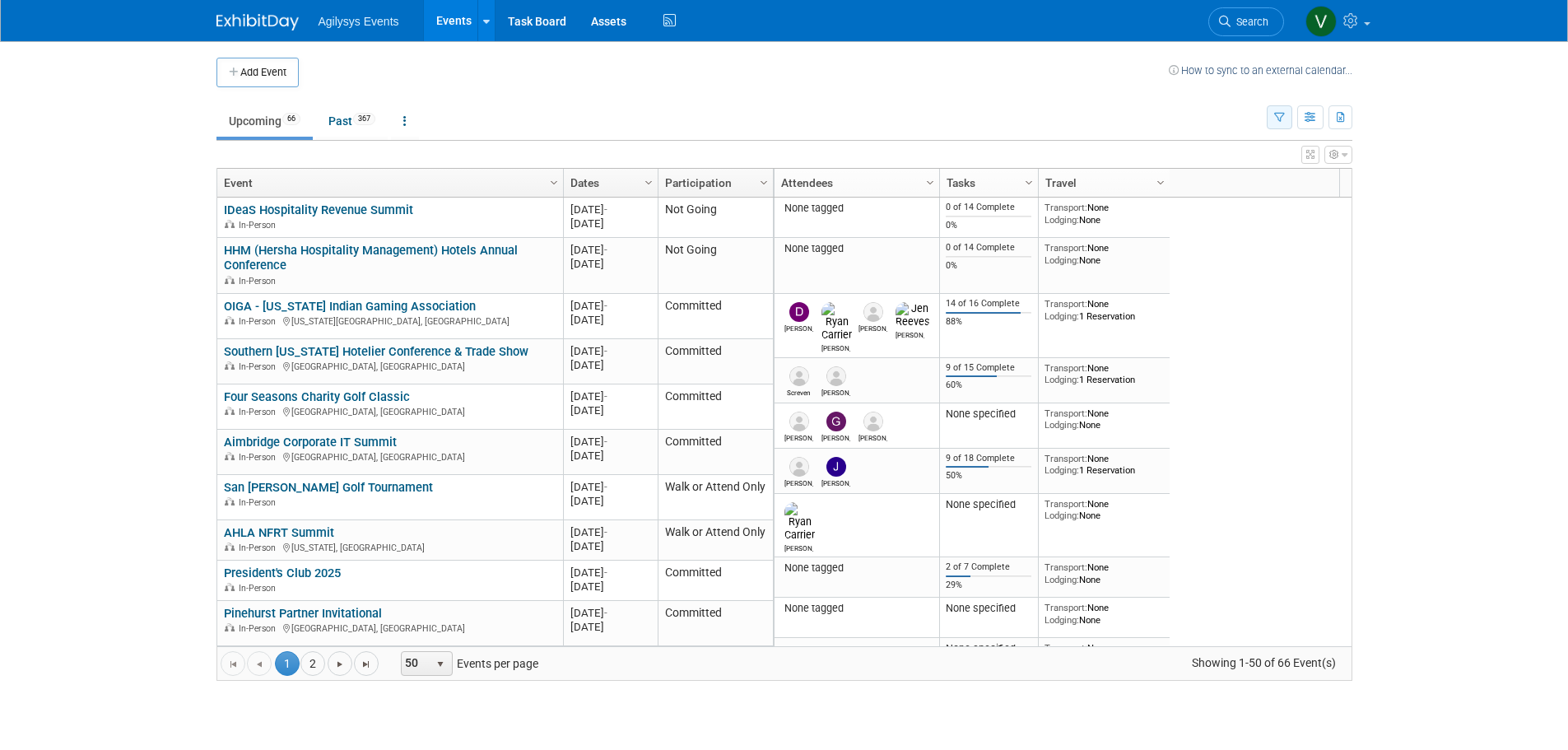 click at bounding box center (1279, 117) 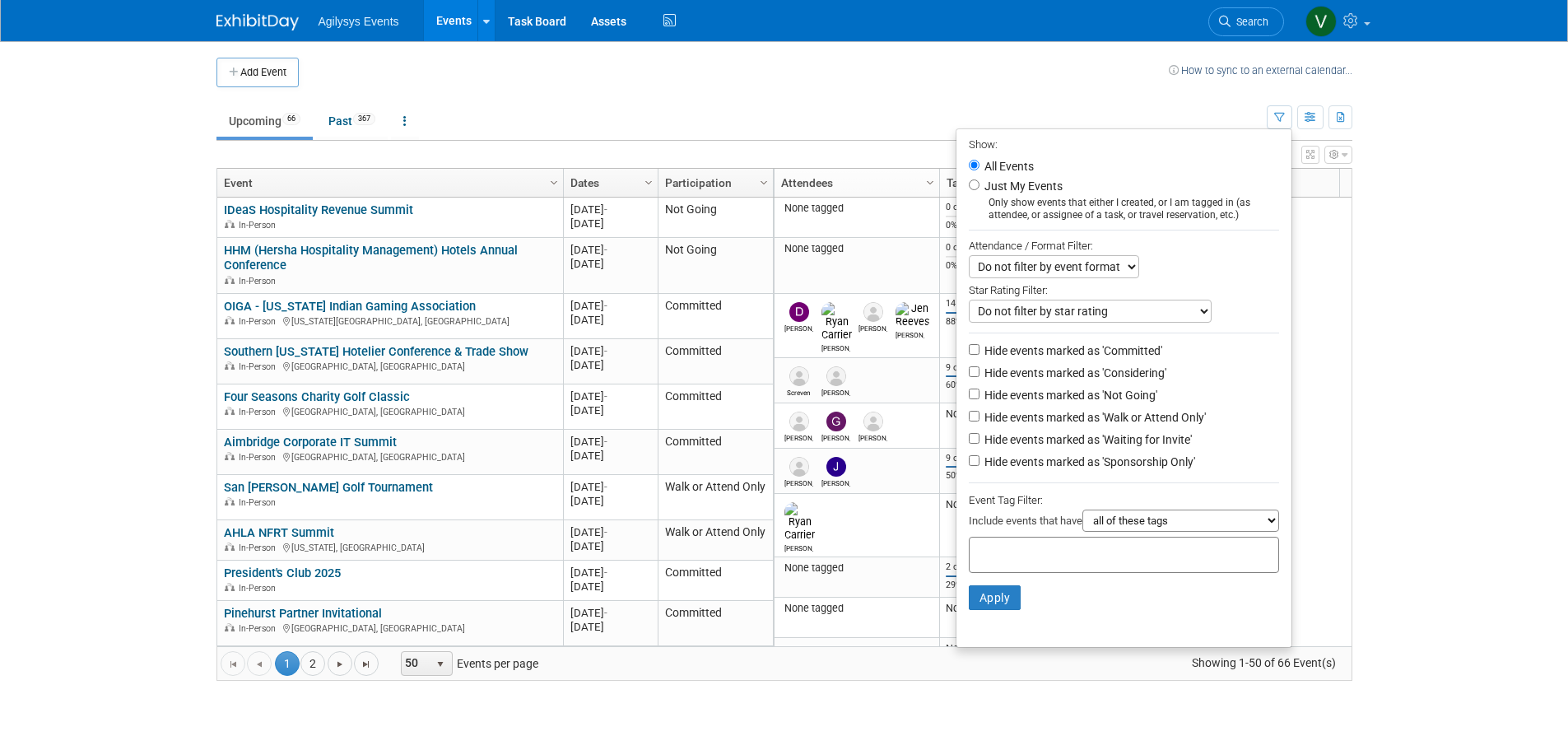 click on "Agilysys Events
Events
Add Event
Bulk Upload Events
Shareable Event Boards
Recently Viewed Events:
Aimbridge Corporate IT Summit
Plano, TX
Jul 21, 2025  to  Jul 22, 2025
Marriott MINA Full-Service Owners Conference
Lahaina, HI
Nov 16, 2025  to  Nov 19, 2025
TribalNet (TribalHub Annual Conference)
Reno, NV
Sep 15, 2025  to  Sep 18, 2025
Task Board
Assets
Activity Feed
My Account
My Profile & Preferences
Sync to External Calendar...
Team Workspace
Users and Permissions
Workspace Settings
Metrics & Analytics
Budgeting, ROI & ROO
Annual Budgets (all events)
Refer & Earn
Contact us
Sign out
Search
Recently Viewed Events:" at bounding box center [784, 375] 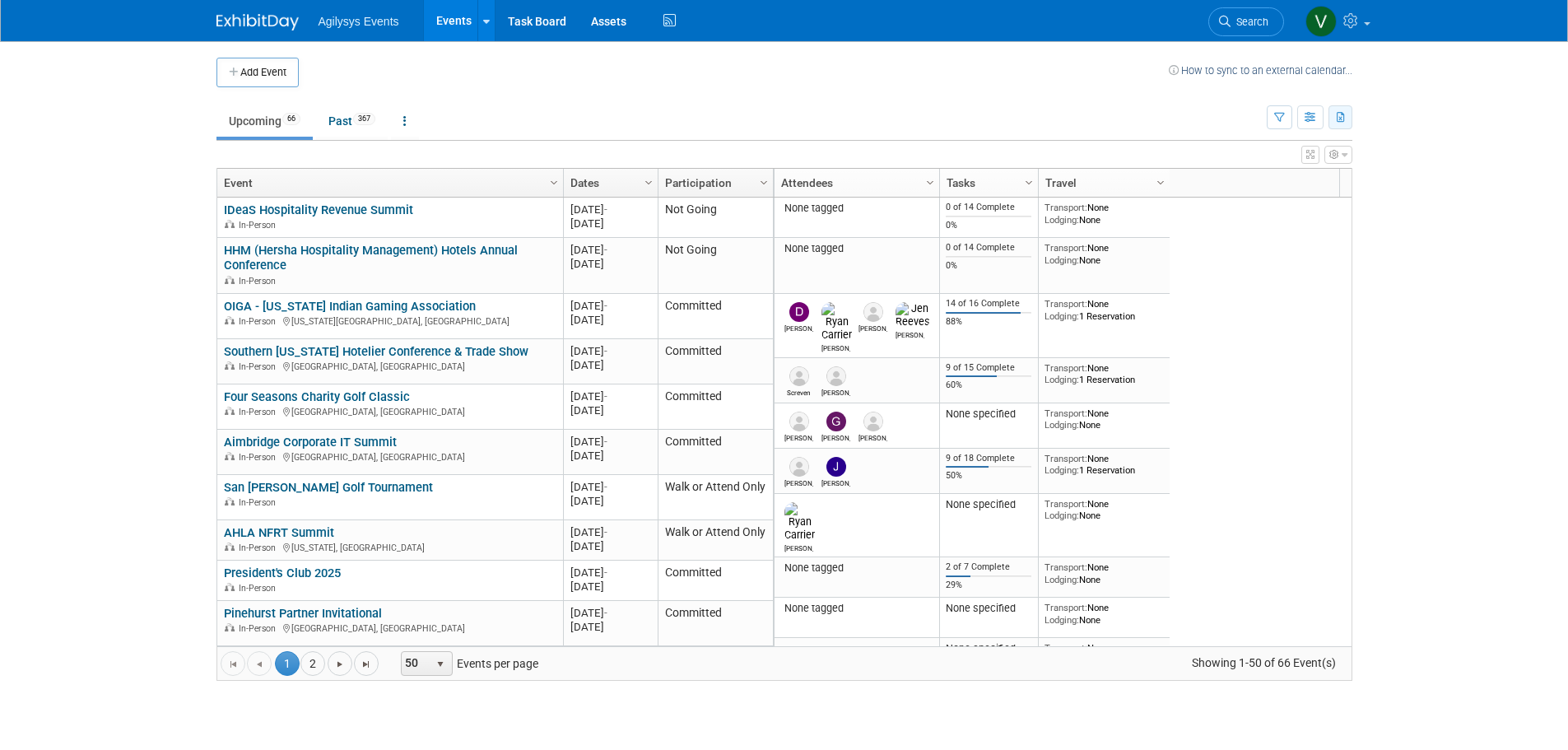 click at bounding box center [1340, 117] 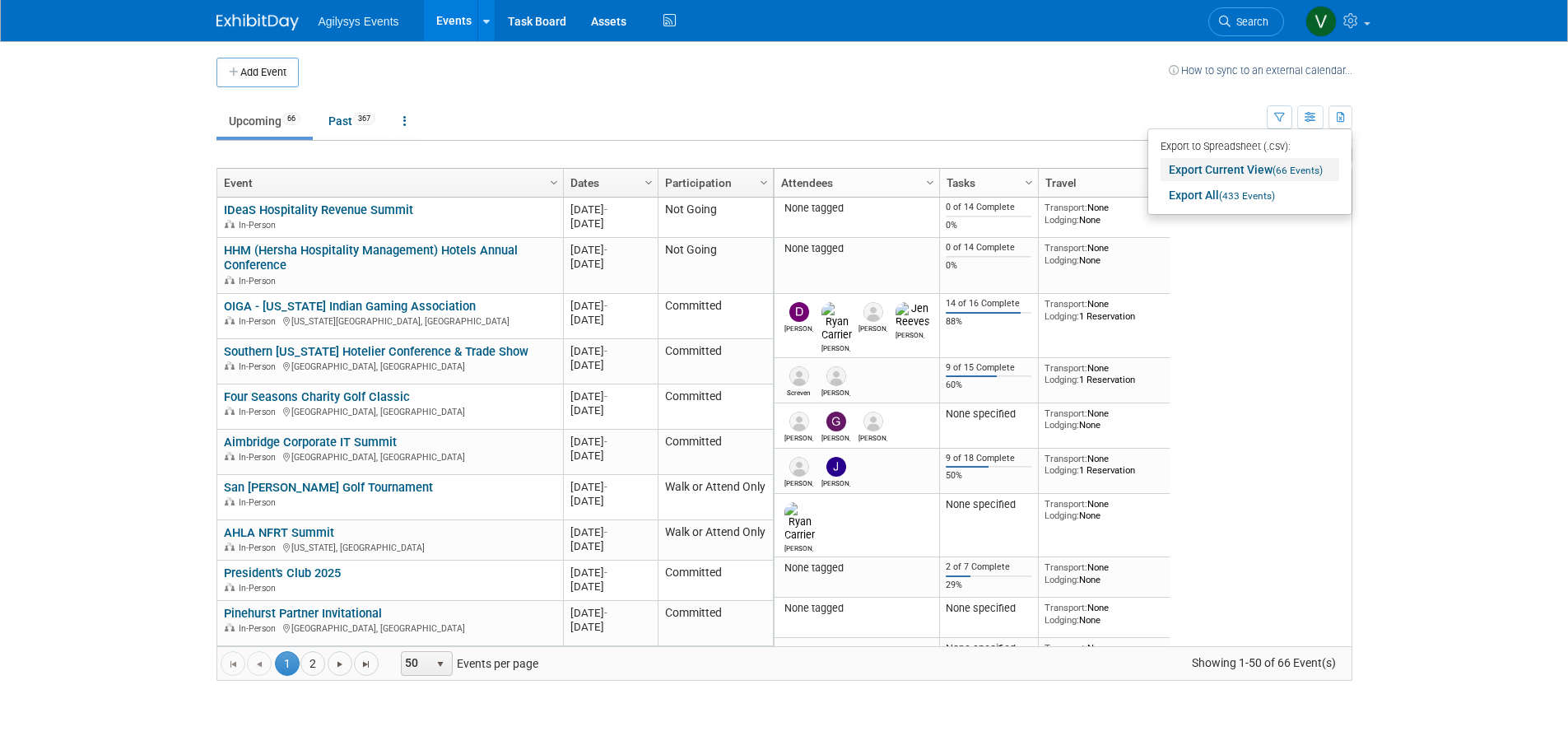 click on "Export Current View  (66 Events)" at bounding box center (1249, 170) 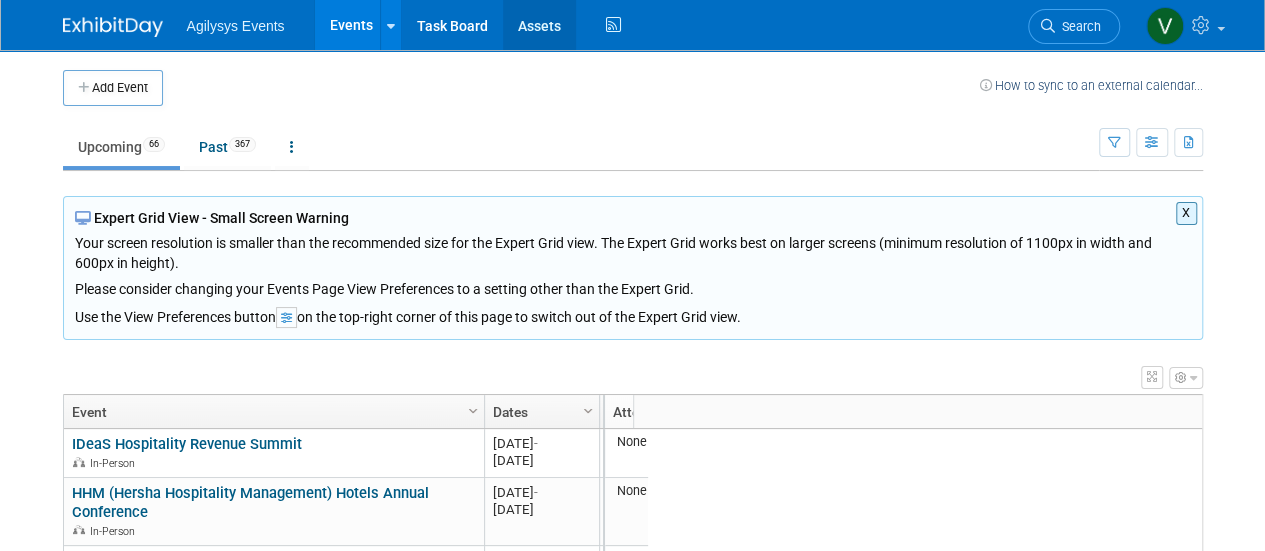 click on "Assets" at bounding box center [539, 25] 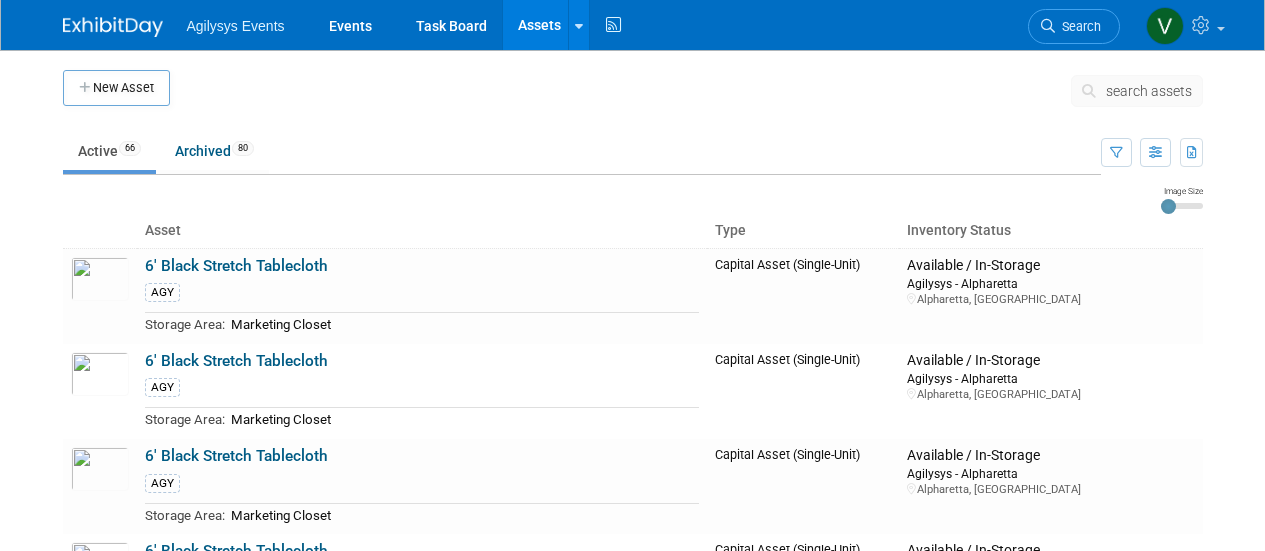 scroll, scrollTop: 0, scrollLeft: 0, axis: both 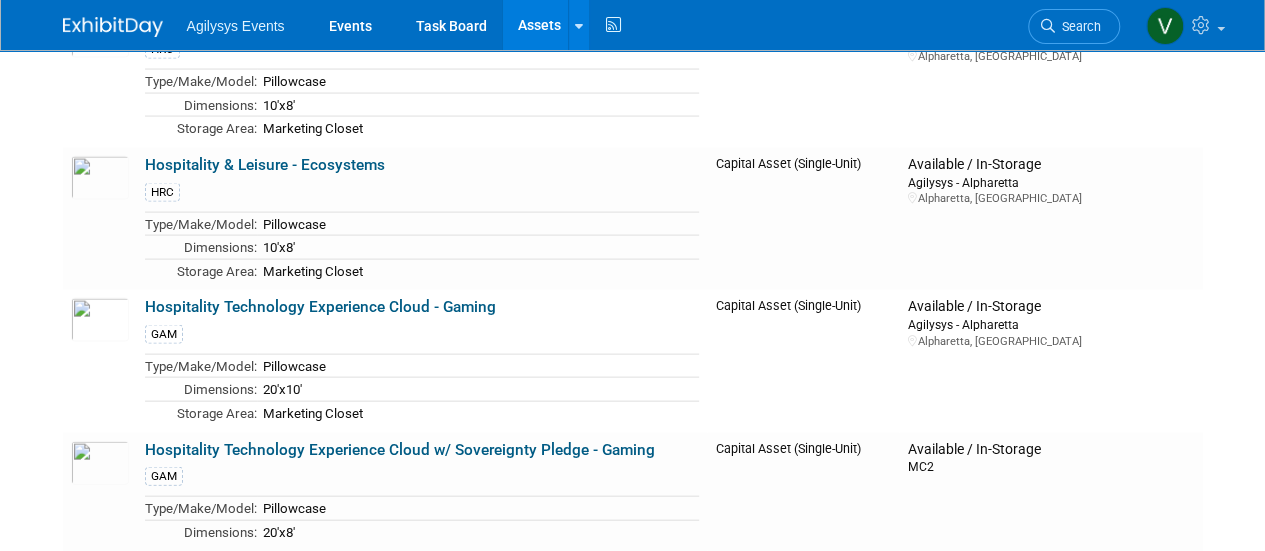 click on "Agilysys Events" at bounding box center [236, 26] 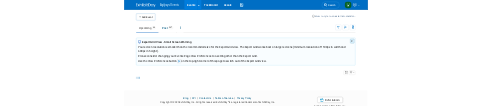 scroll, scrollTop: 0, scrollLeft: 0, axis: both 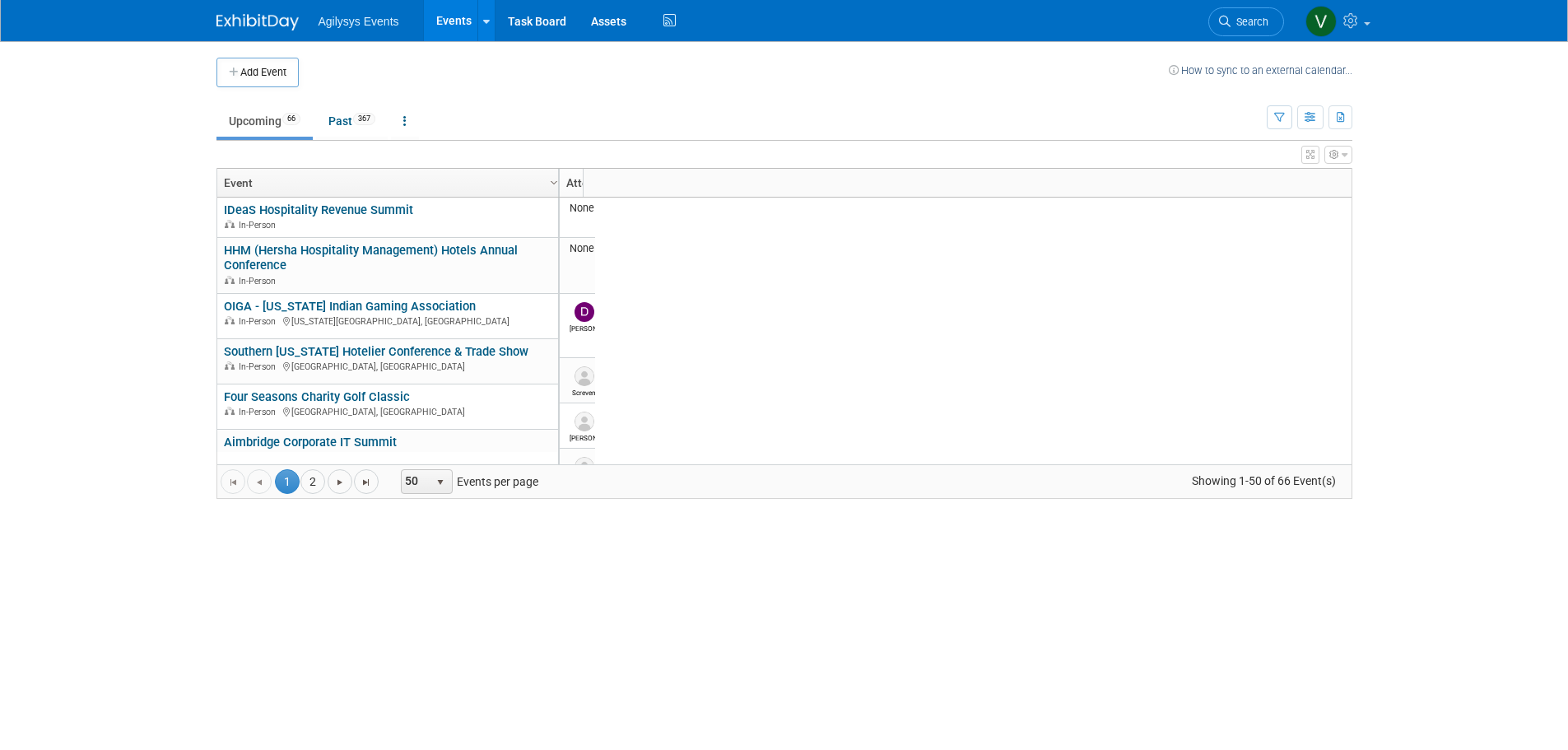 click on "Agilysys Events" at bounding box center (359, 21) 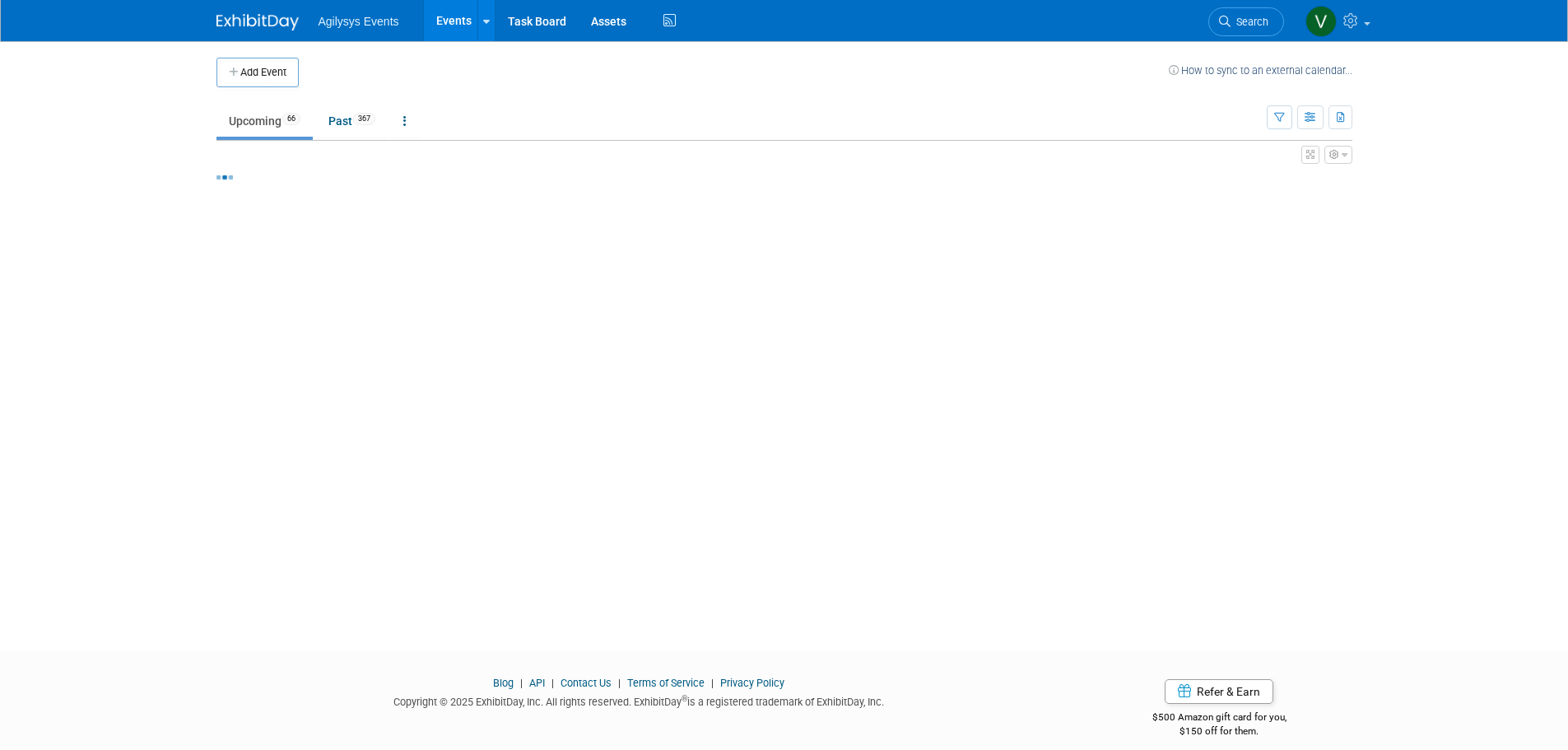 scroll, scrollTop: 0, scrollLeft: 0, axis: both 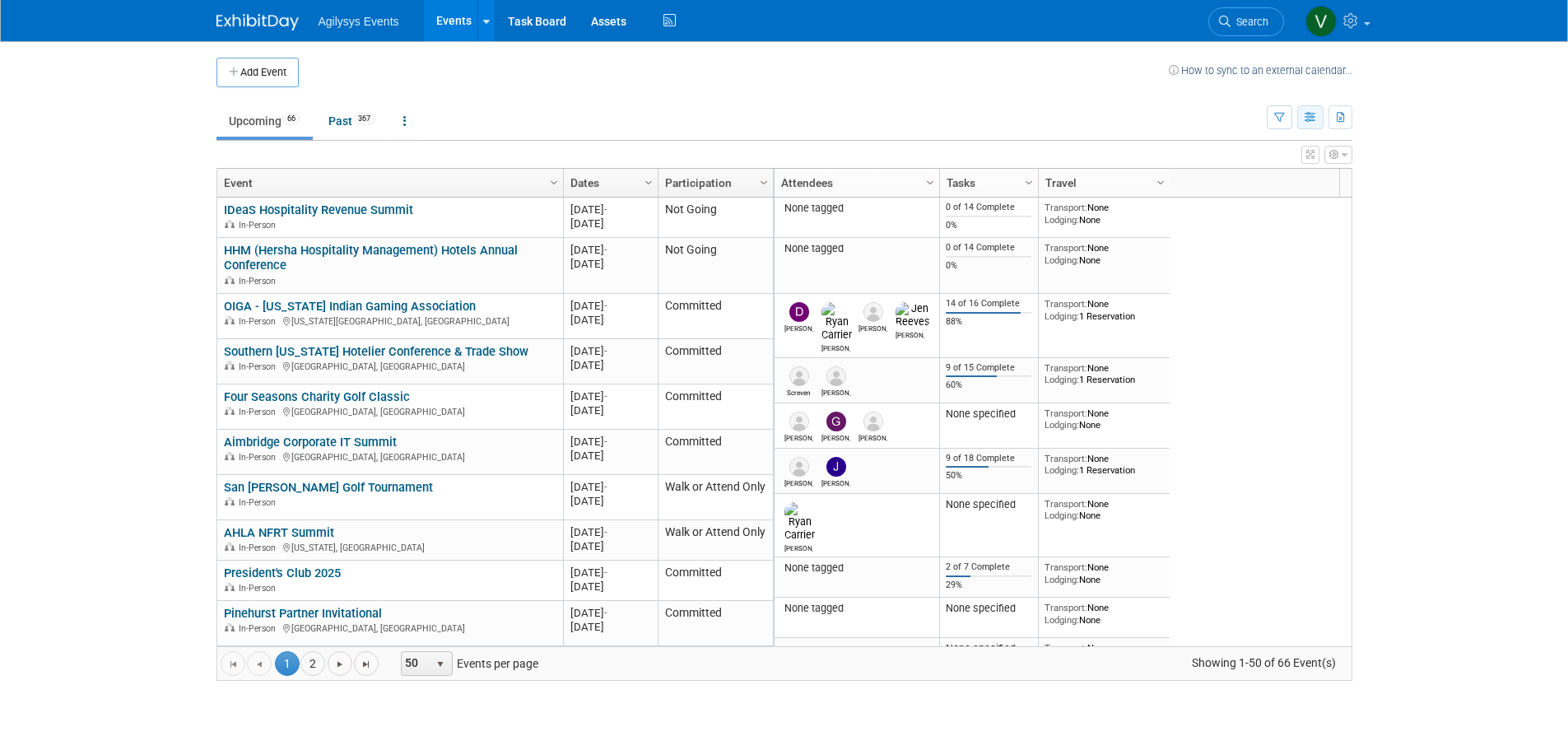 click at bounding box center [1310, 118] 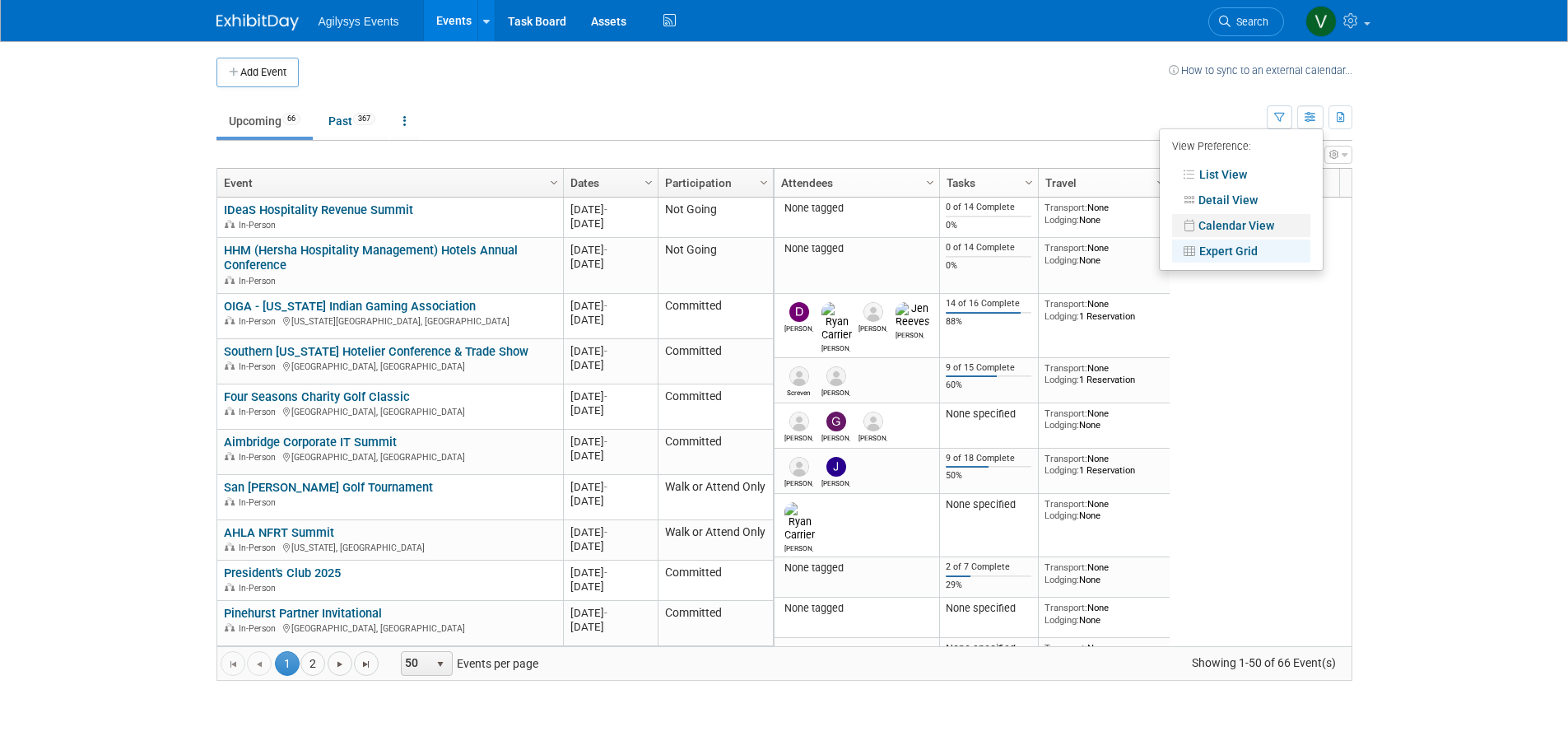 drag, startPoint x: 1238, startPoint y: 220, endPoint x: 1263, endPoint y: 299, distance: 82.86133 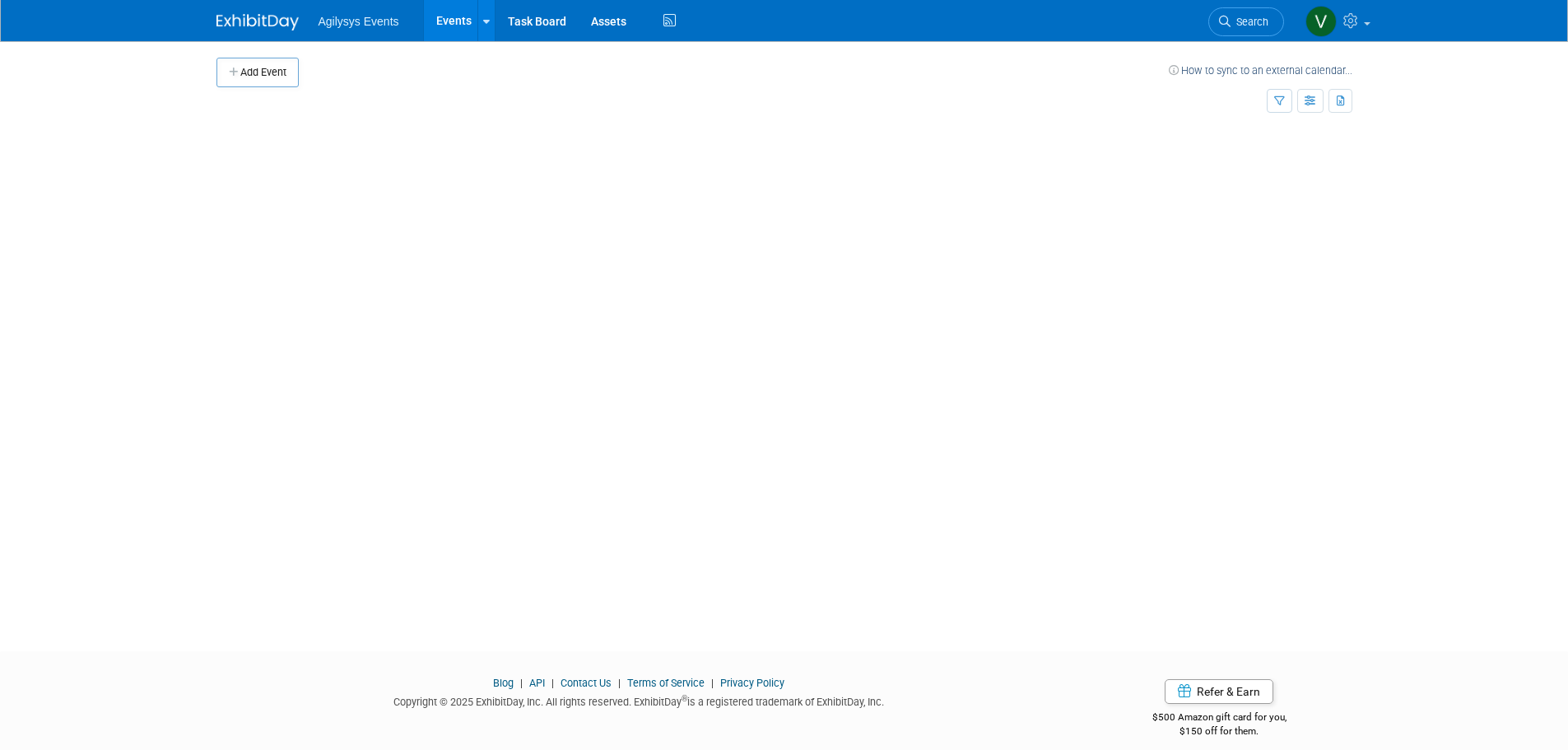 scroll, scrollTop: 0, scrollLeft: 0, axis: both 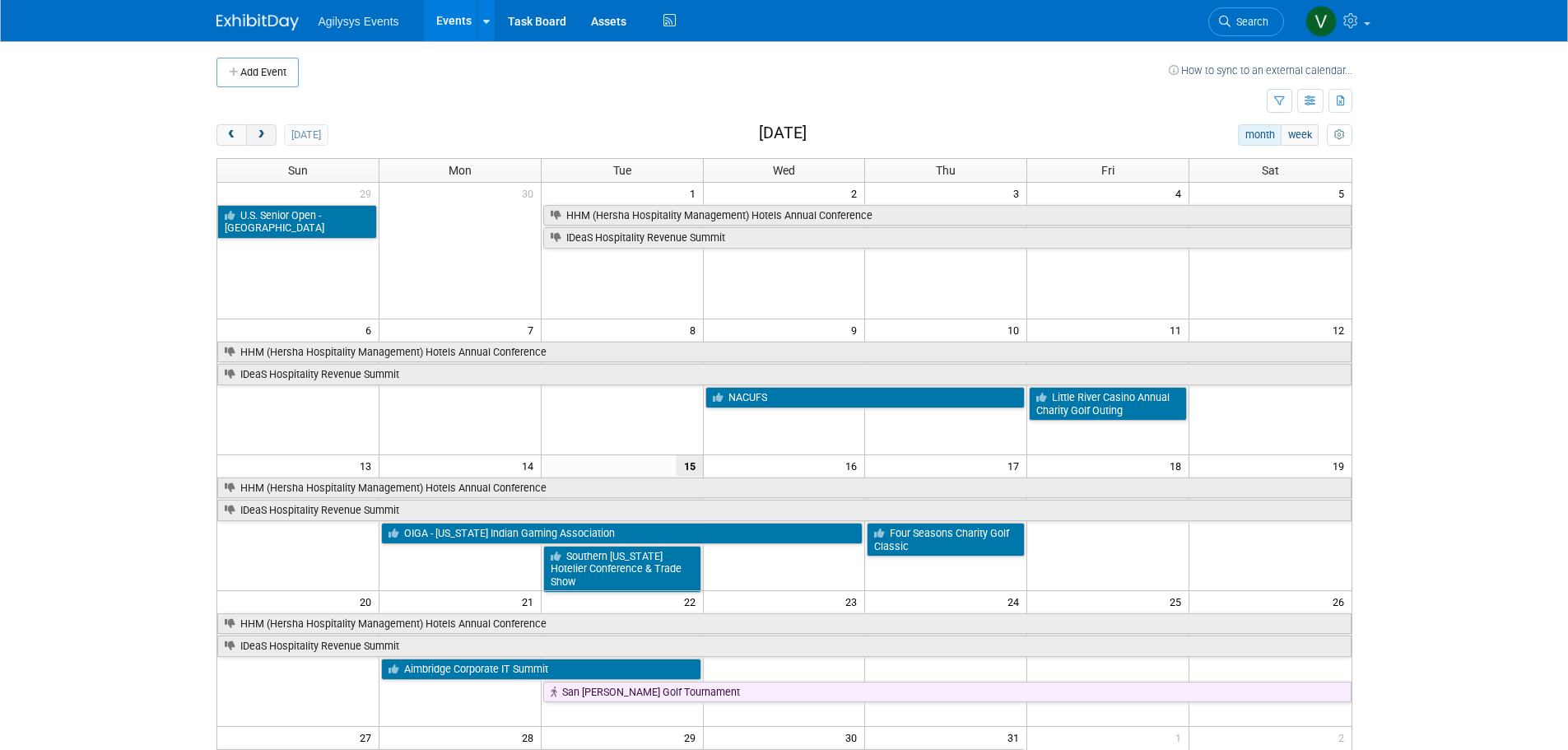 click at bounding box center (261, 135) 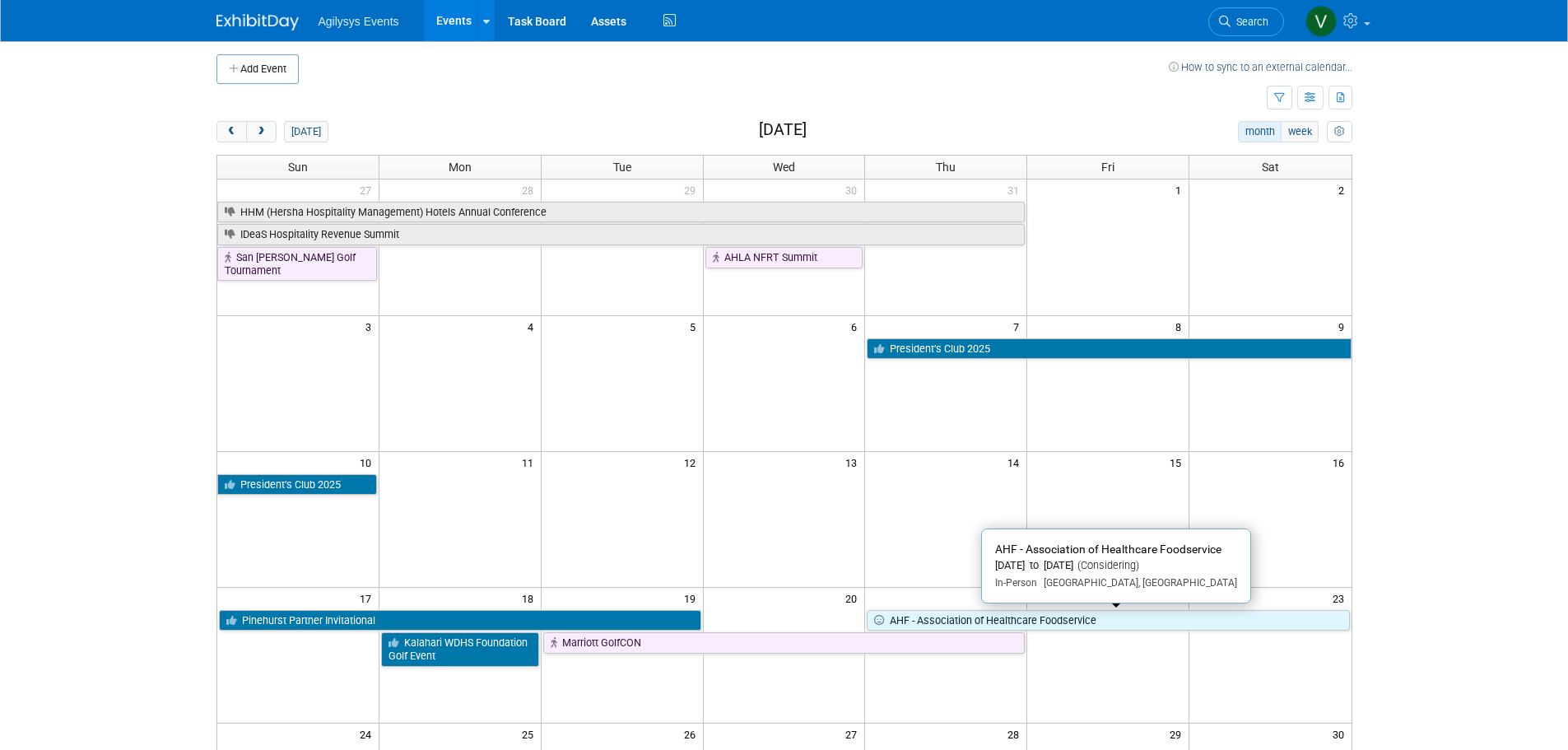 scroll, scrollTop: 0, scrollLeft: 0, axis: both 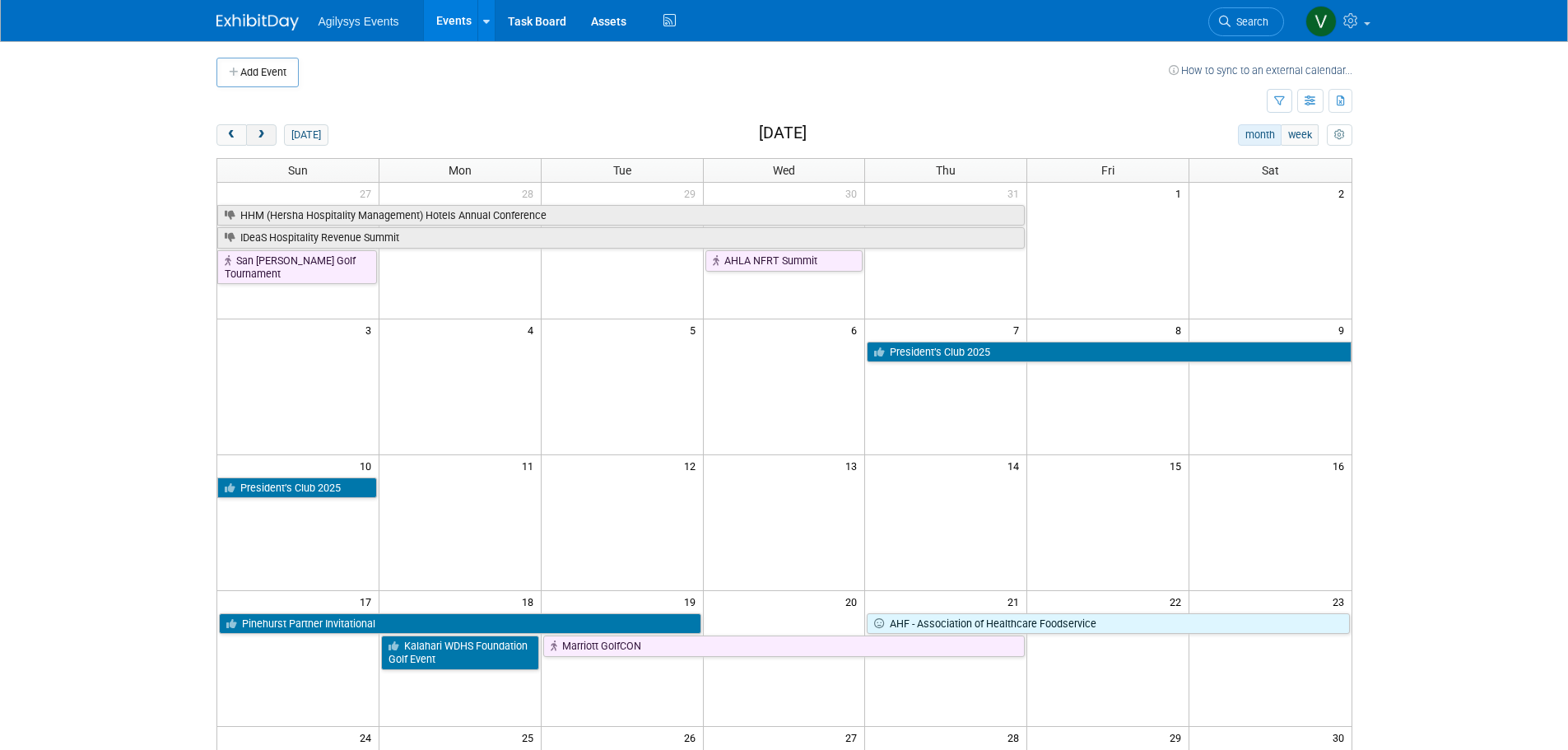 click at bounding box center (261, 135) 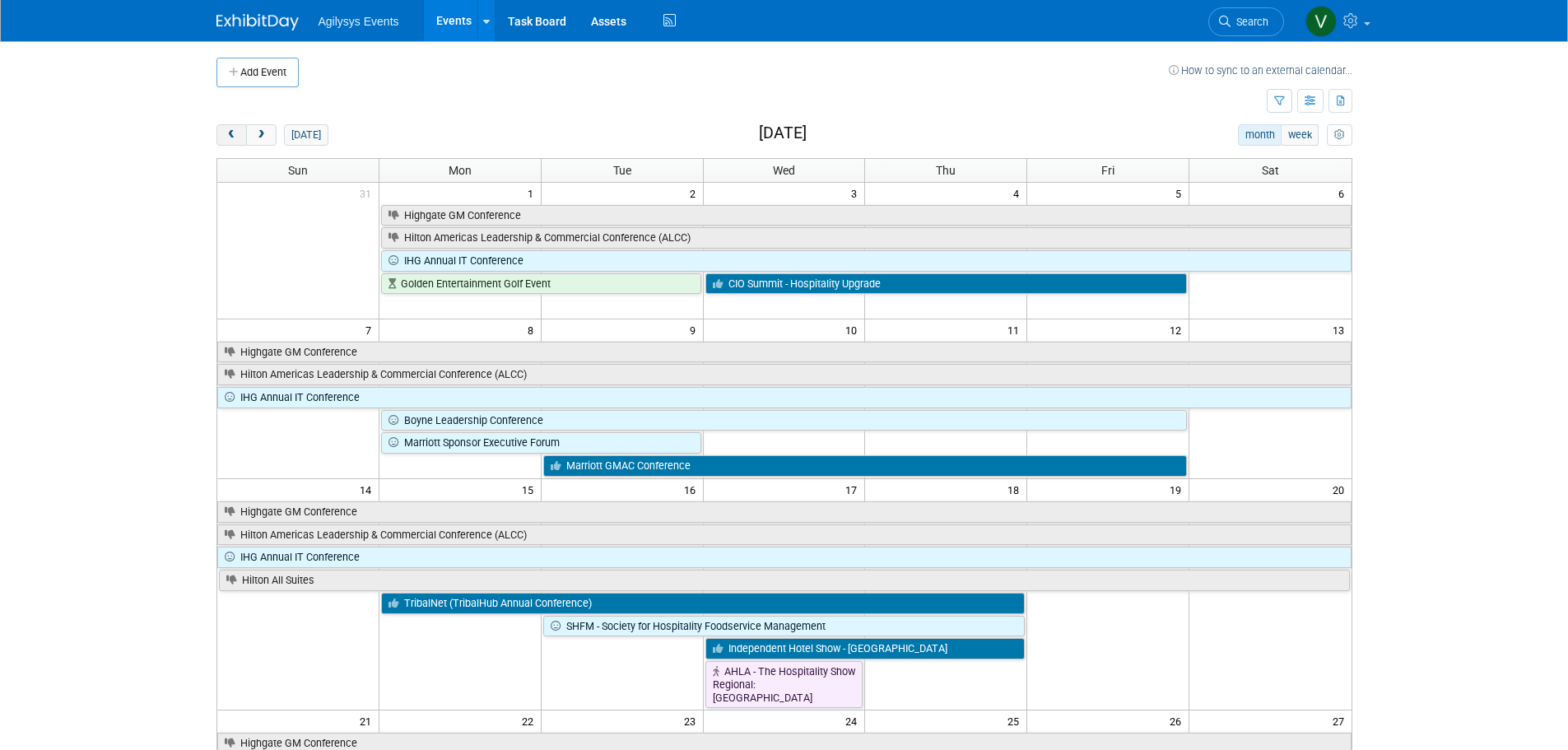 click at bounding box center [231, 135] 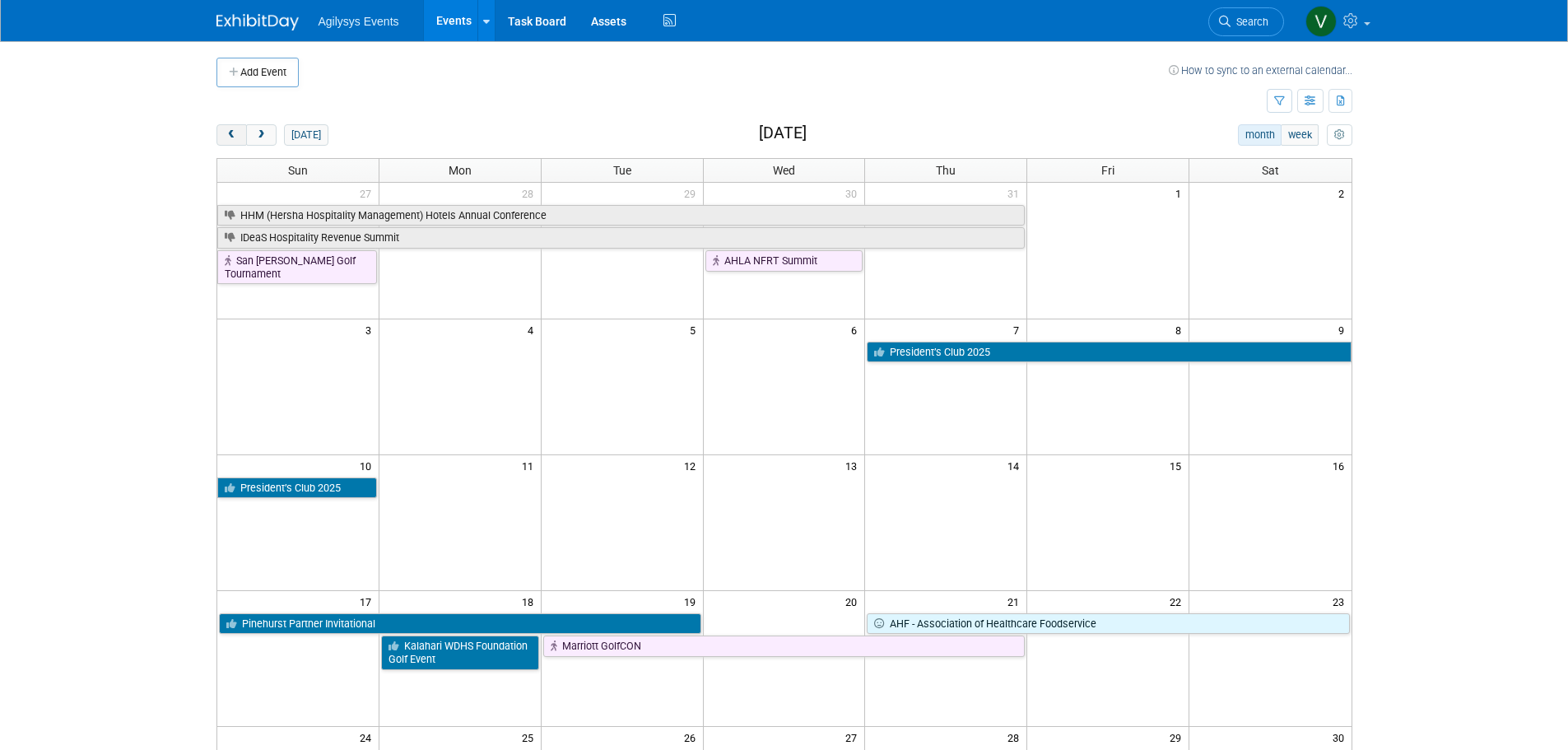 click at bounding box center (231, 135) 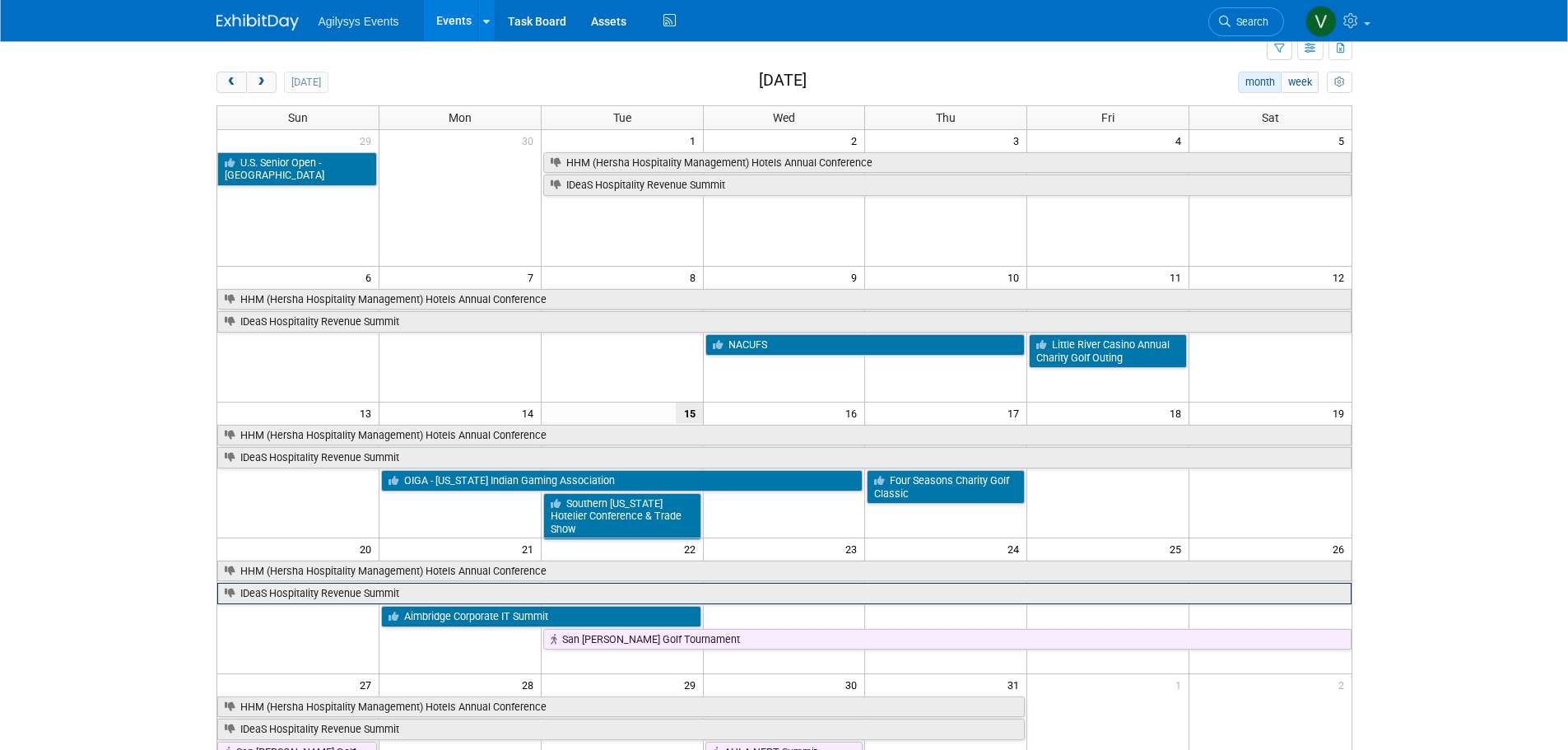 scroll, scrollTop: 82, scrollLeft: 0, axis: vertical 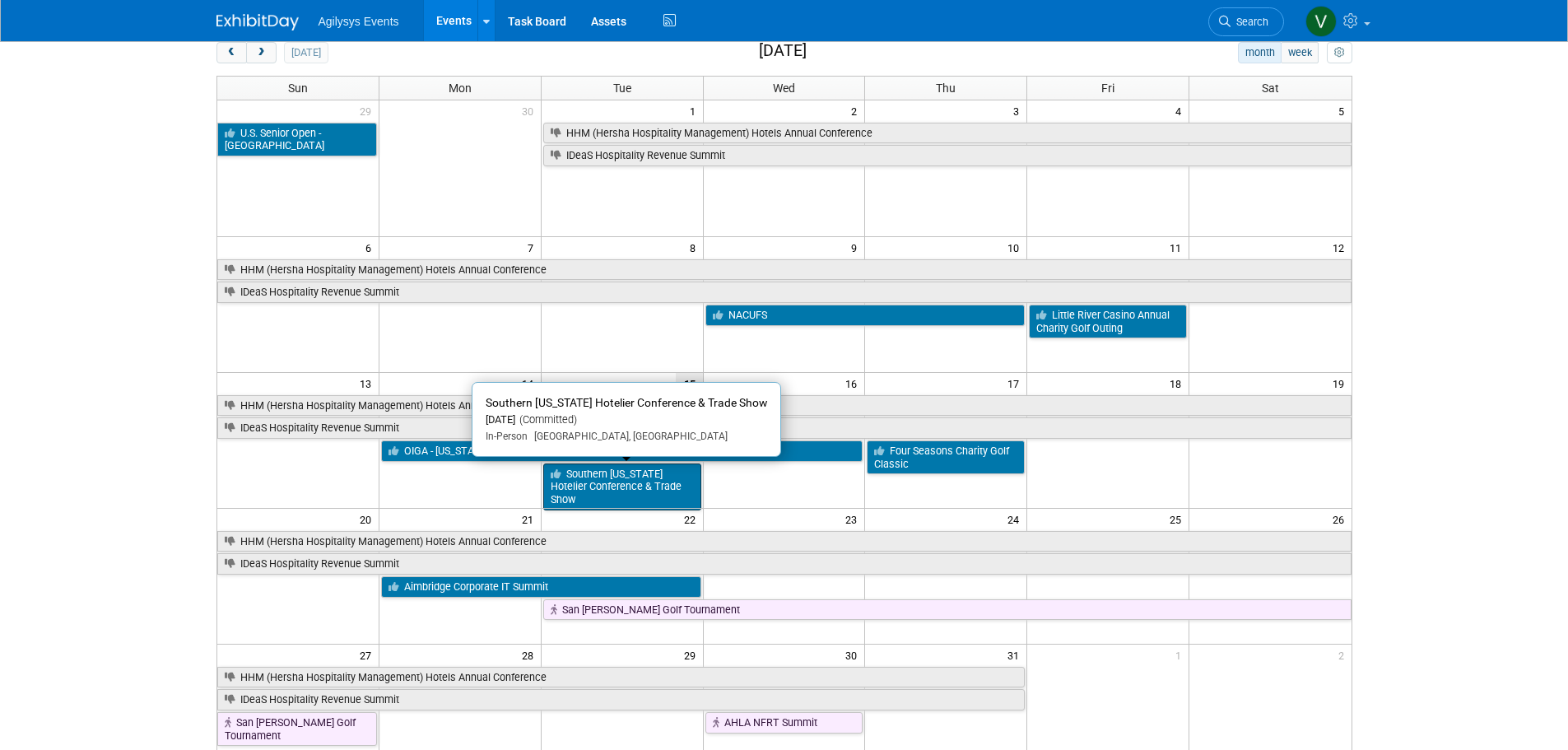 click on "Southern [US_STATE] Hotelier Conference & Trade Show" at bounding box center (622, 487) 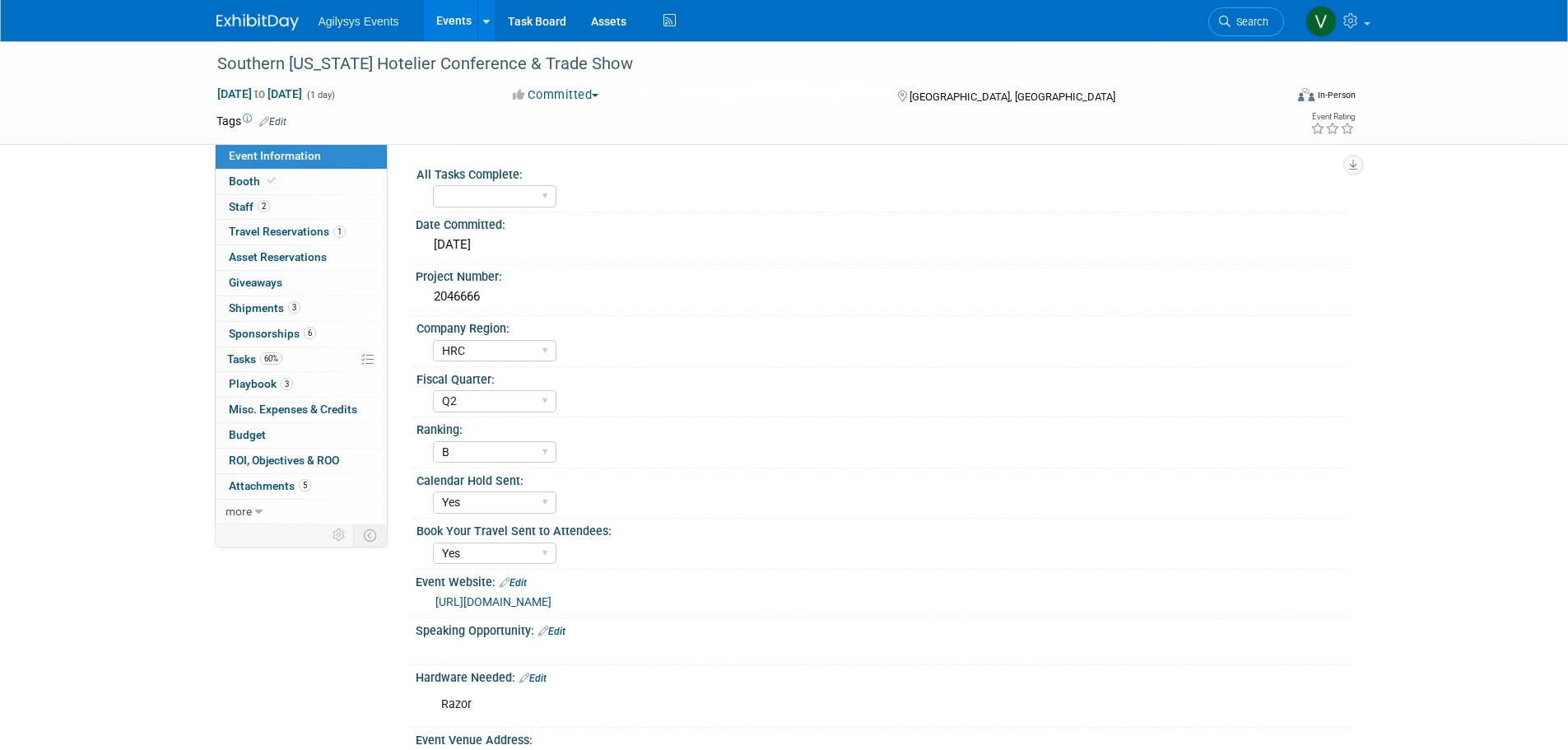 select on "HRC" 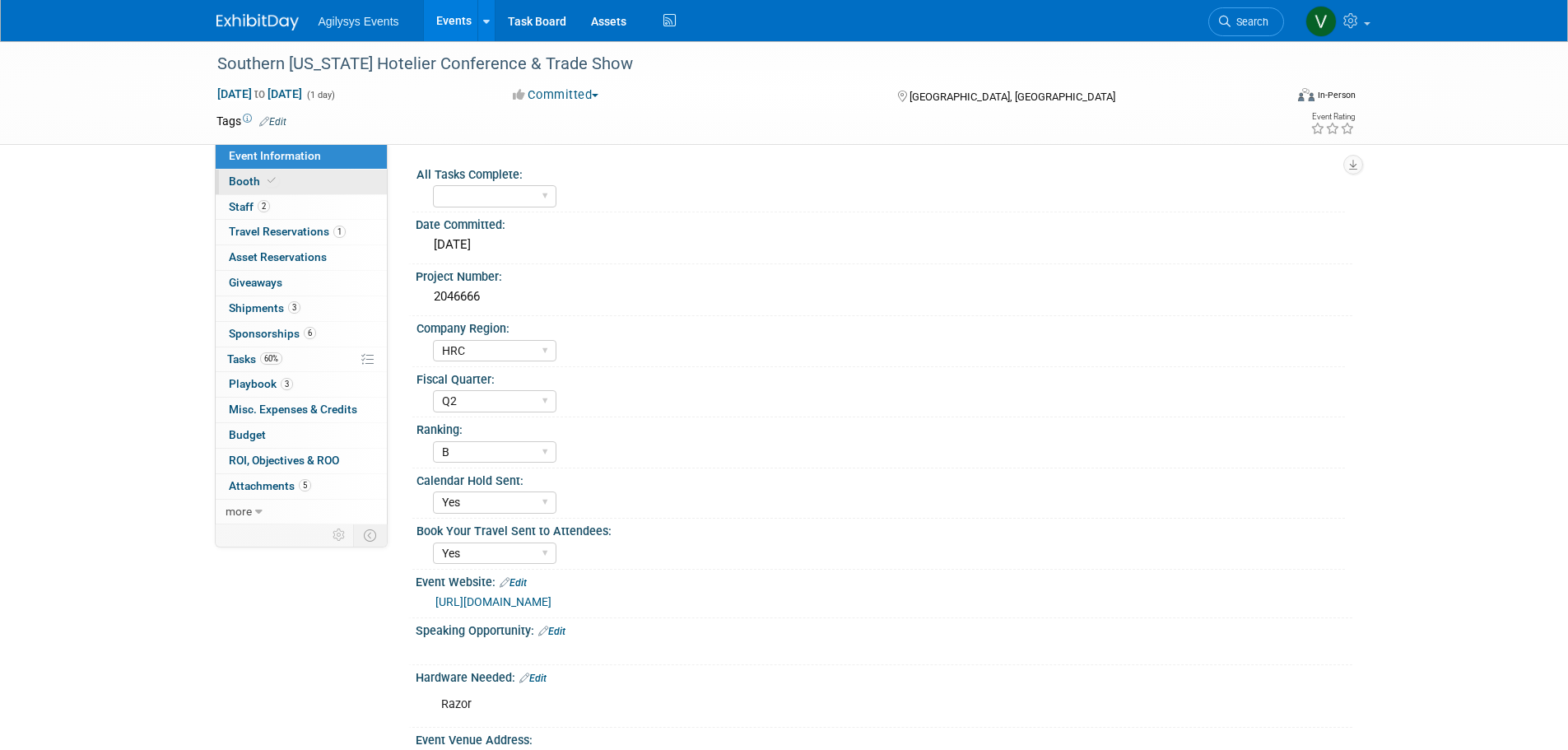 click at bounding box center (272, 180) 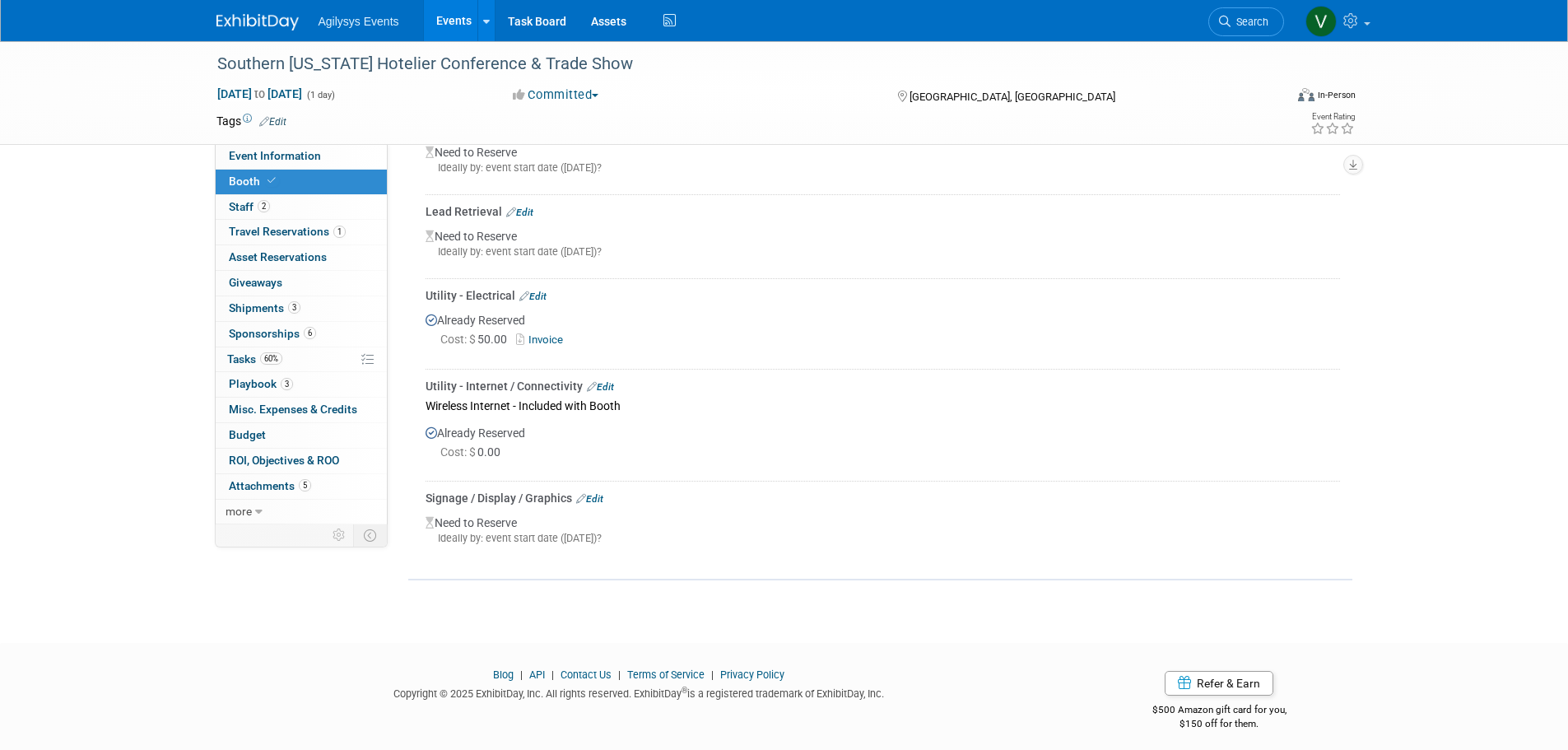 scroll, scrollTop: 496, scrollLeft: 0, axis: vertical 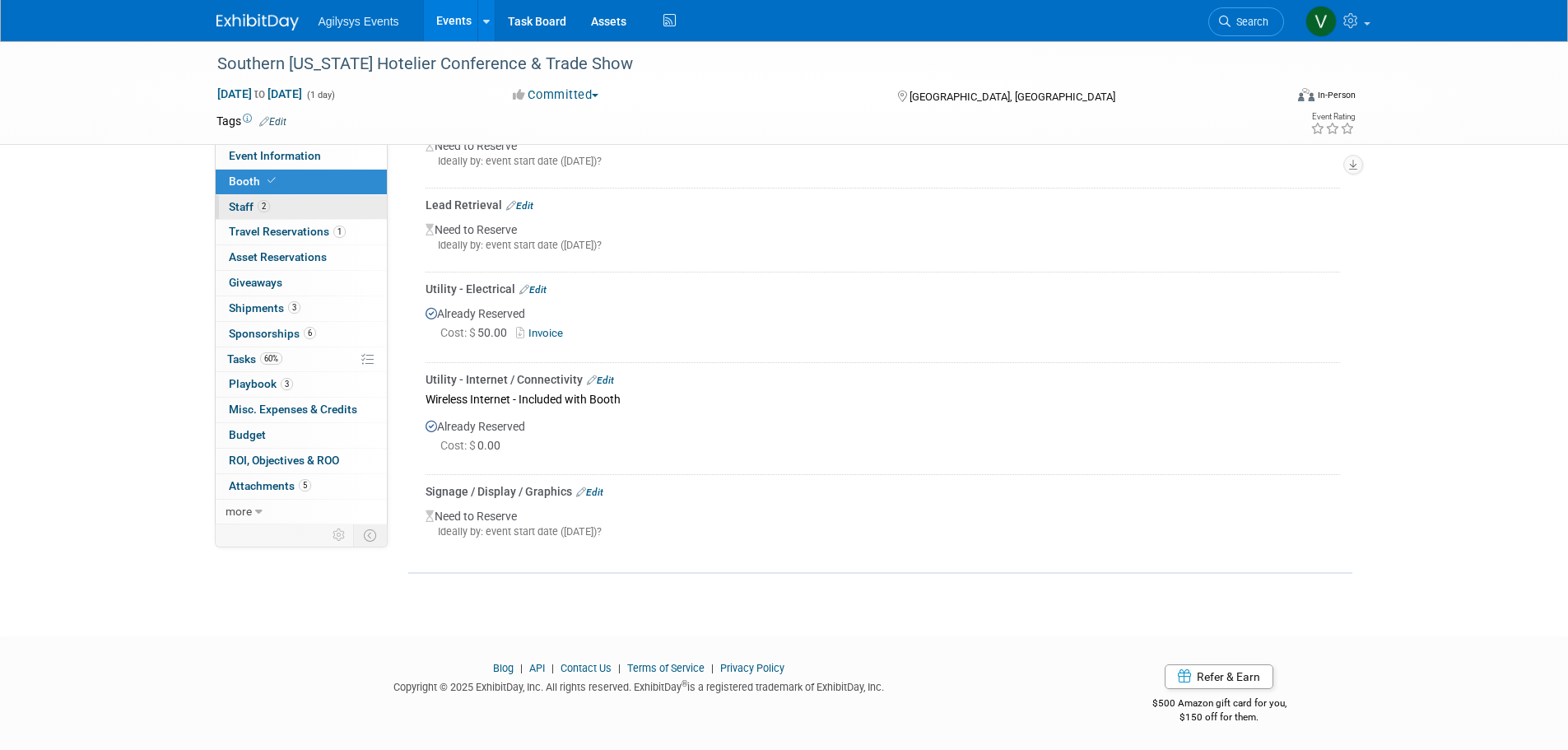 click on "Staff 2" at bounding box center (249, 207) 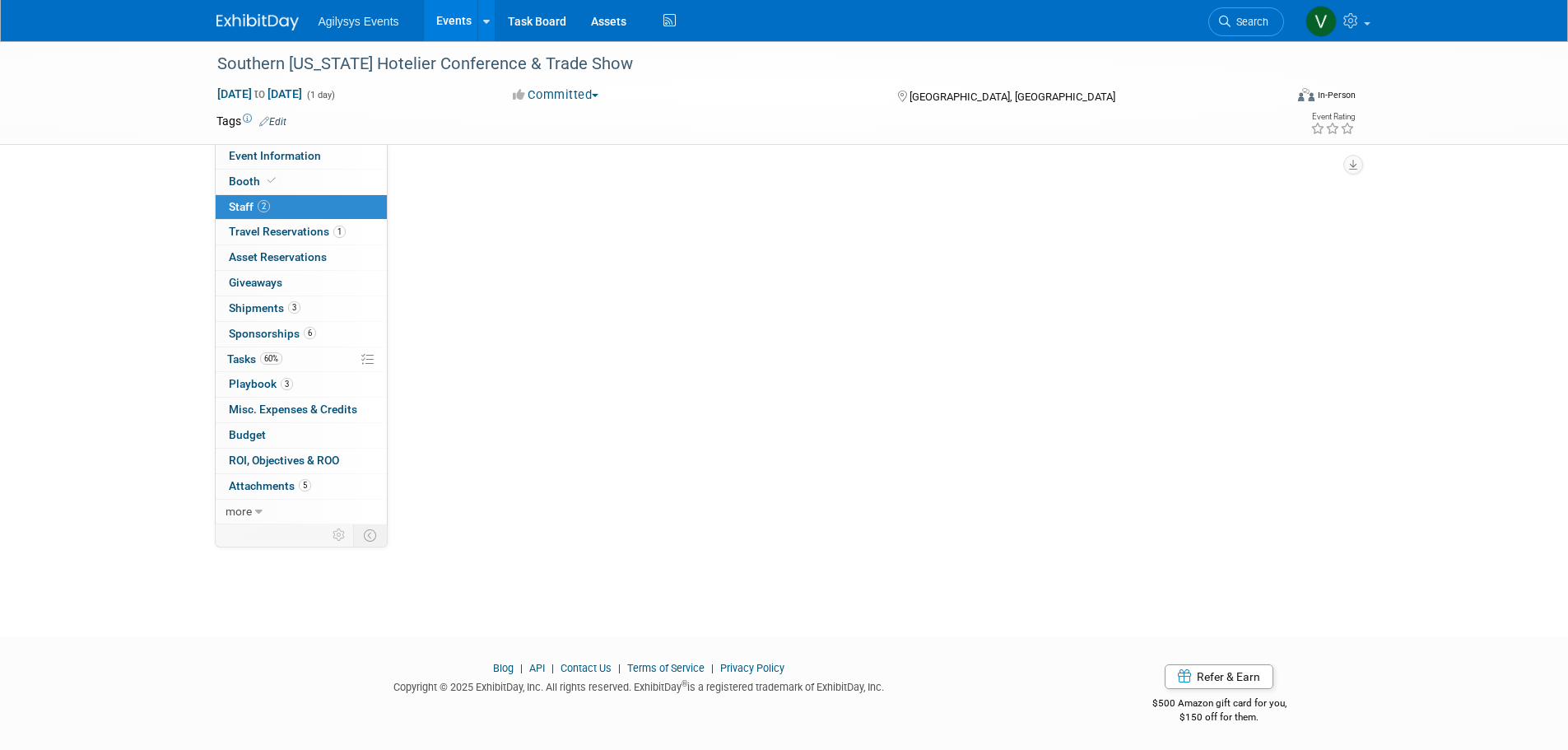 scroll, scrollTop: 0, scrollLeft: 0, axis: both 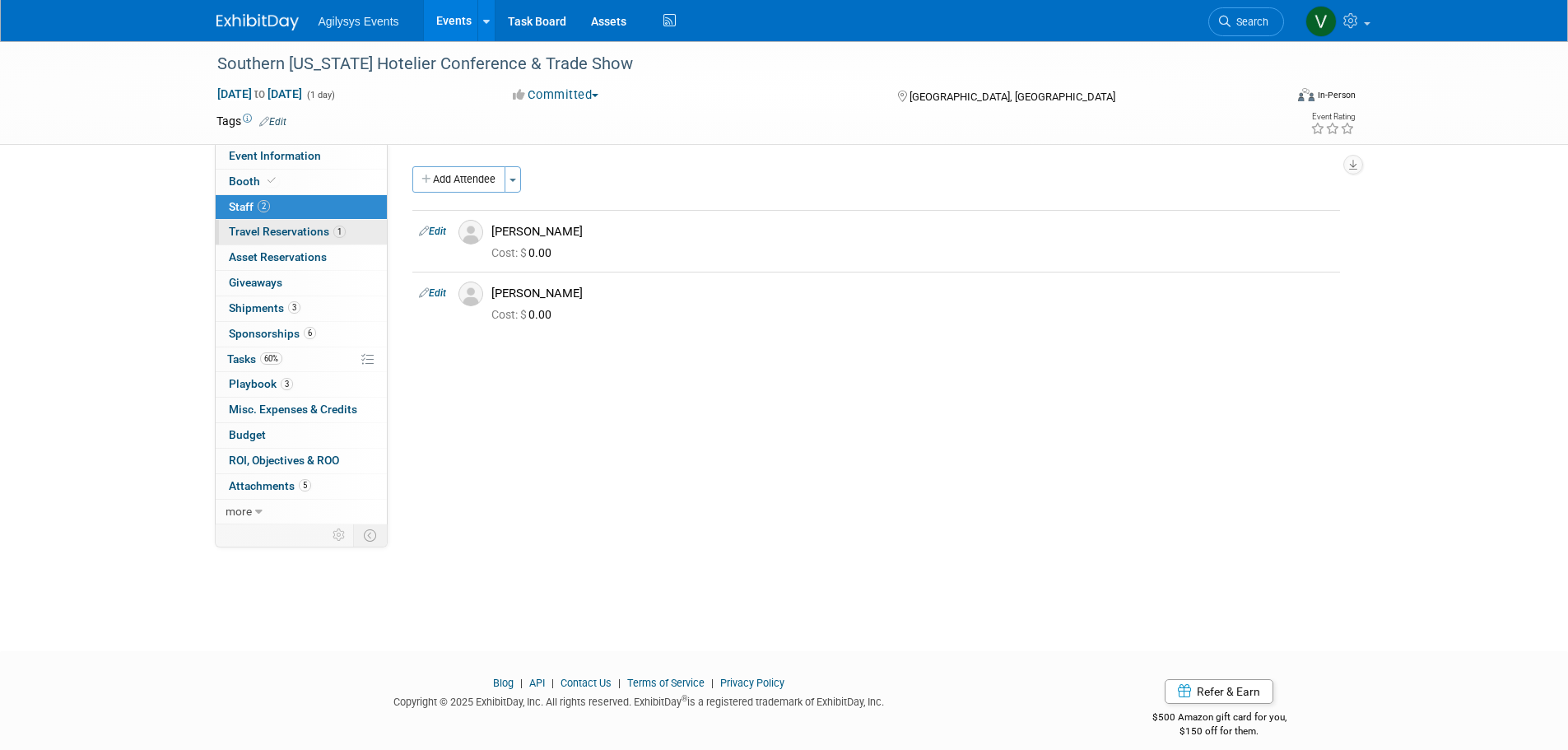 click on "Travel Reservations 1" at bounding box center [287, 231] 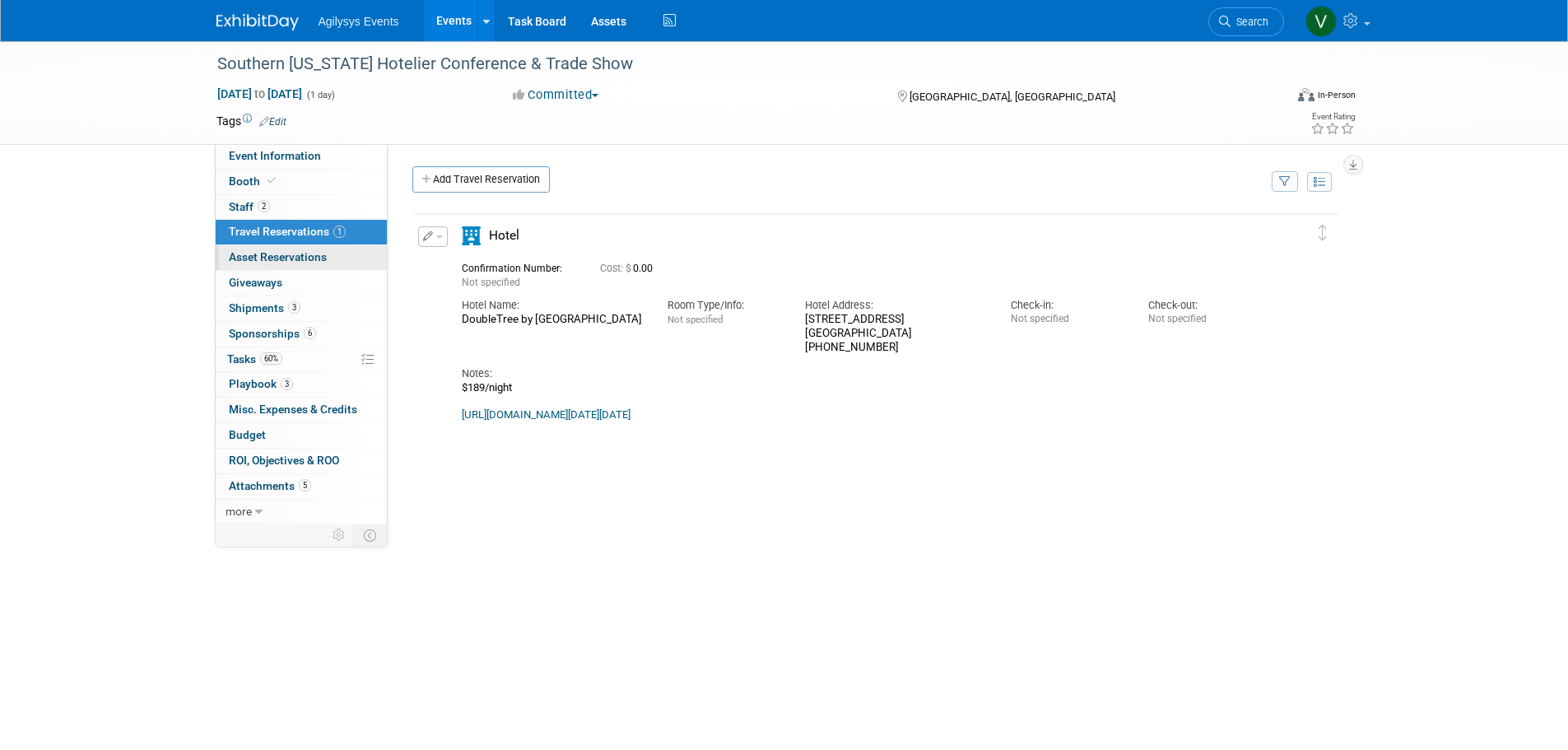 click on "0
Asset Reservations 0" at bounding box center (301, 258) 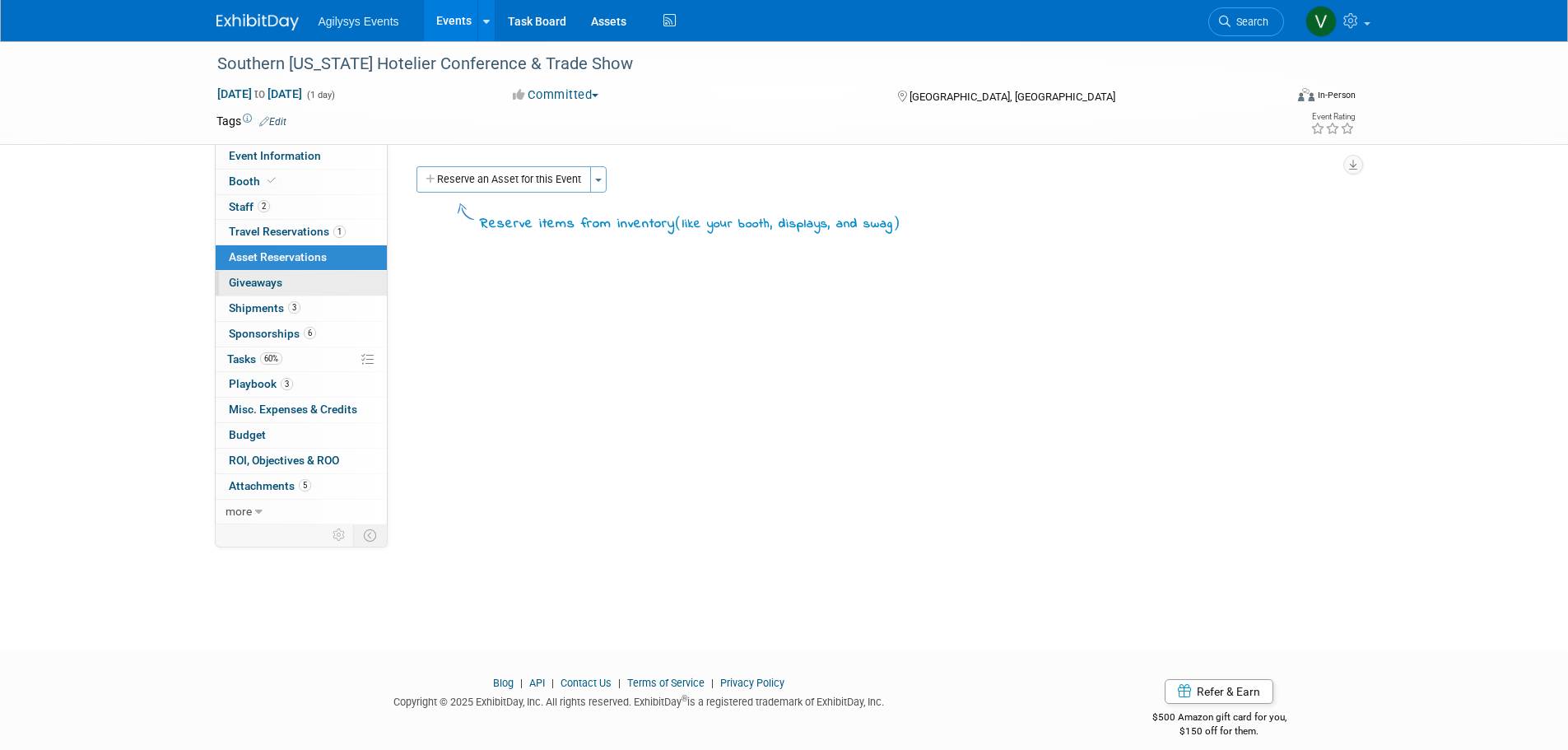 click on "0
Giveaways 0" at bounding box center [301, 283] 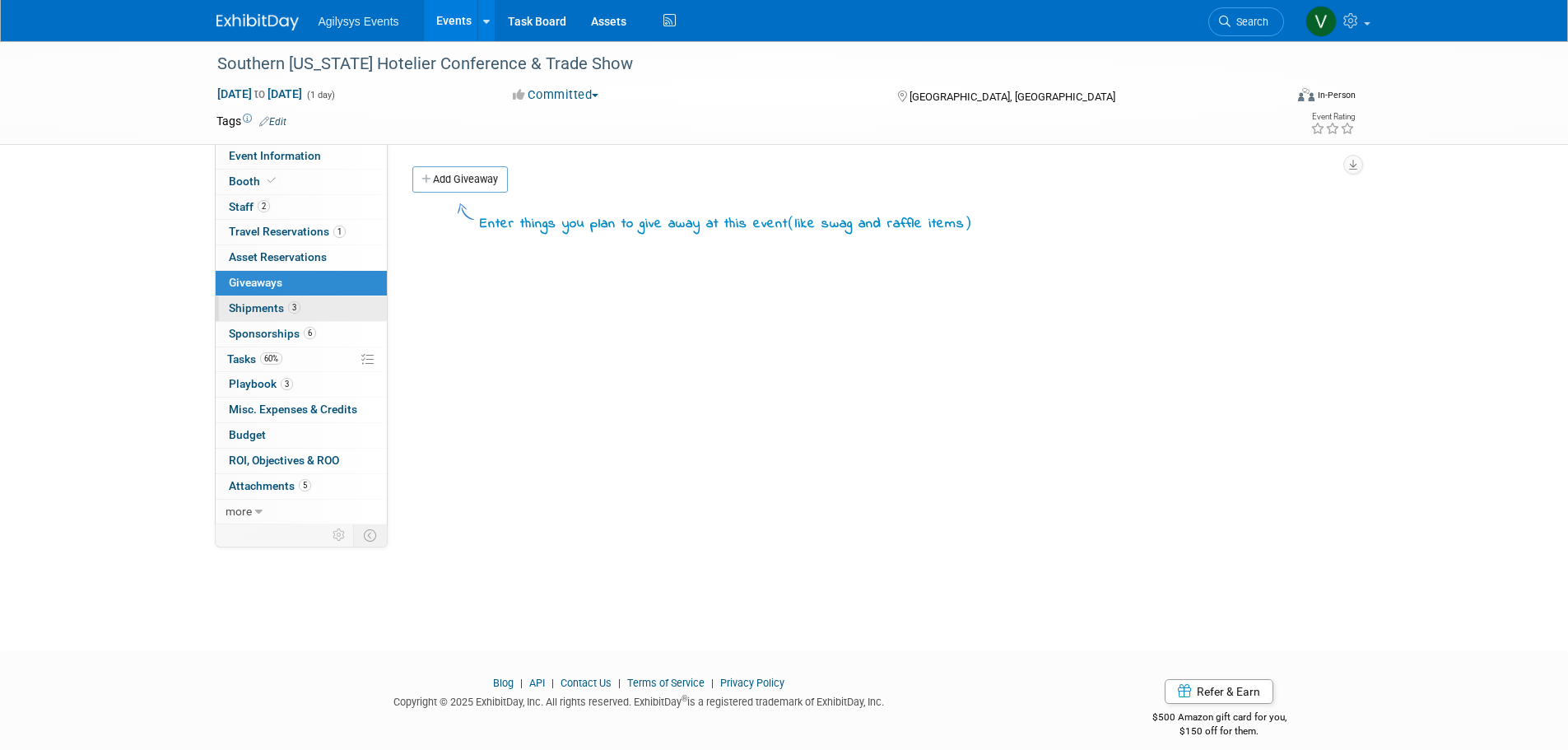 click on "Shipments 3" at bounding box center (264, 308) 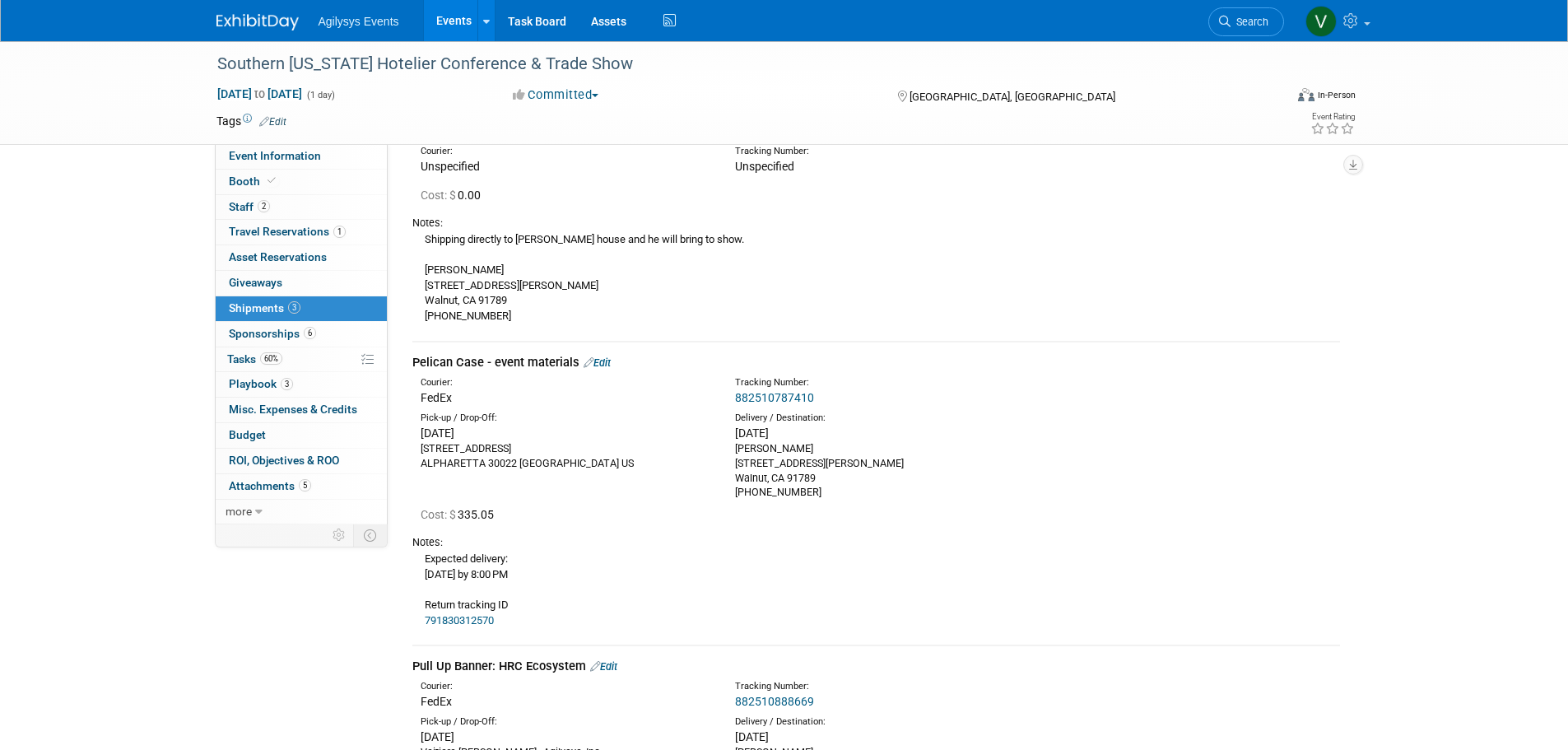 scroll, scrollTop: 82, scrollLeft: 0, axis: vertical 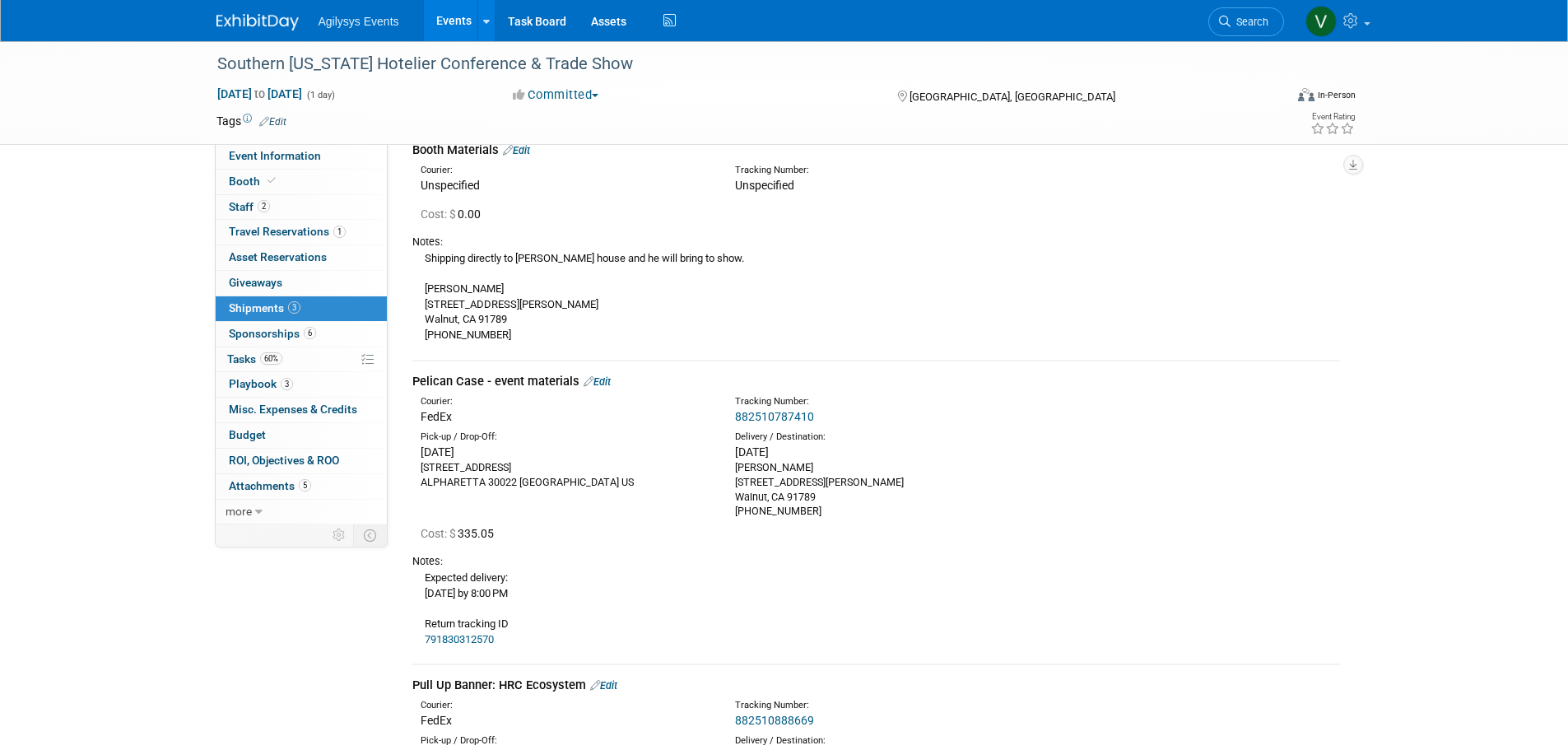 click on "882510787410" at bounding box center (775, 417) 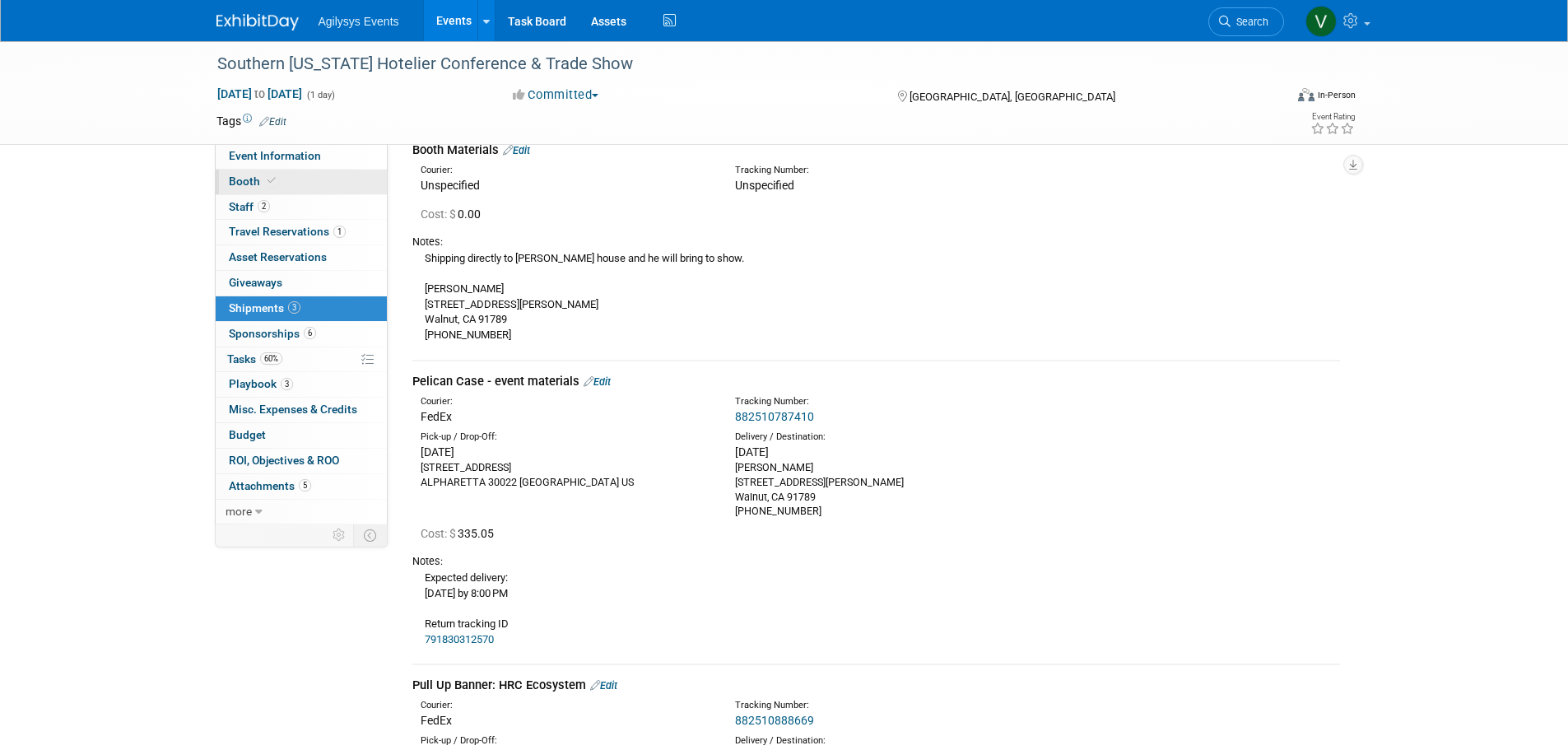click on "Booth" at bounding box center [254, 181] 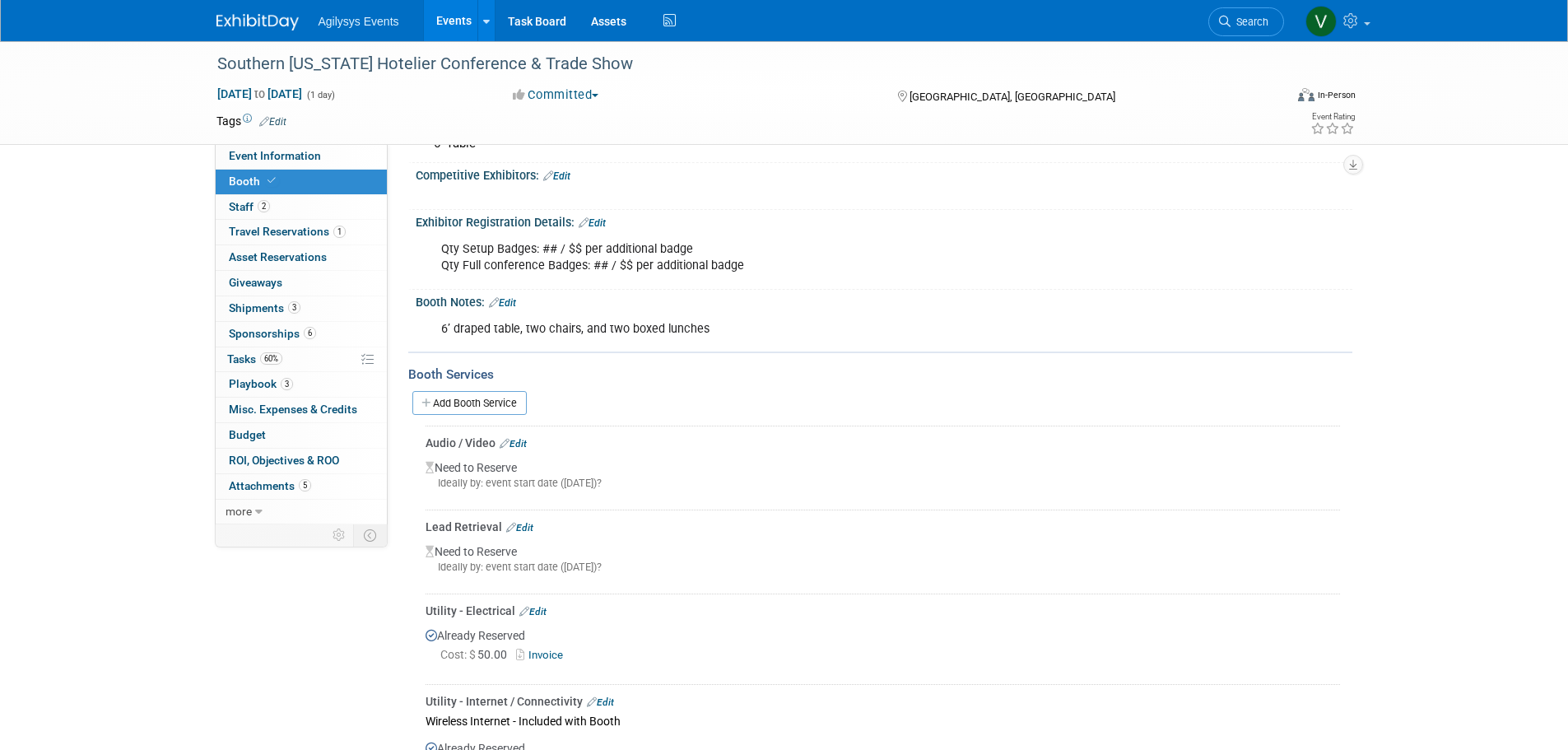 scroll, scrollTop: 412, scrollLeft: 0, axis: vertical 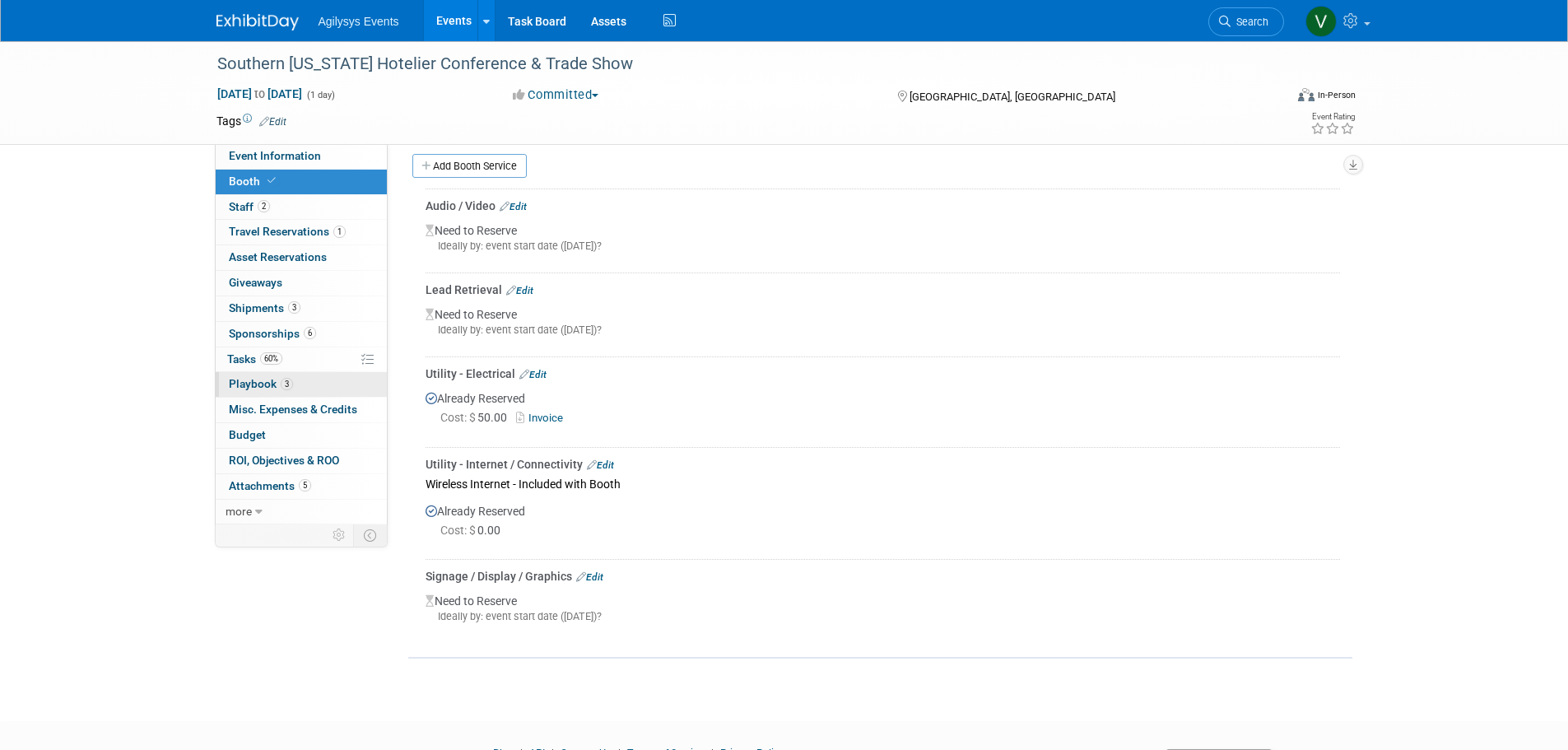 click on "Playbook 3" at bounding box center (261, 384) 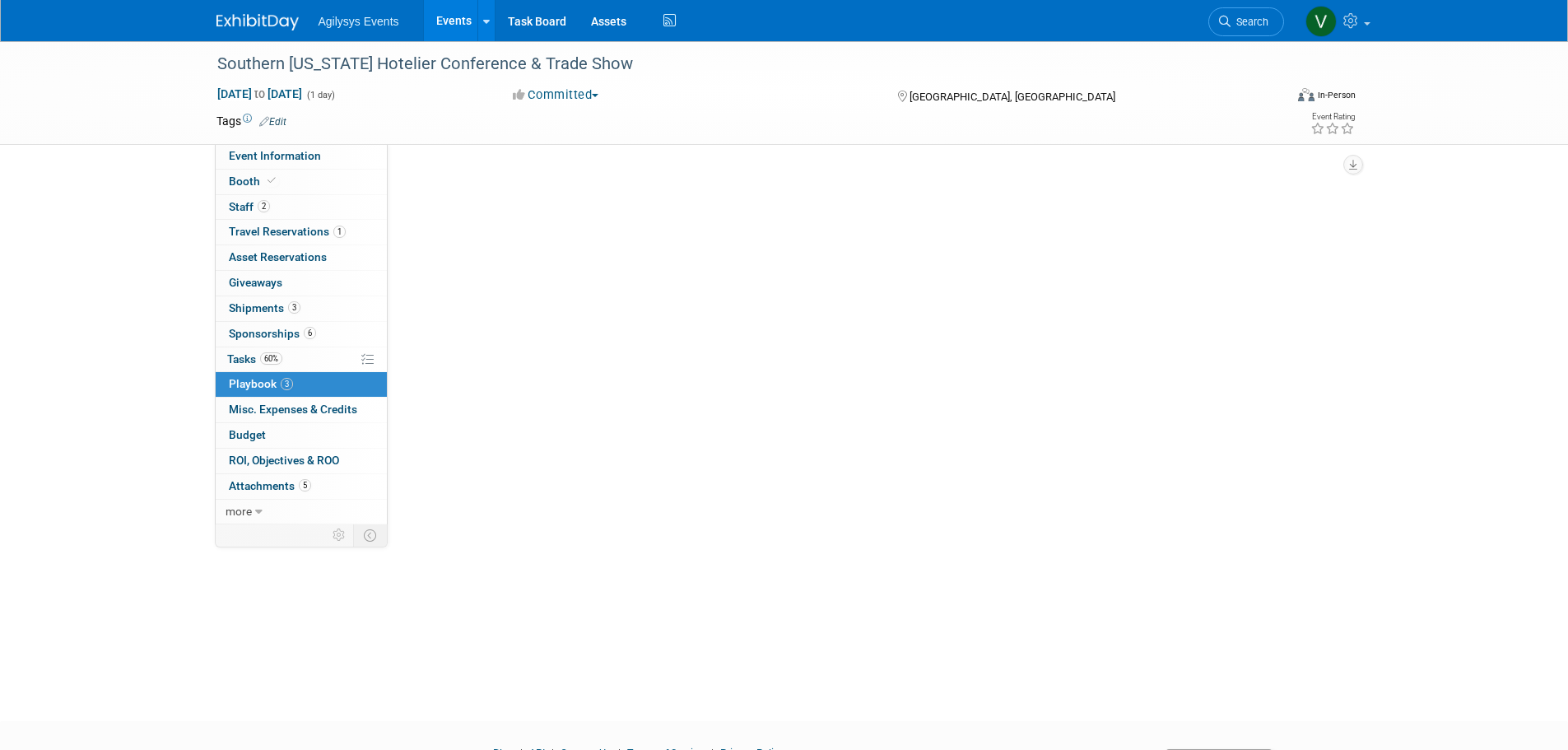 scroll, scrollTop: 0, scrollLeft: 0, axis: both 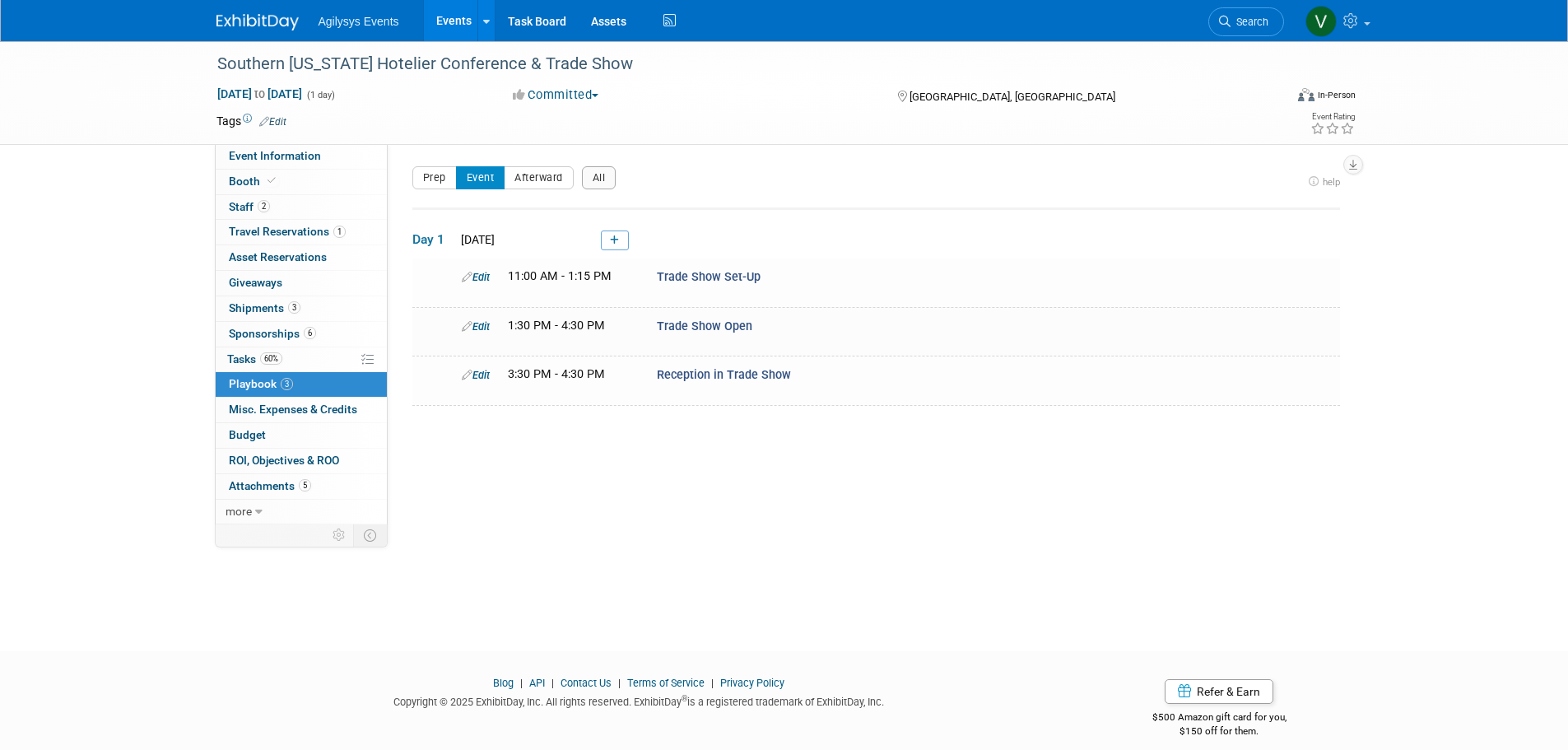 drag, startPoint x: 788, startPoint y: 387, endPoint x: 454, endPoint y: 241, distance: 364.51612 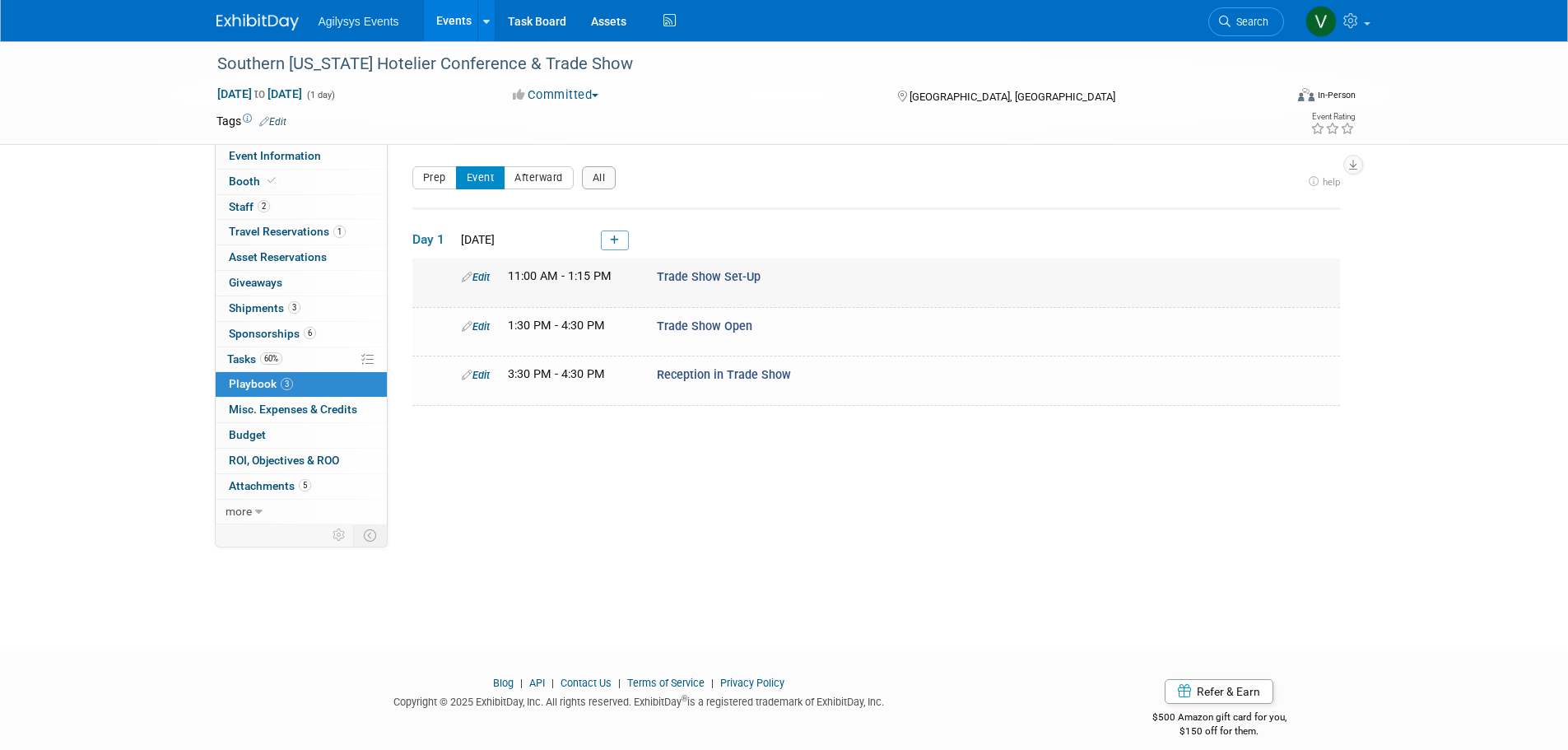 drag, startPoint x: 766, startPoint y: 283, endPoint x: 494, endPoint y: 282, distance: 272.00184 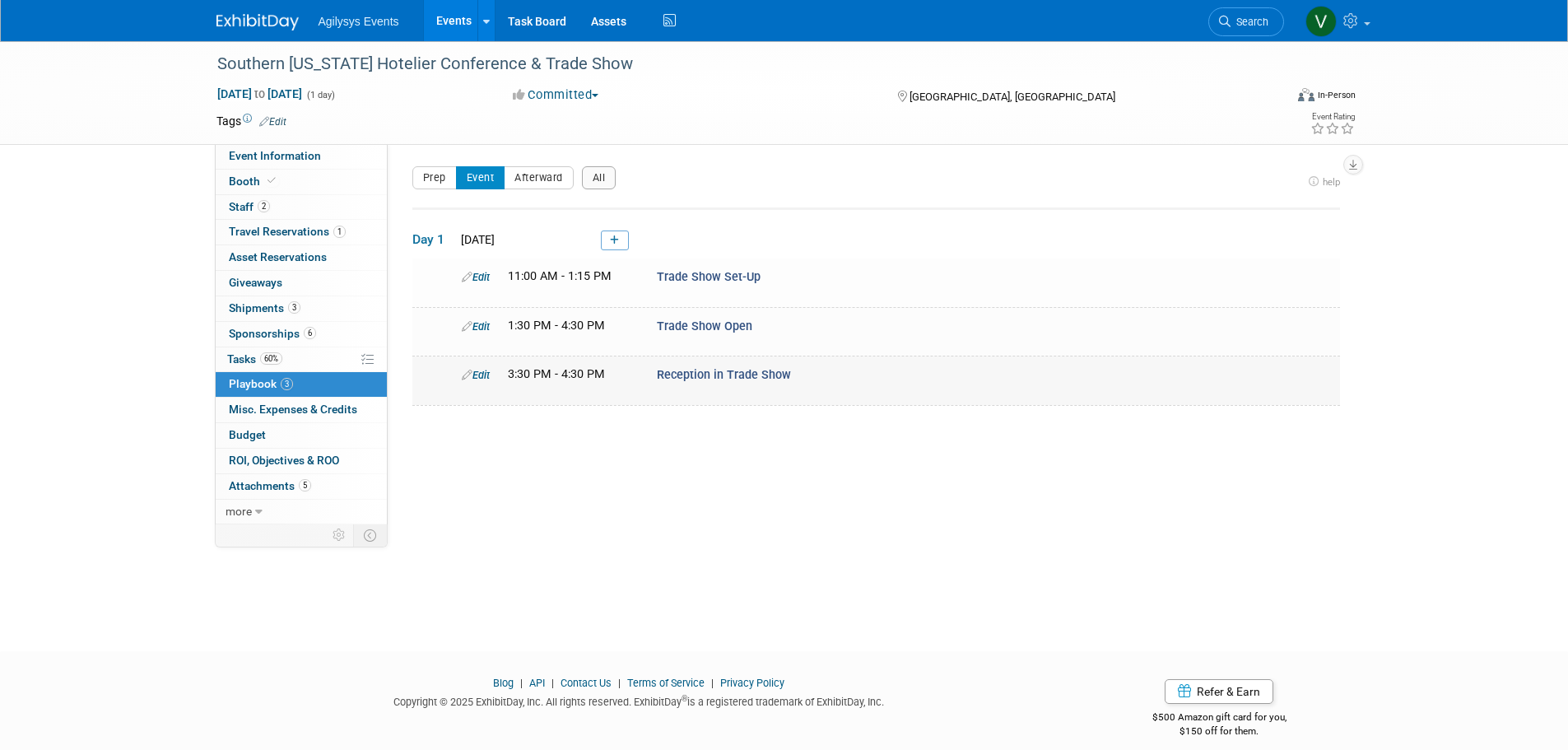 drag, startPoint x: 534, startPoint y: 279, endPoint x: 922, endPoint y: 400, distance: 406.42958 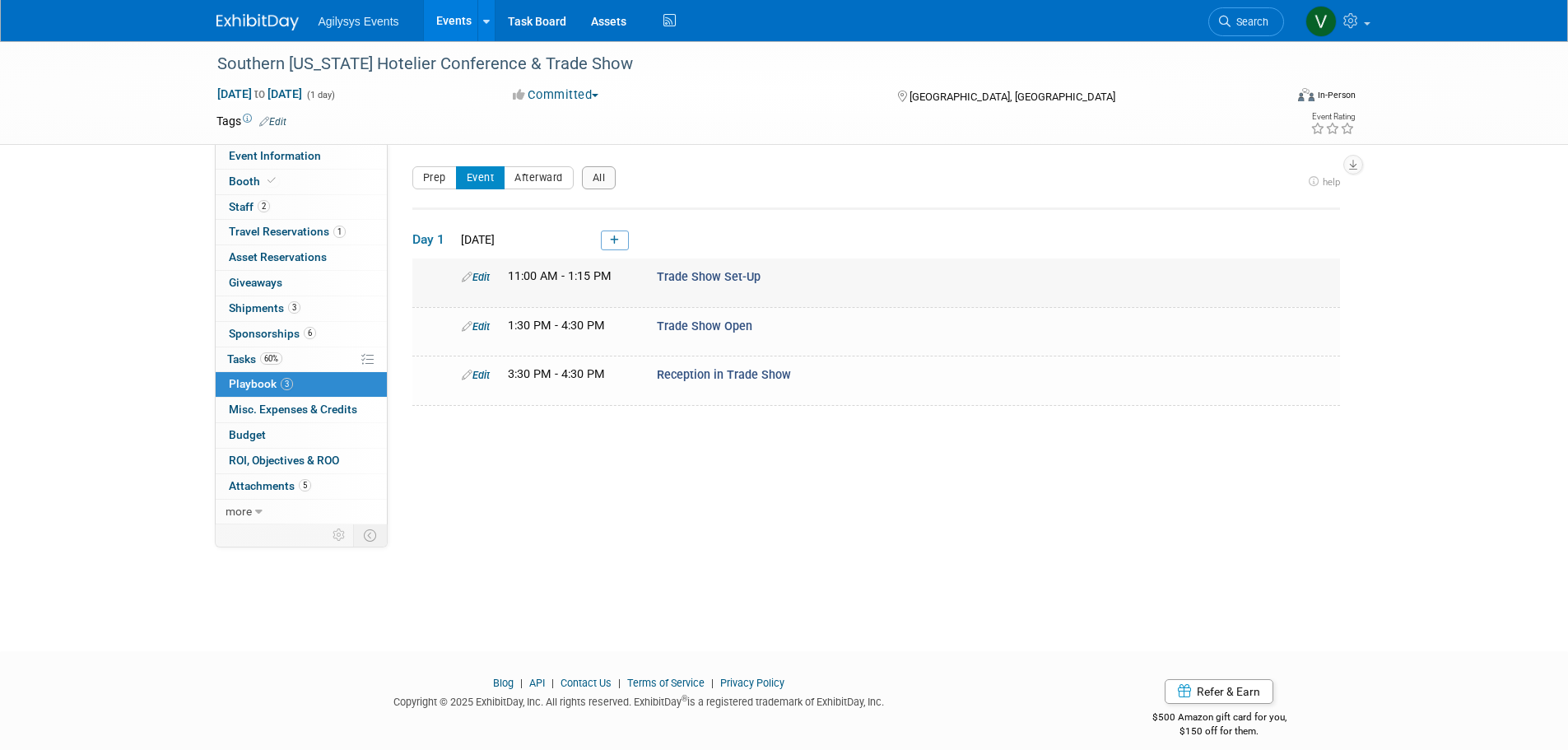 drag, startPoint x: 812, startPoint y: 282, endPoint x: 518, endPoint y: 277, distance: 294.04251 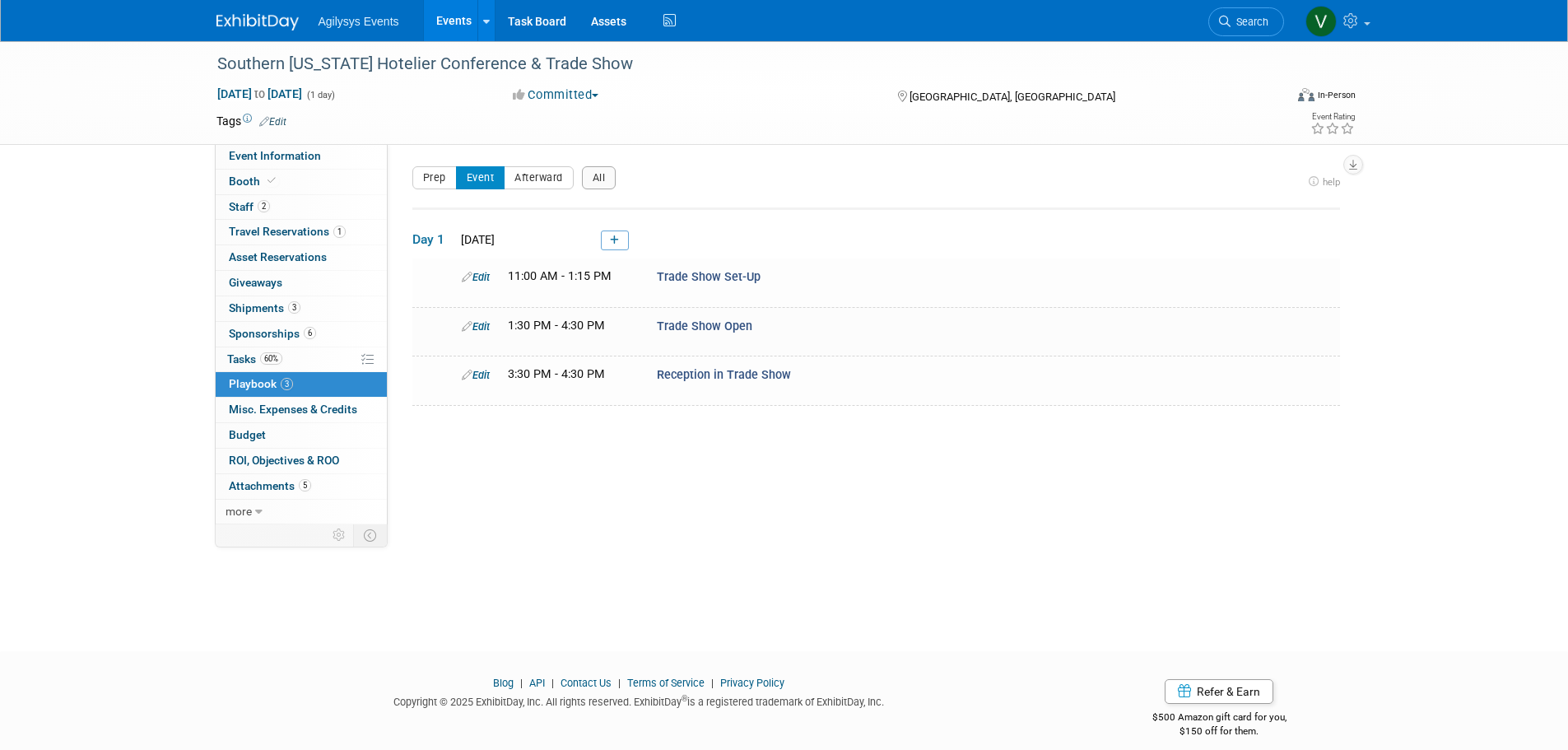 drag, startPoint x: 837, startPoint y: 382, endPoint x: 458, endPoint y: 242, distance: 404.0309 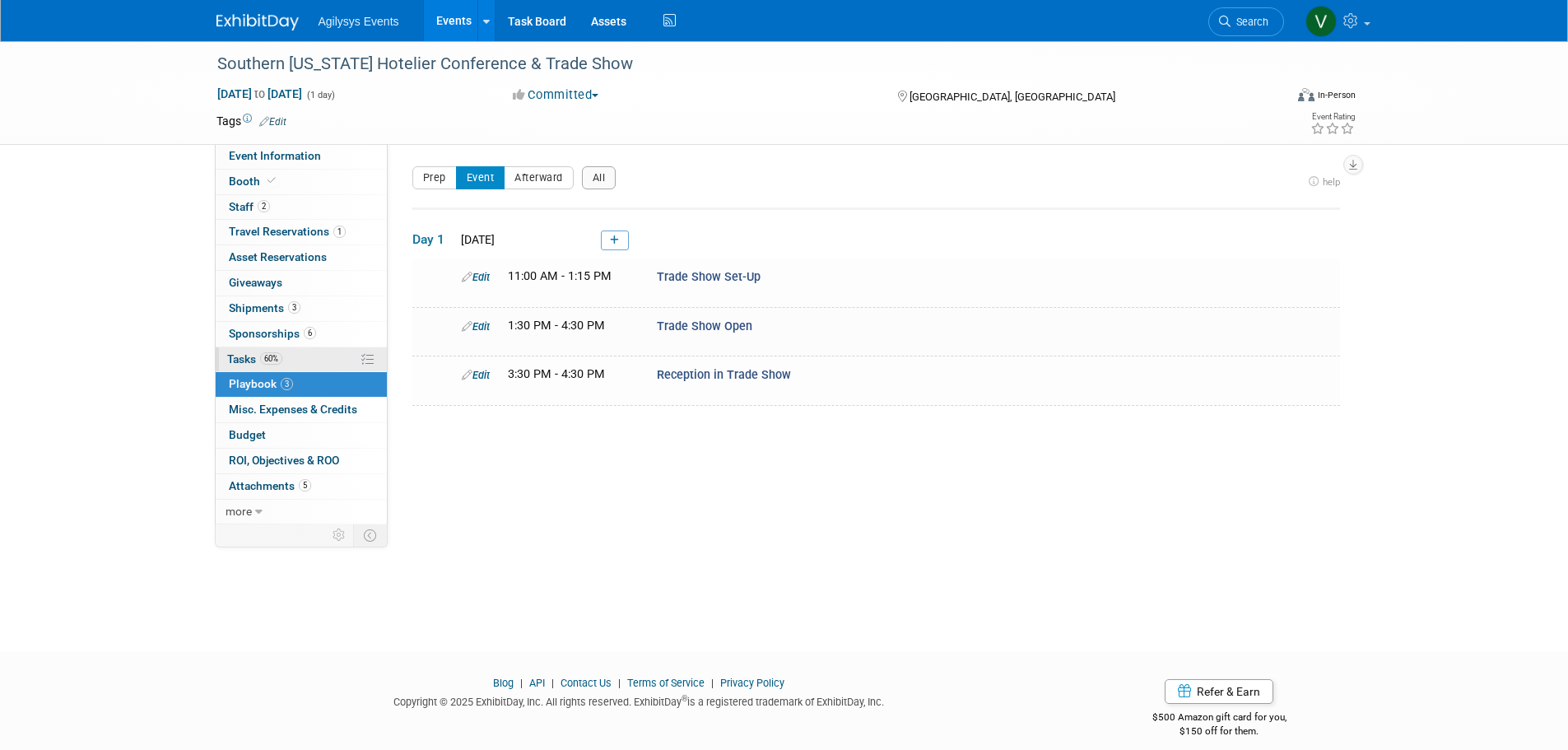 click on "Tasks 60%" at bounding box center (254, 359) 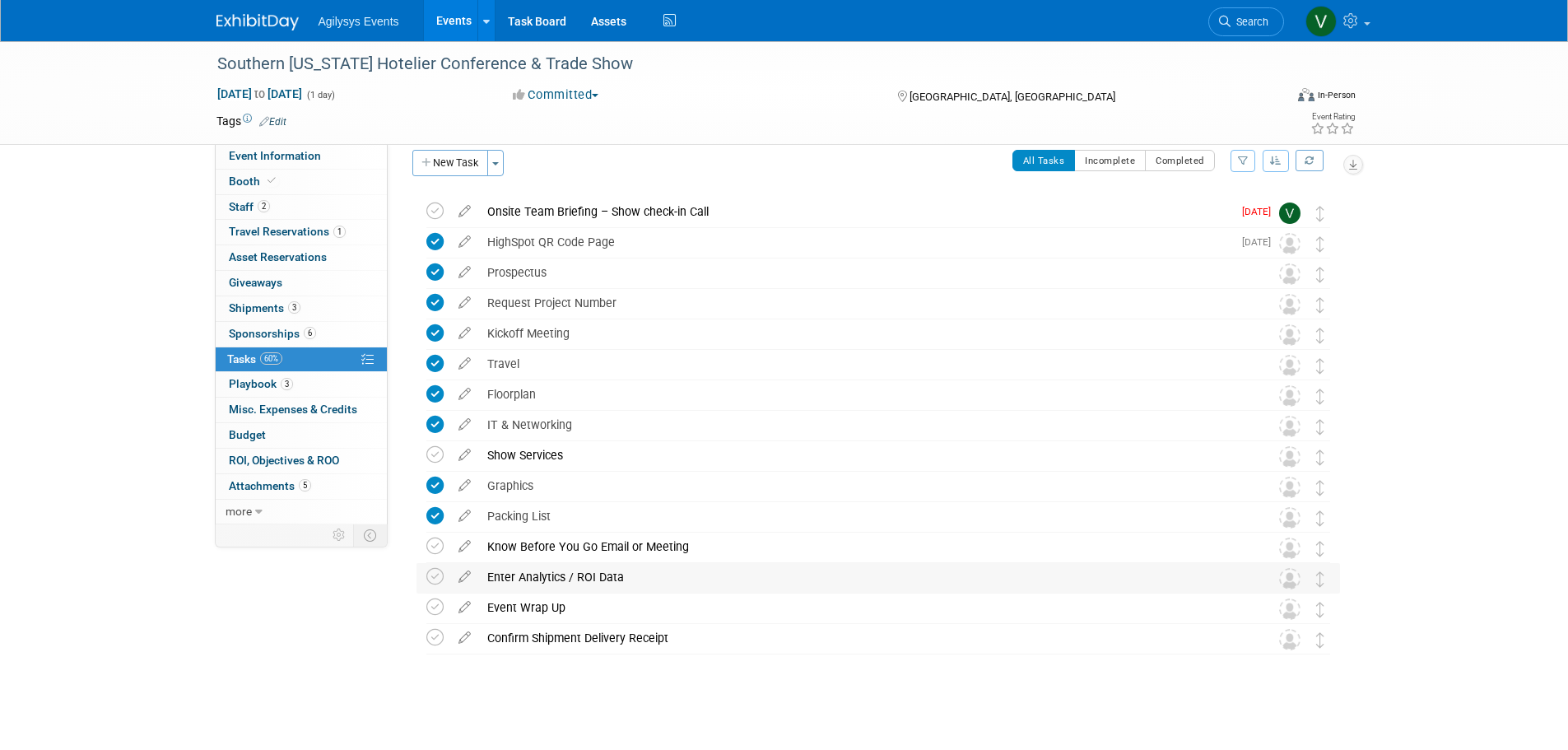 scroll, scrollTop: 21, scrollLeft: 0, axis: vertical 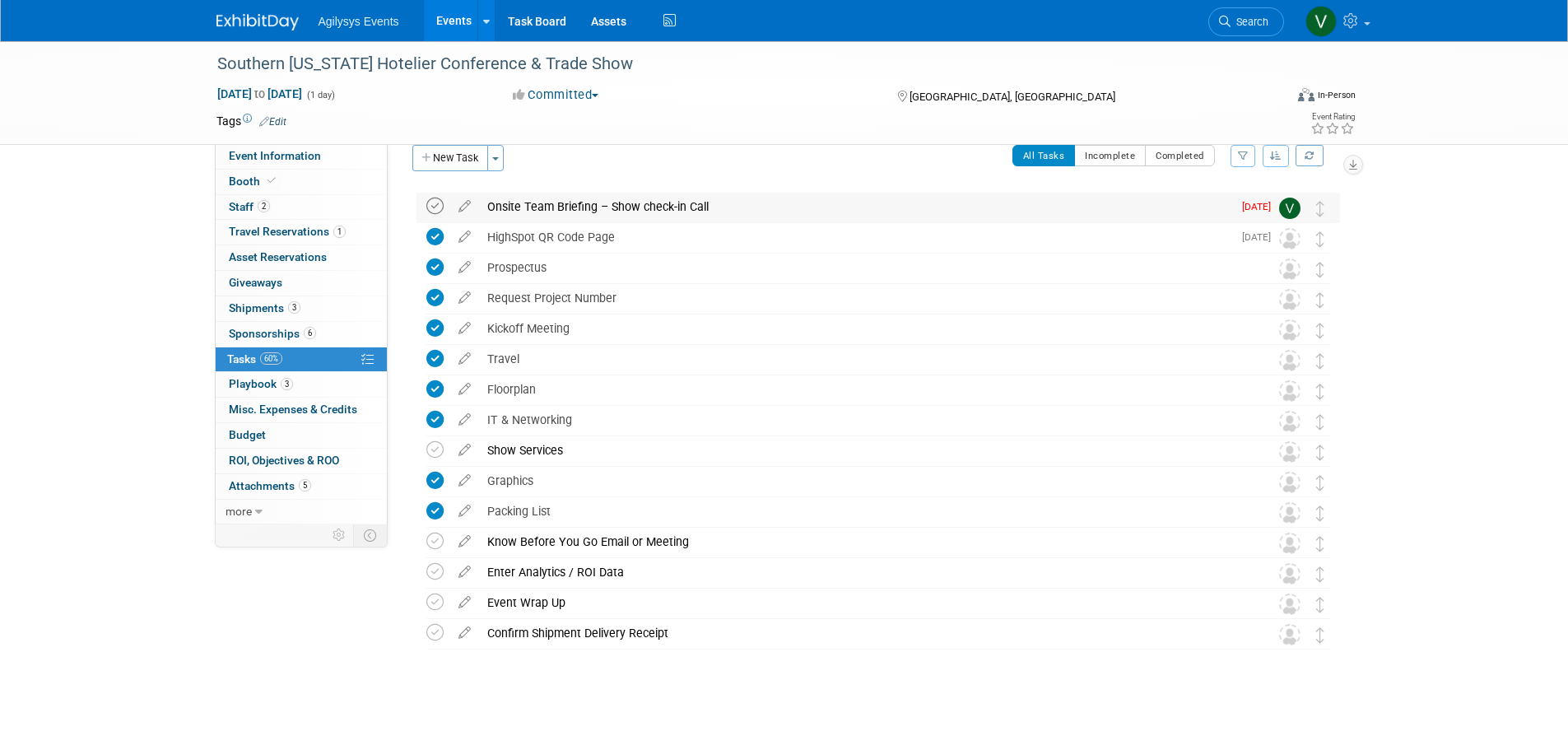click at bounding box center (435, 206) 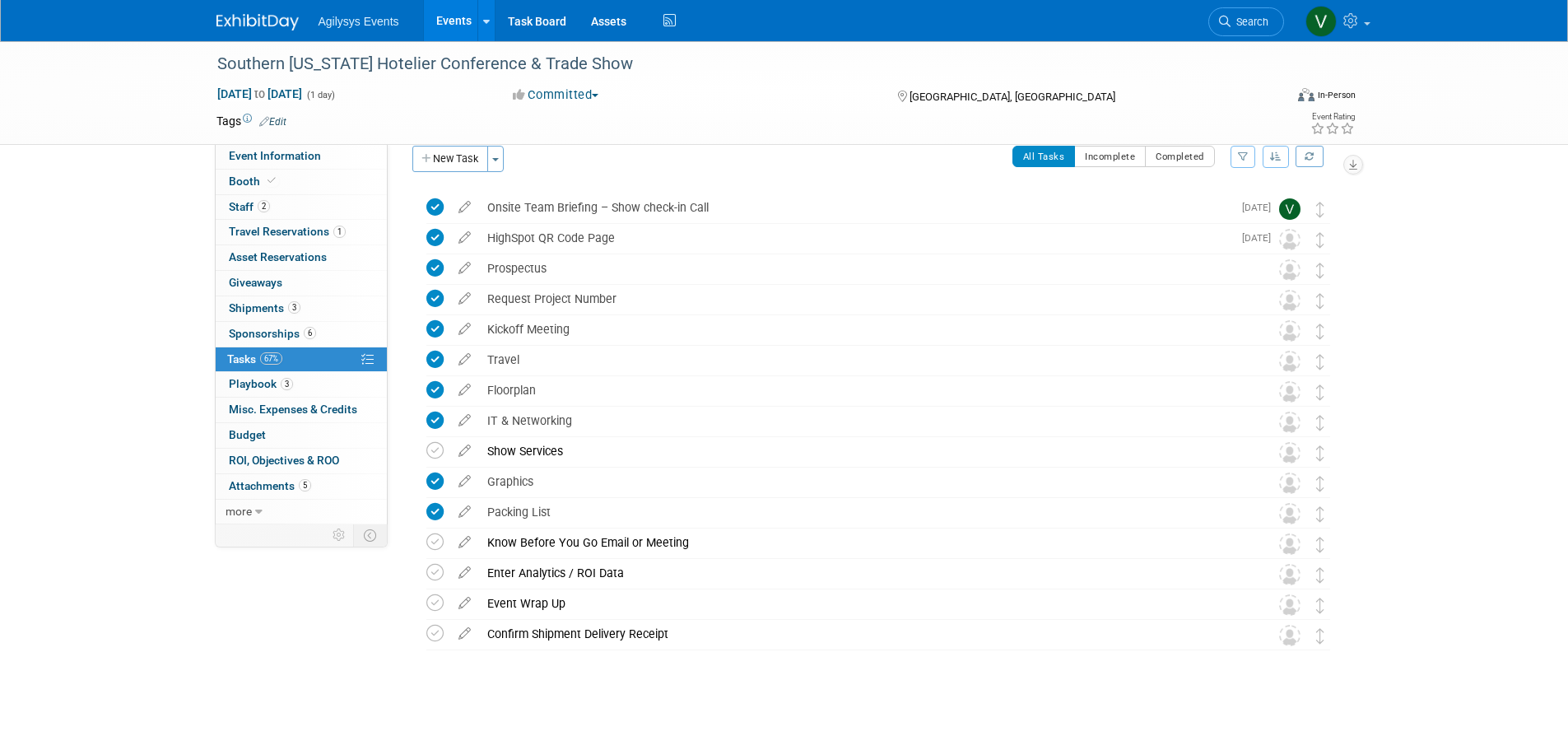scroll, scrollTop: 0, scrollLeft: 0, axis: both 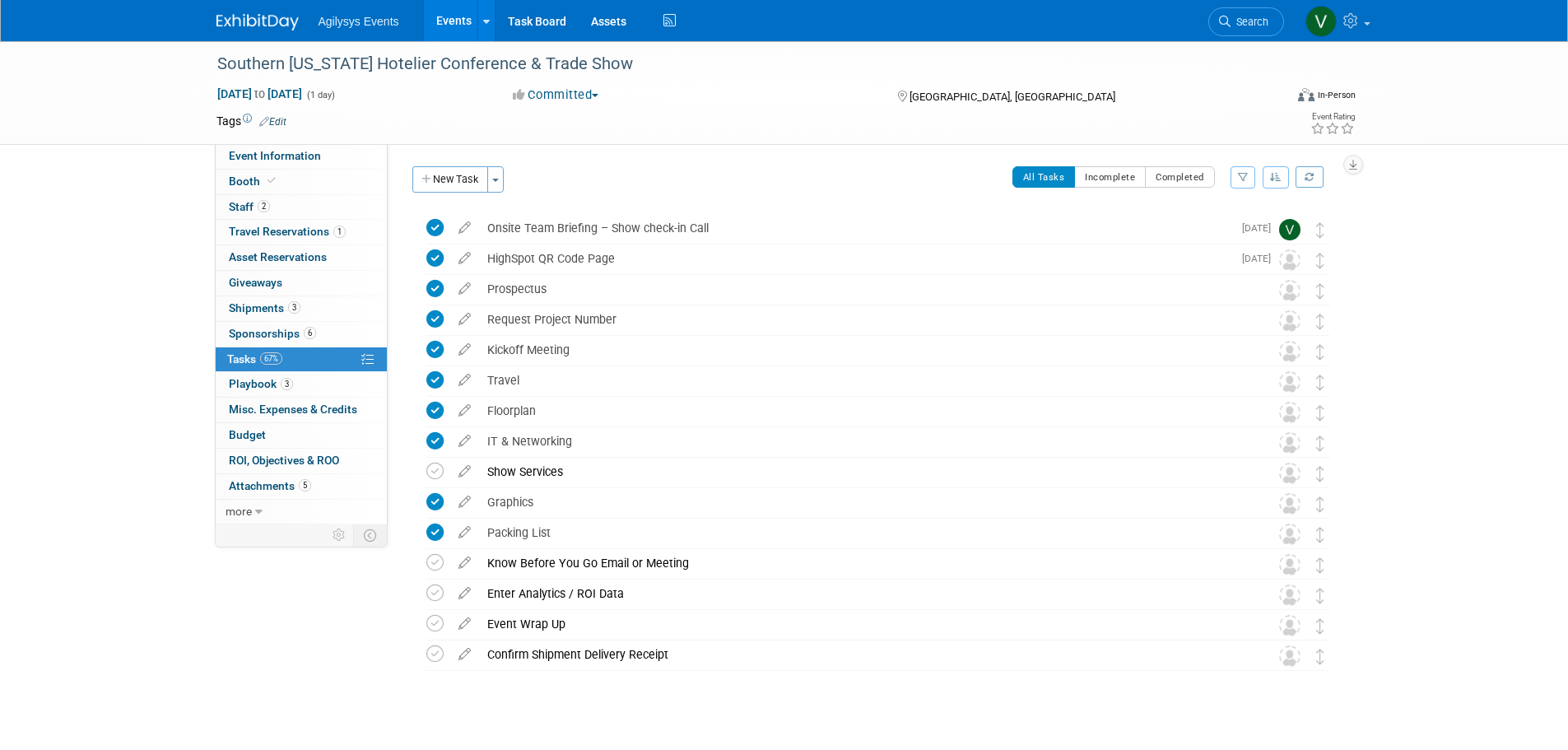 click at bounding box center (258, 22) 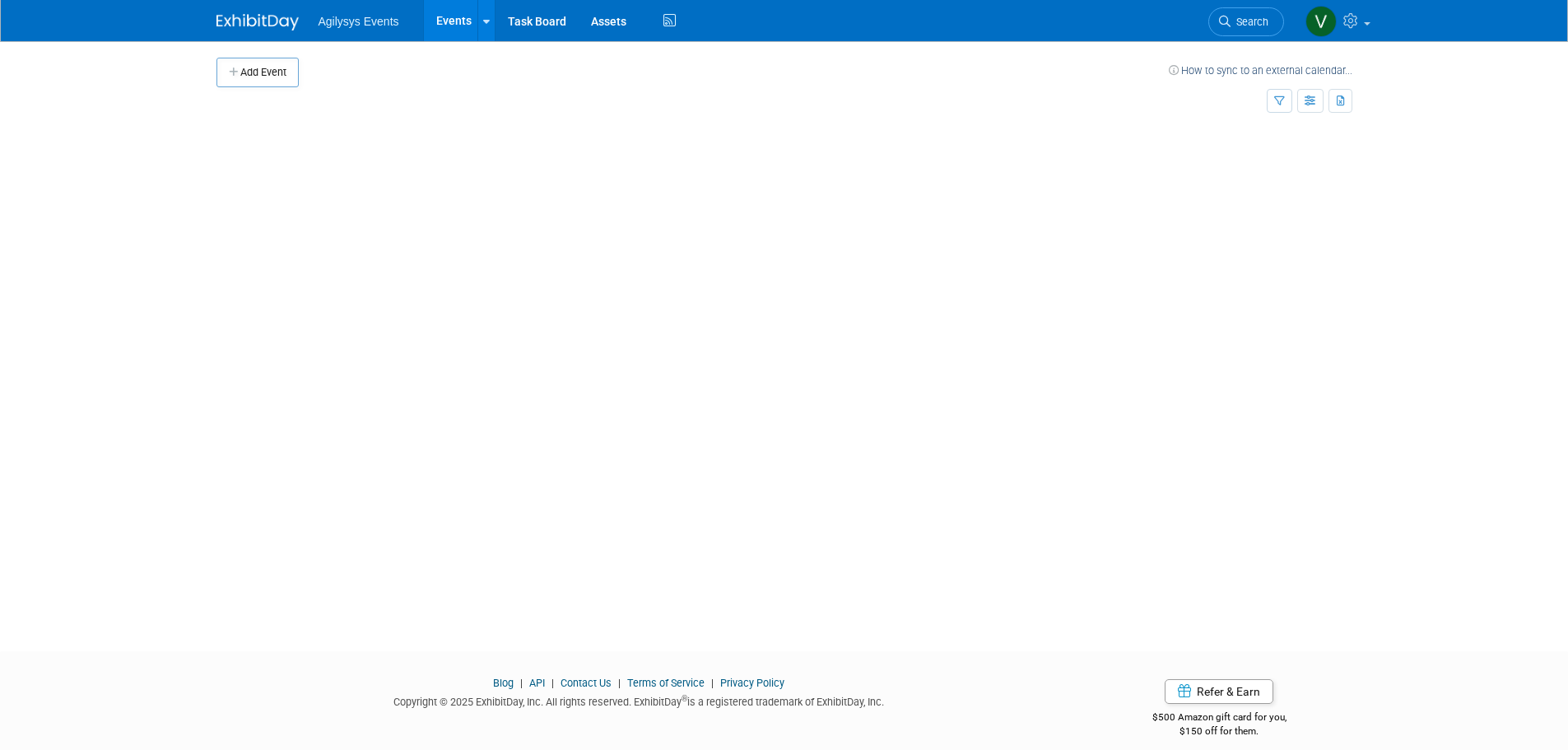 scroll, scrollTop: 0, scrollLeft: 0, axis: both 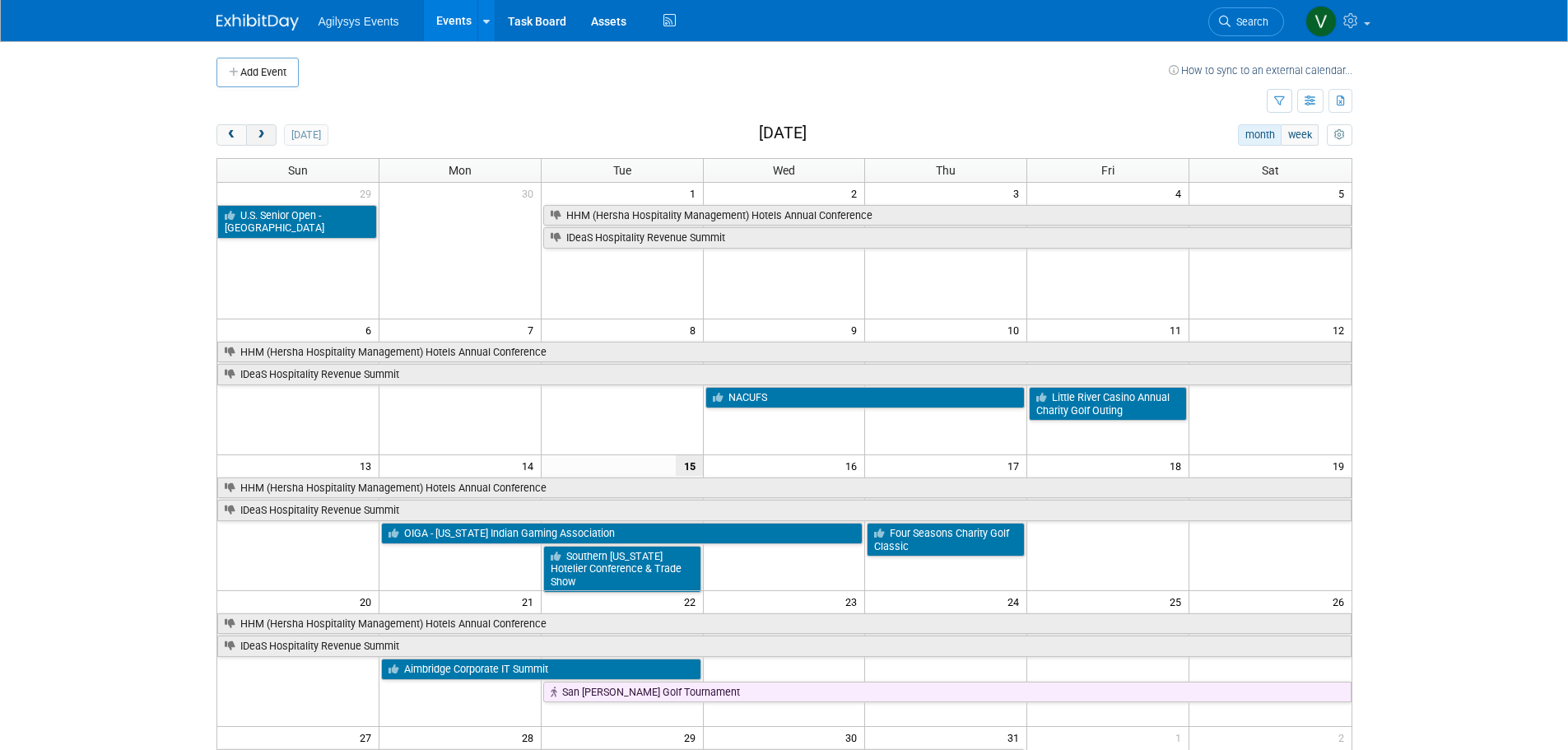 click at bounding box center (261, 135) 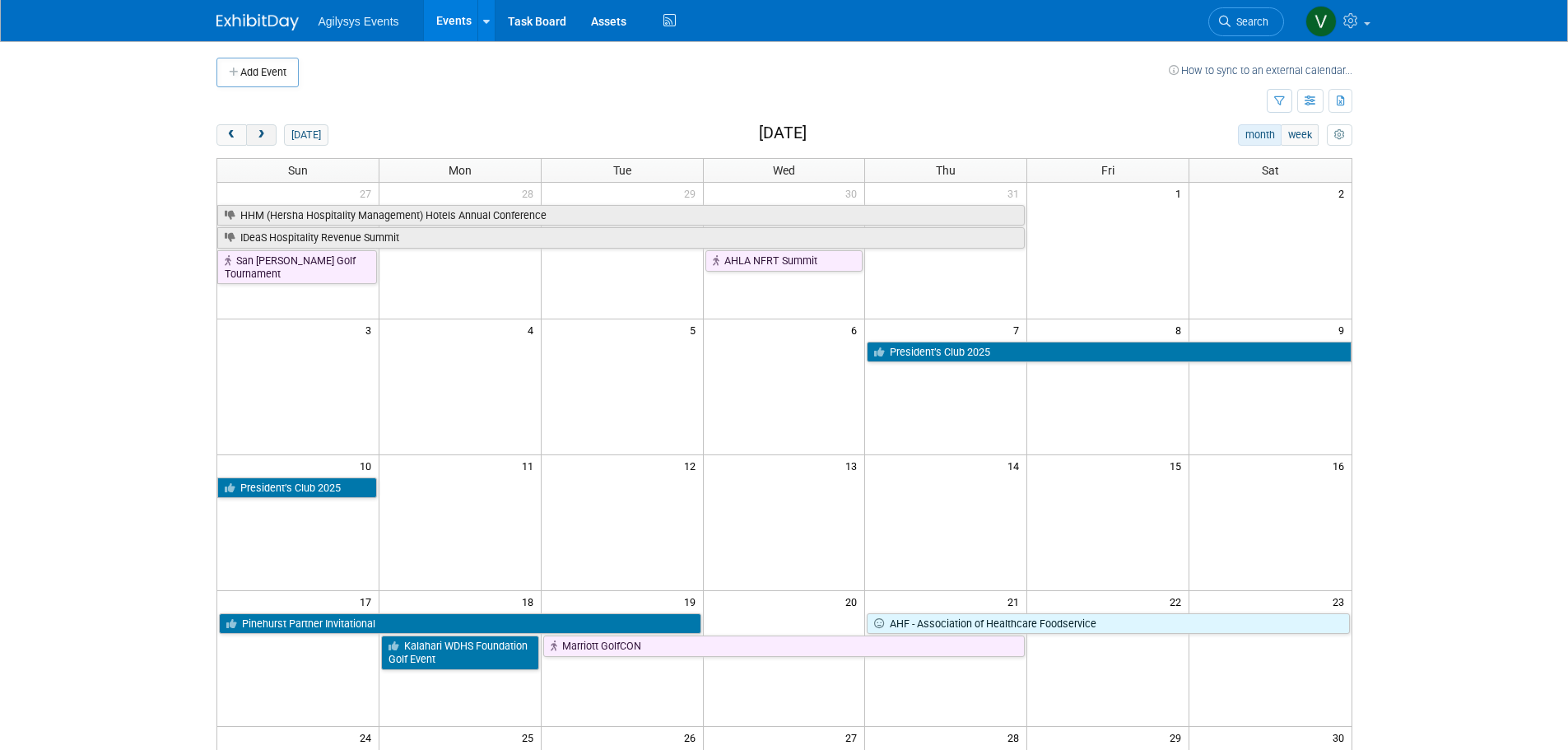 click at bounding box center [261, 135] 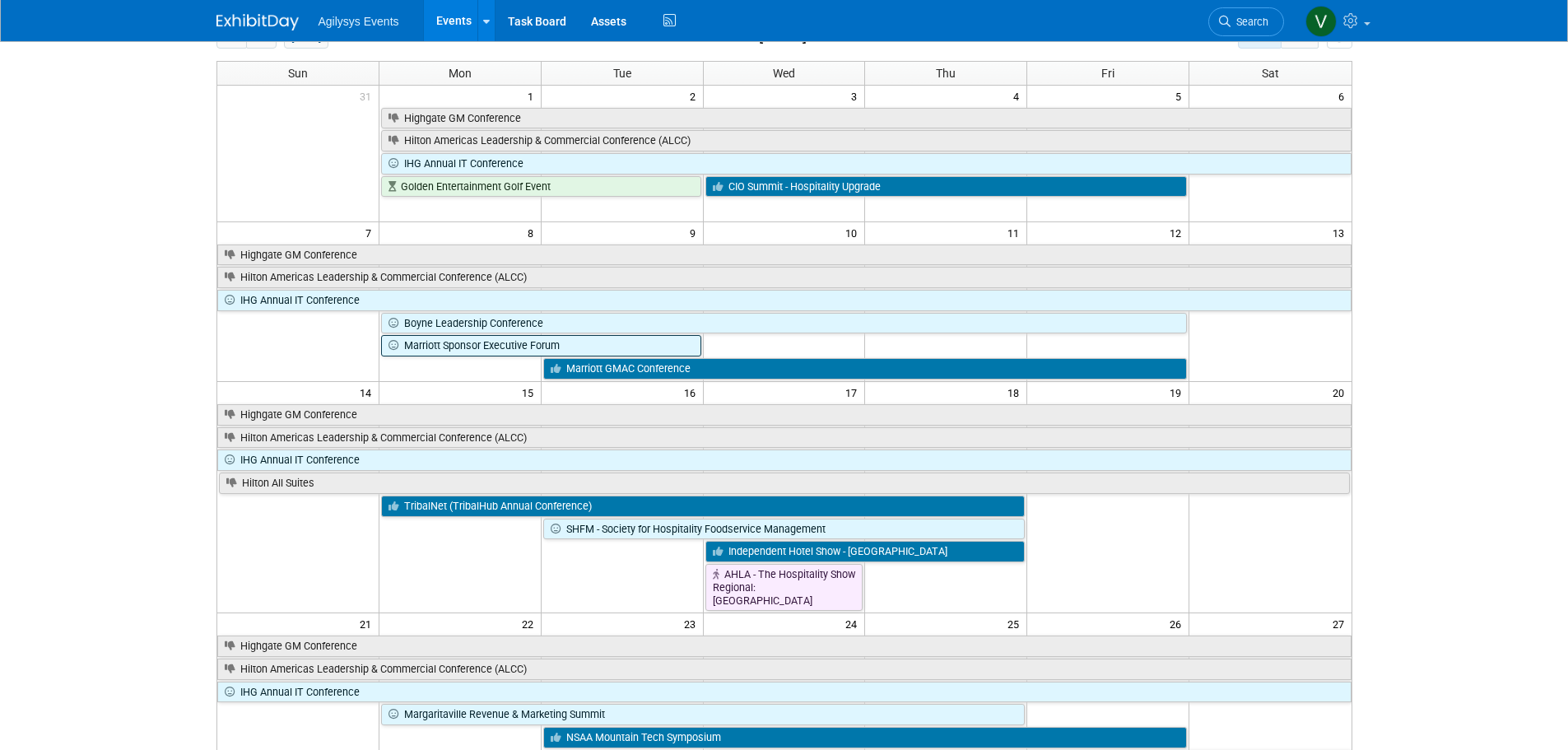 scroll, scrollTop: 0, scrollLeft: 0, axis: both 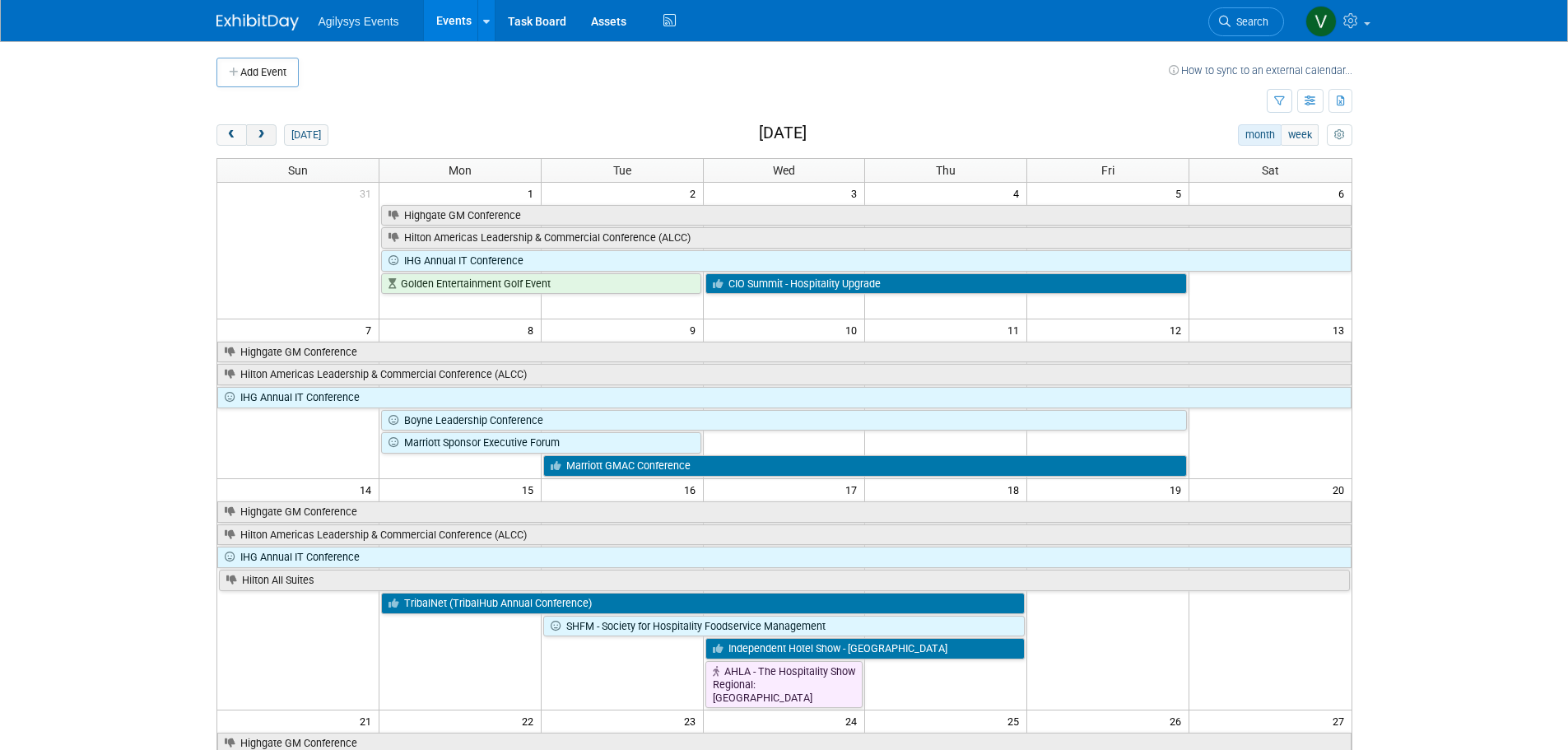click at bounding box center [261, 135] 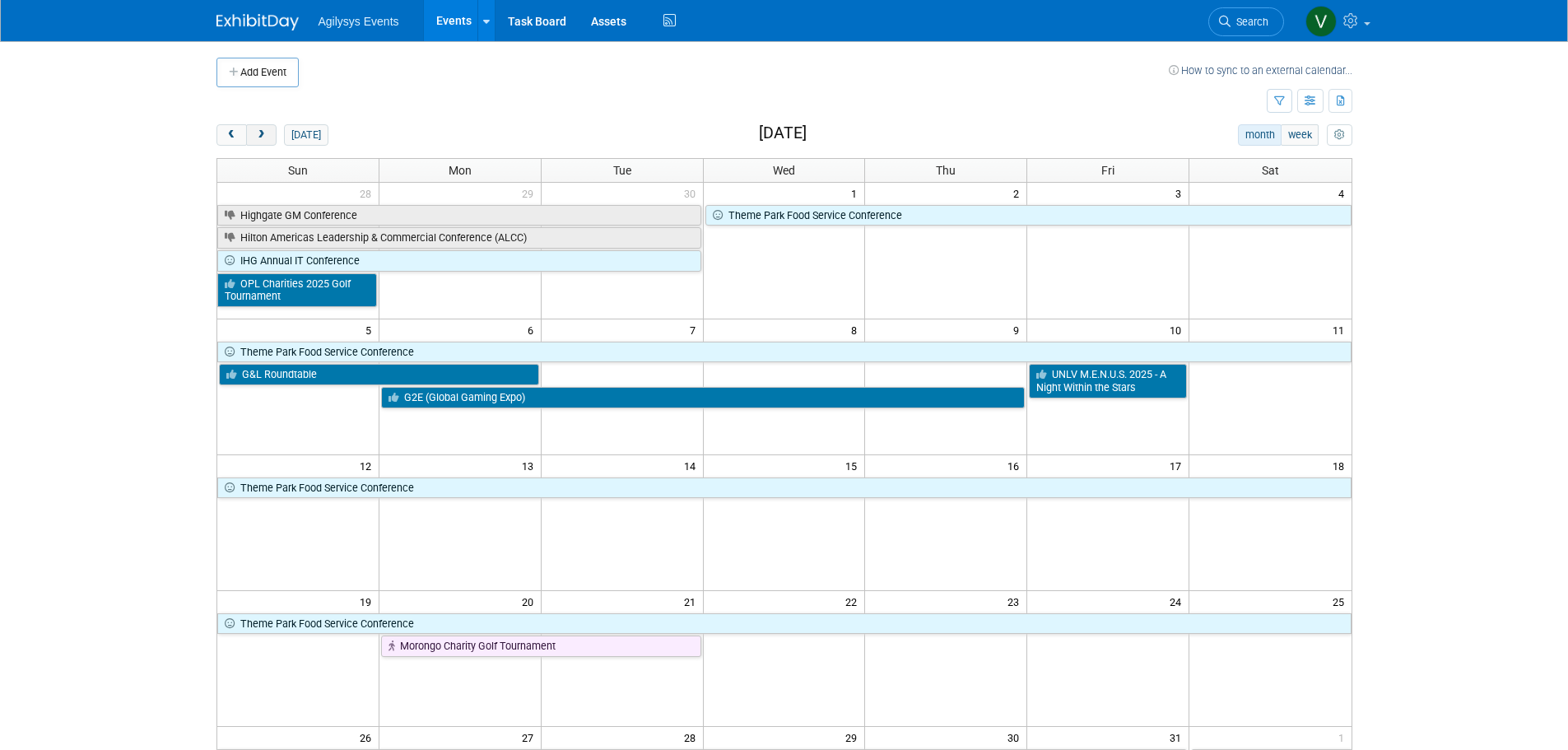 click at bounding box center (261, 135) 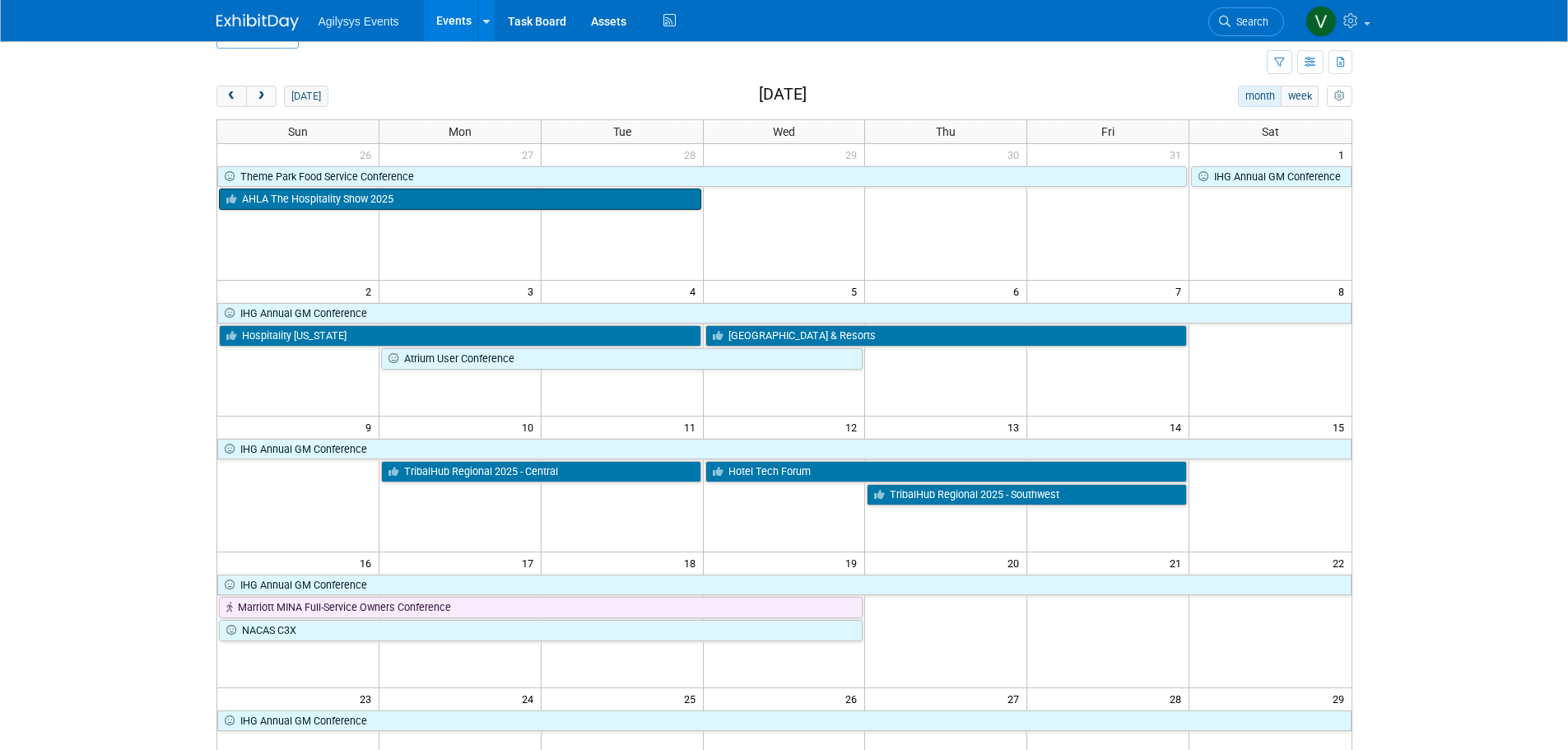 scroll, scrollTop: 0, scrollLeft: 0, axis: both 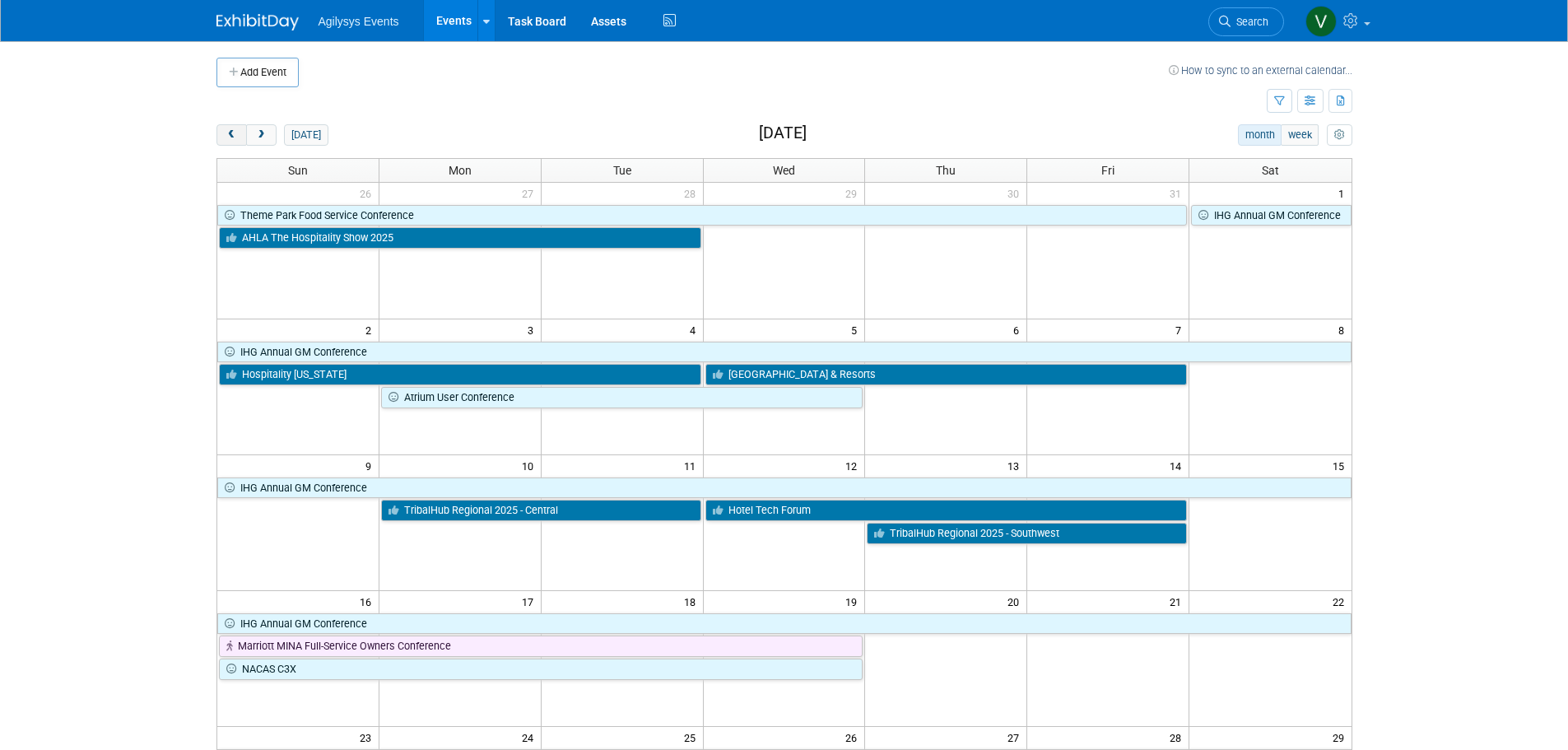 click at bounding box center [231, 135] 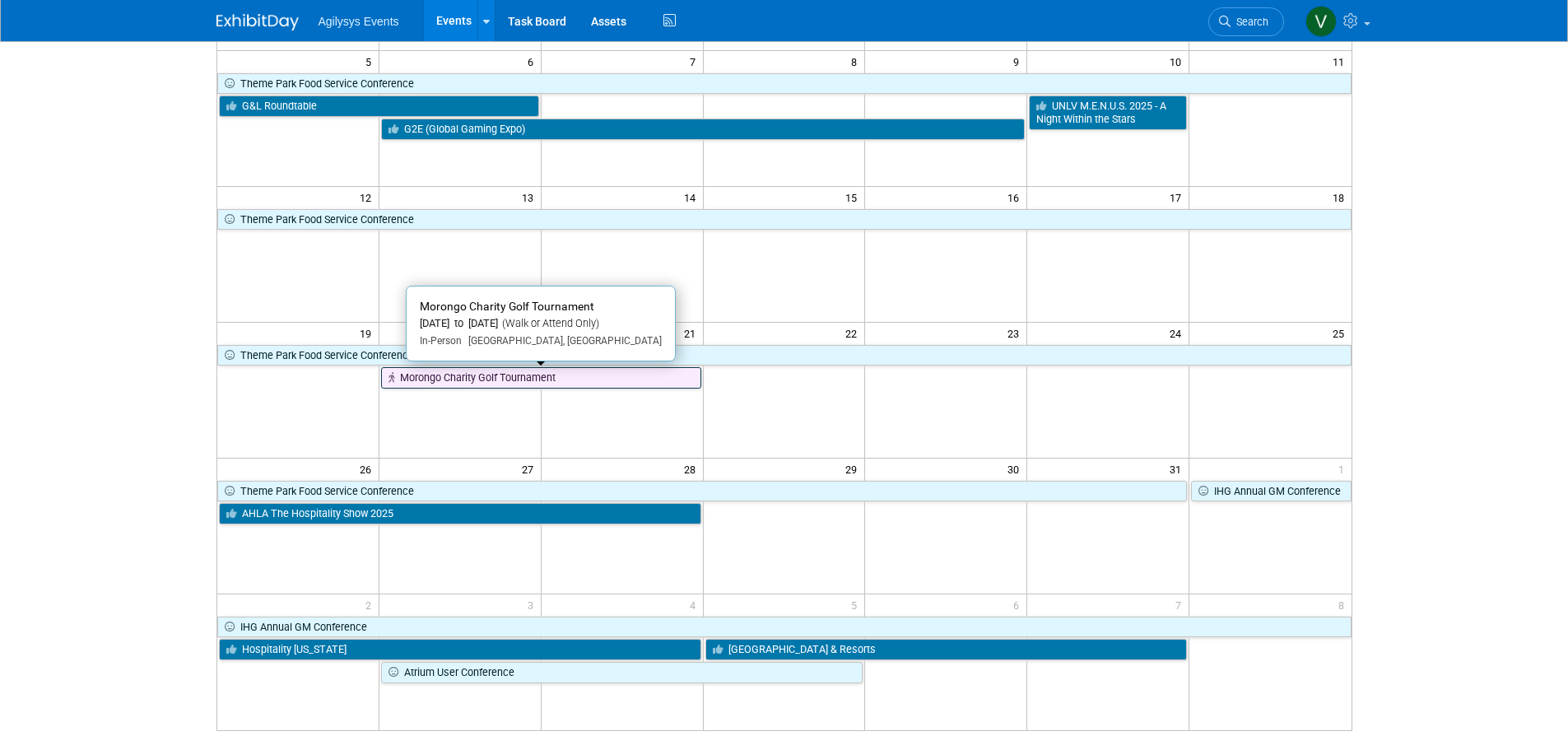 scroll, scrollTop: 0, scrollLeft: 0, axis: both 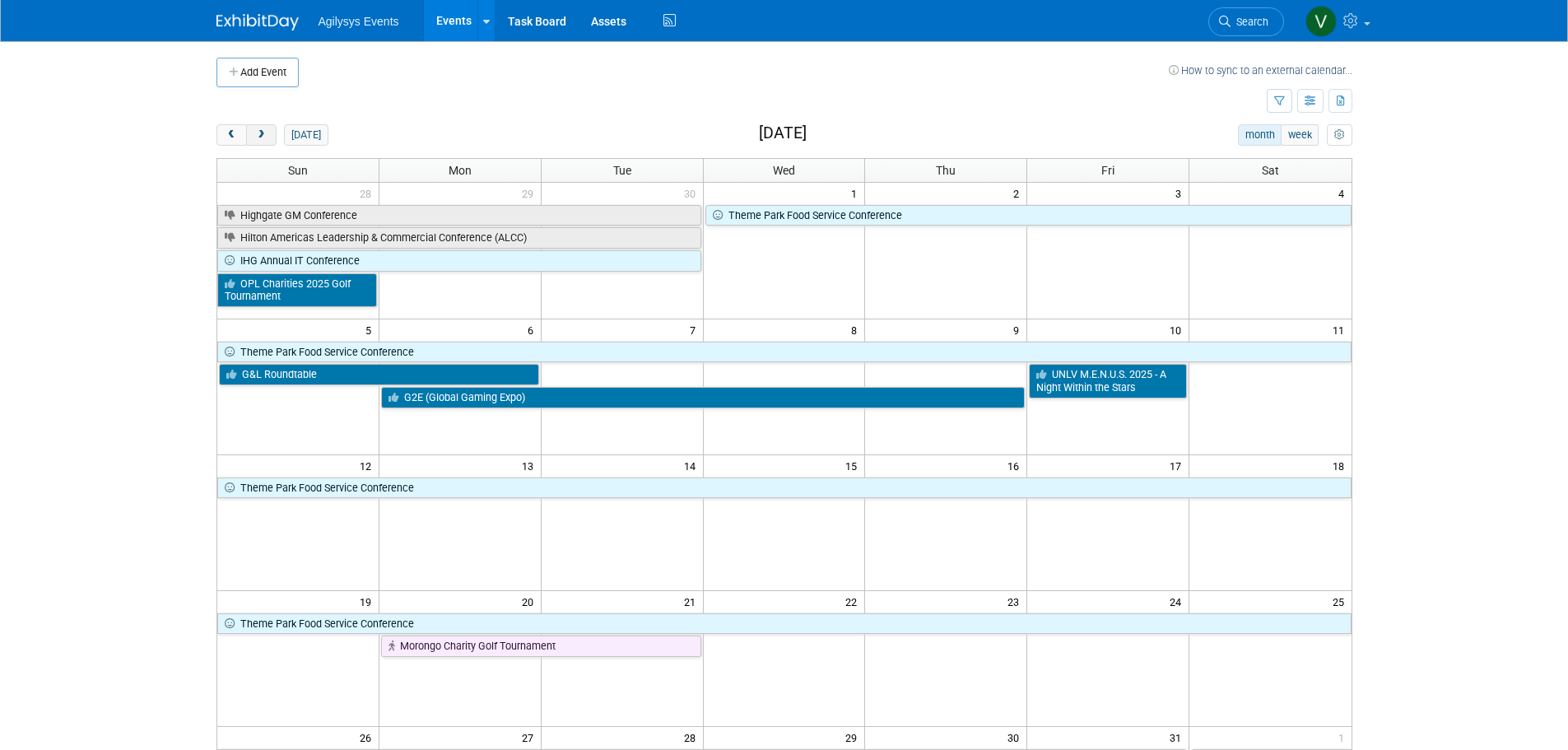 click at bounding box center (261, 135) 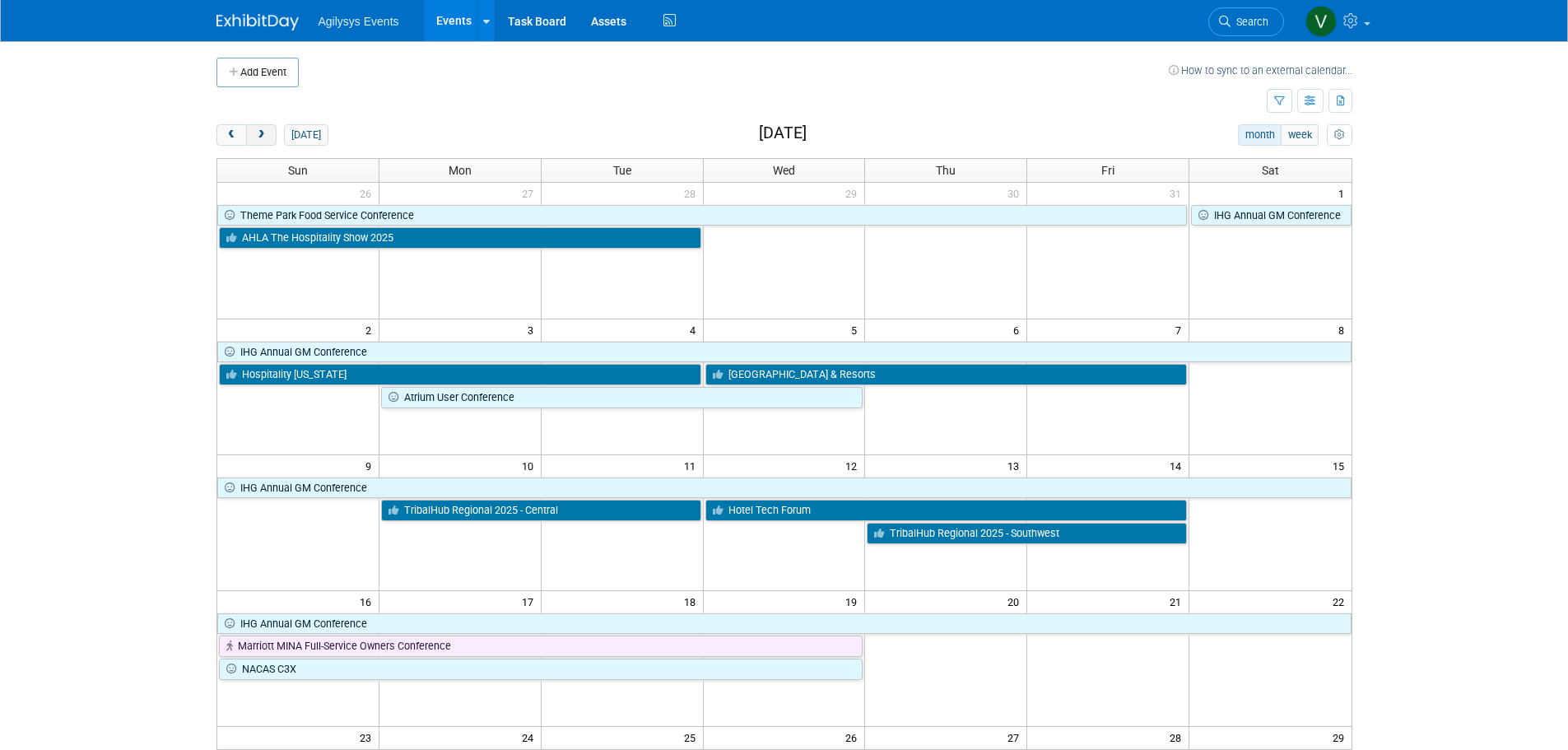 click at bounding box center [261, 135] 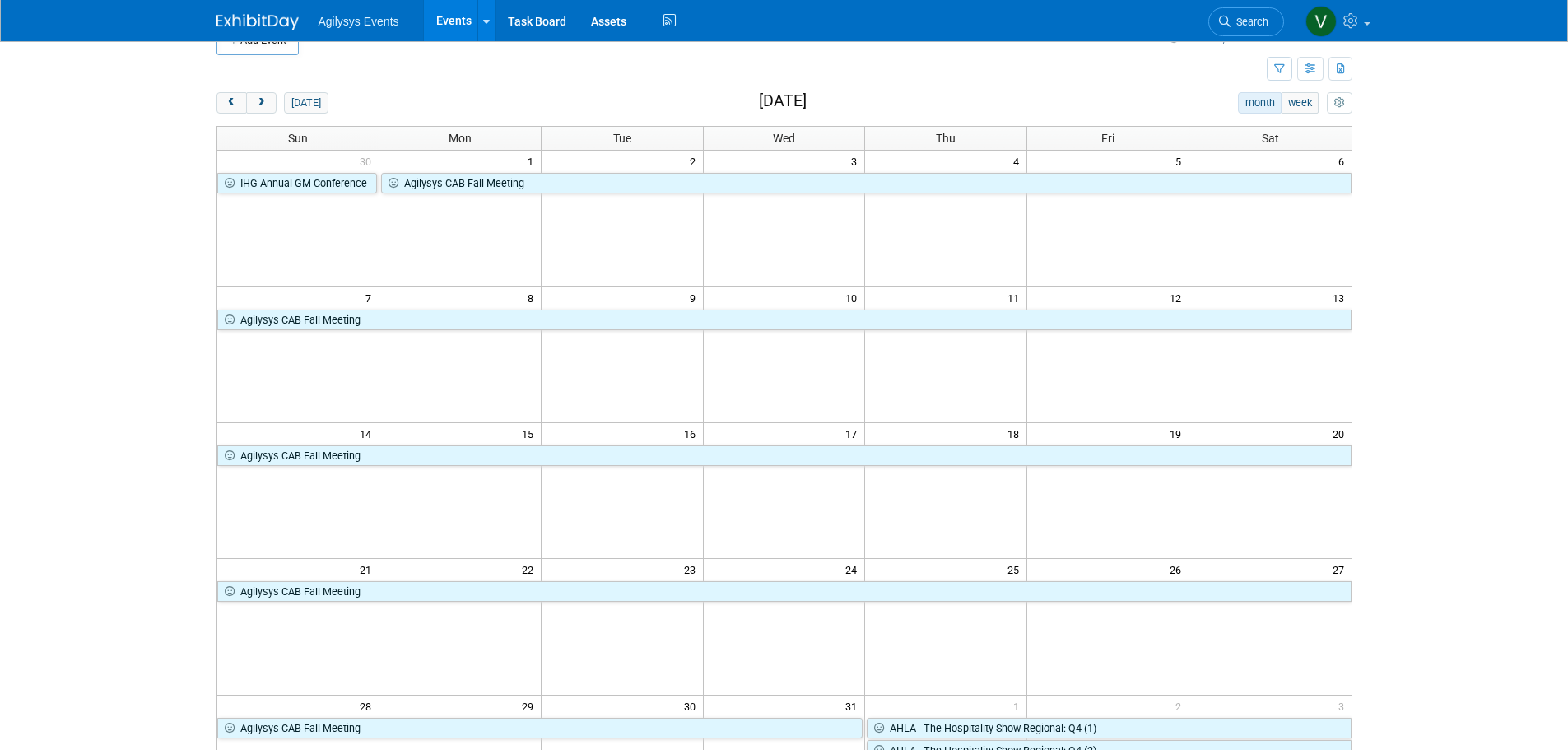 scroll, scrollTop: 19, scrollLeft: 0, axis: vertical 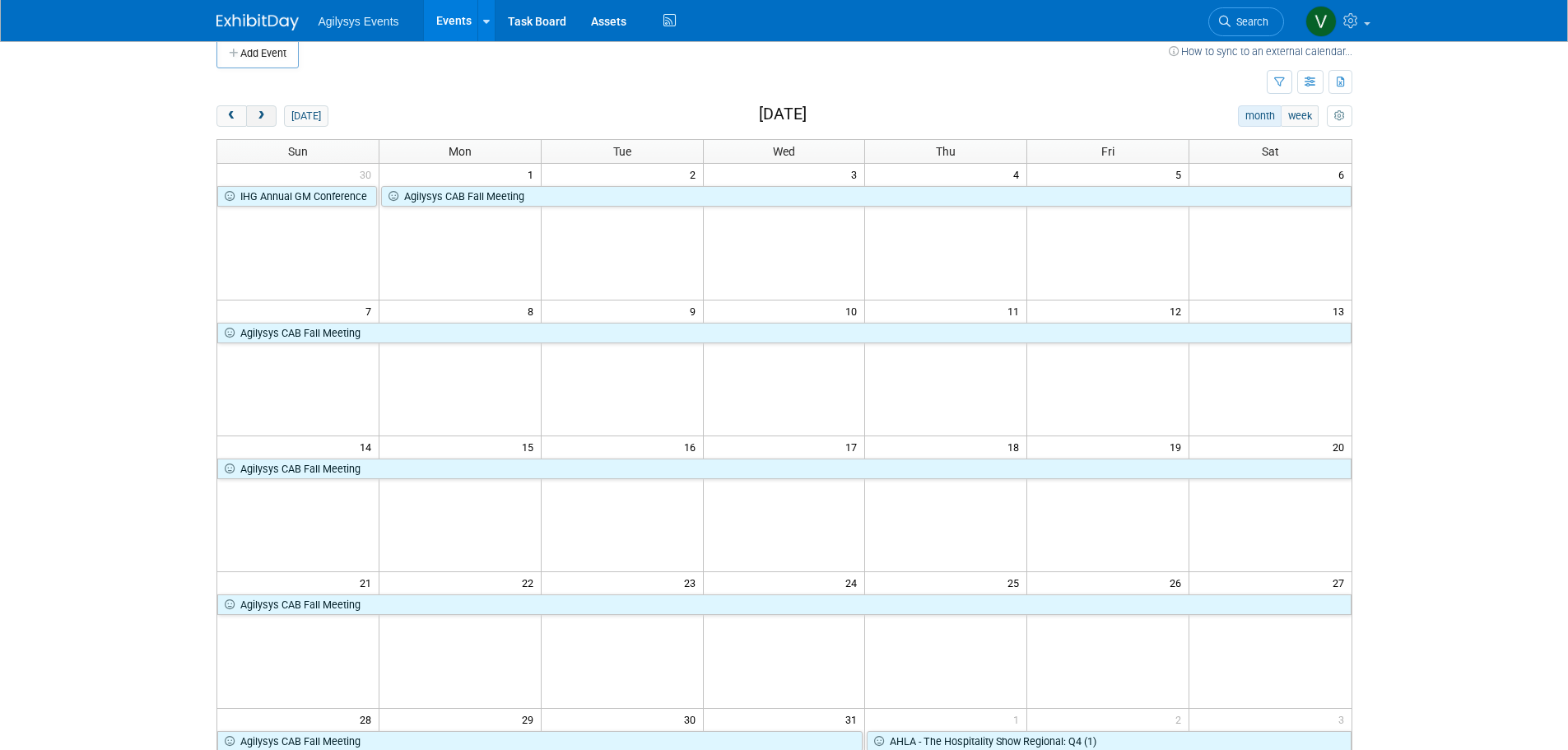 click at bounding box center [261, 116] 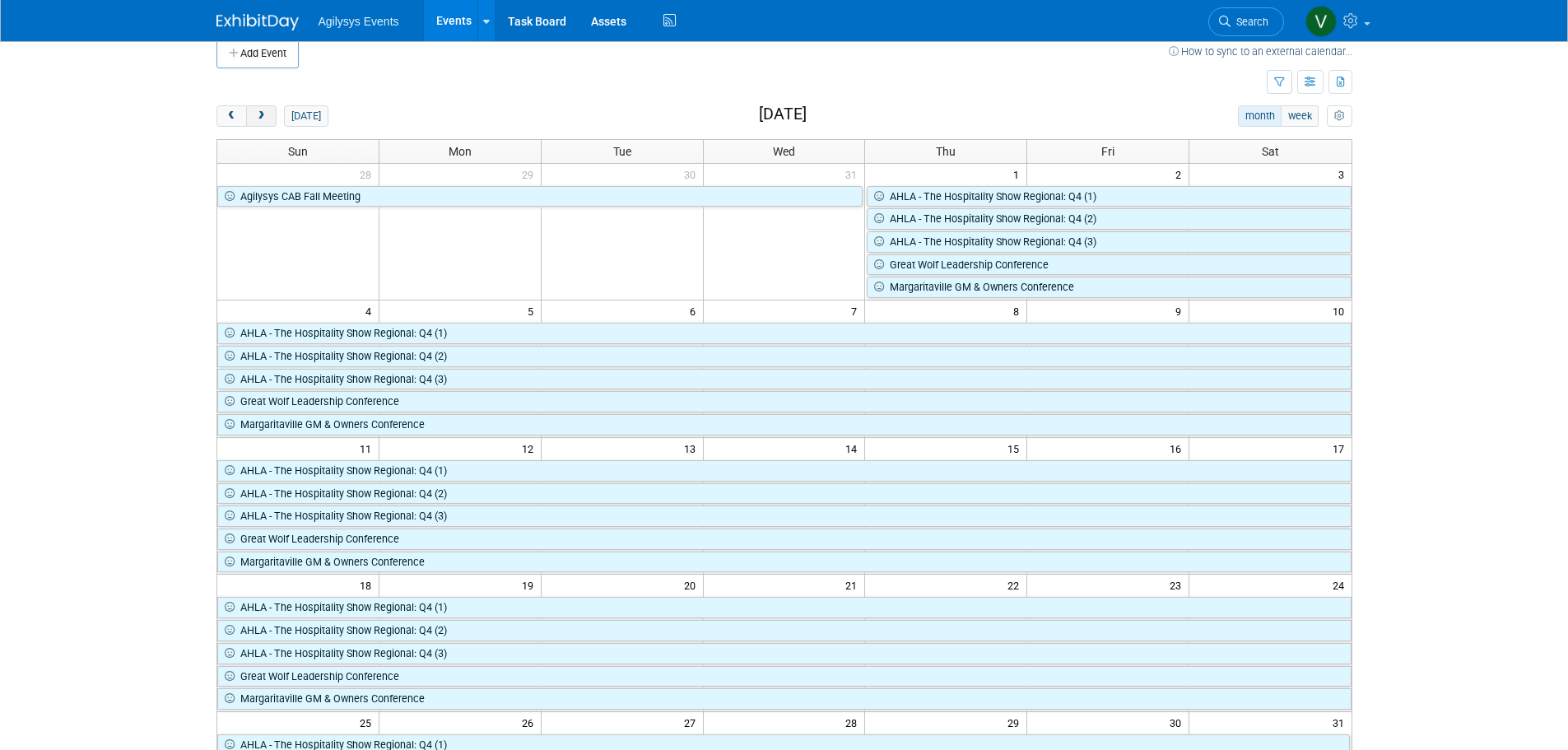 click at bounding box center (261, 116) 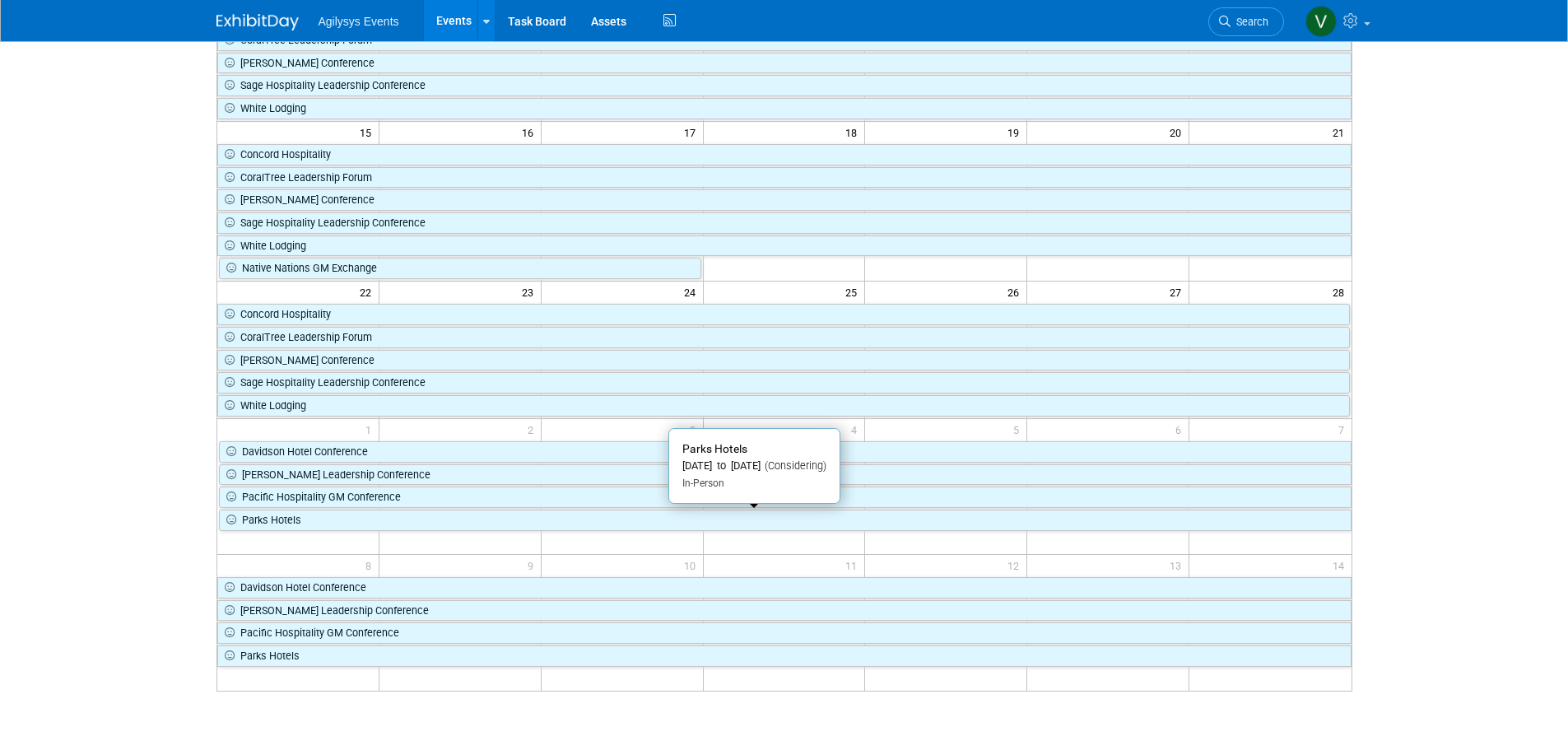 scroll, scrollTop: 0, scrollLeft: 0, axis: both 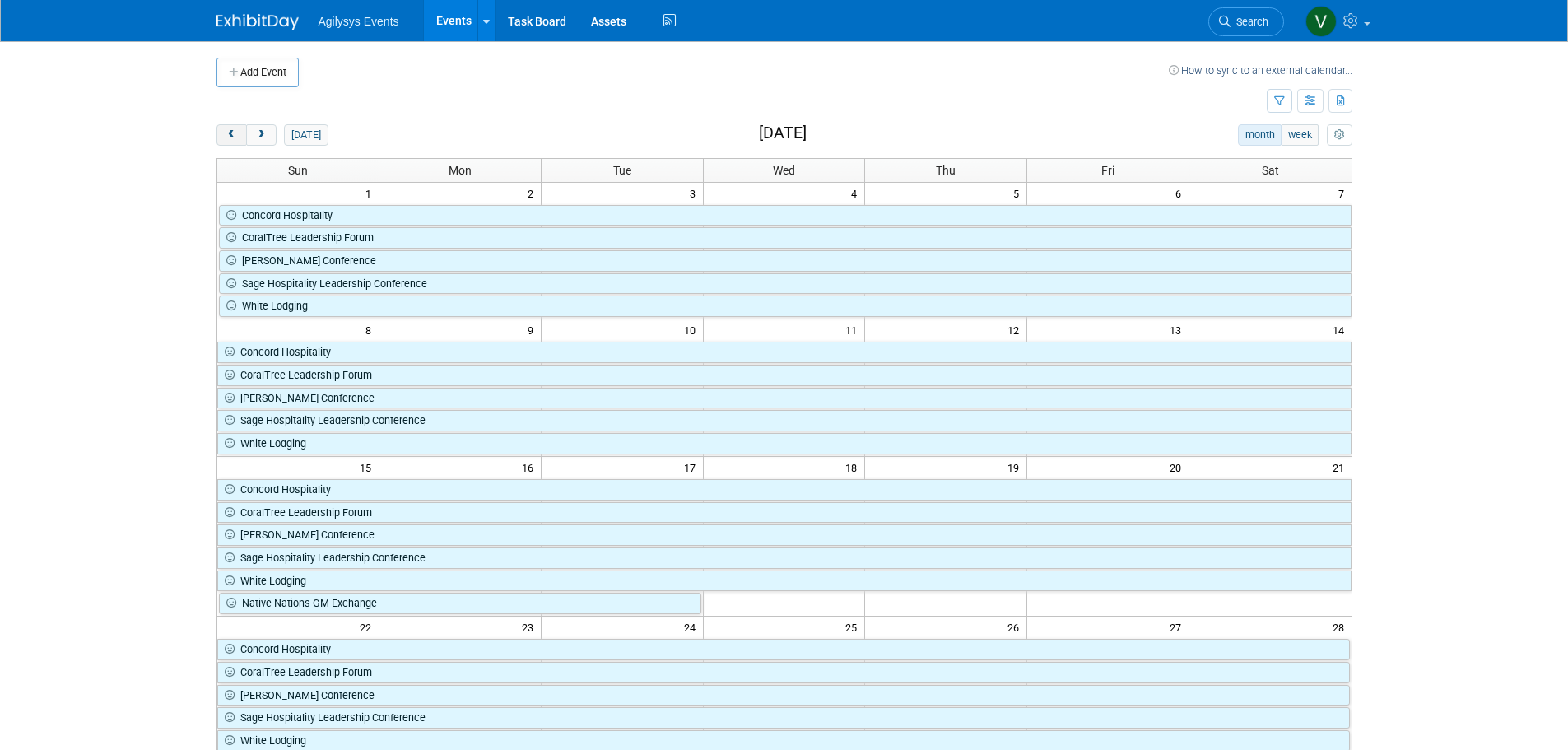 click at bounding box center [231, 135] 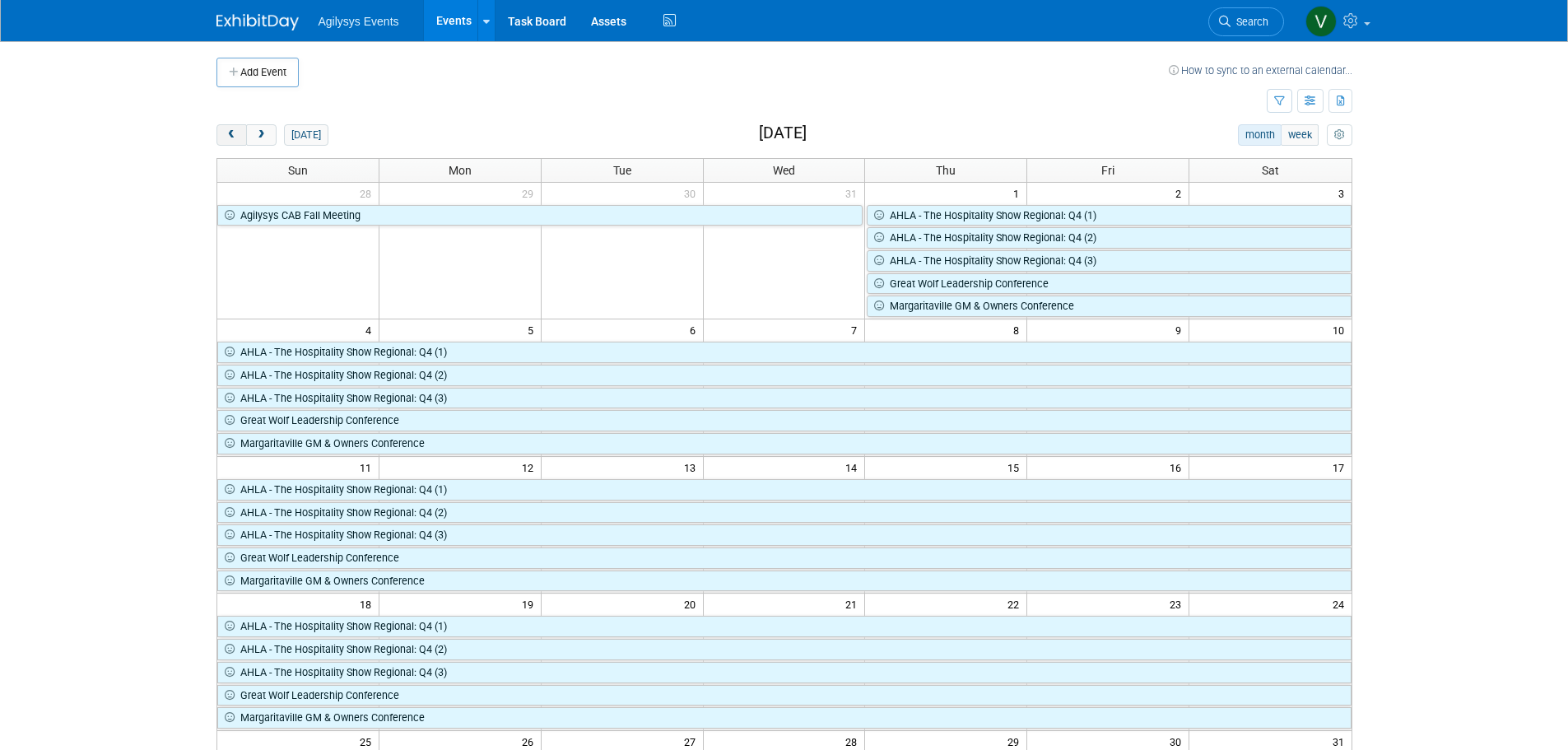 click at bounding box center (231, 135) 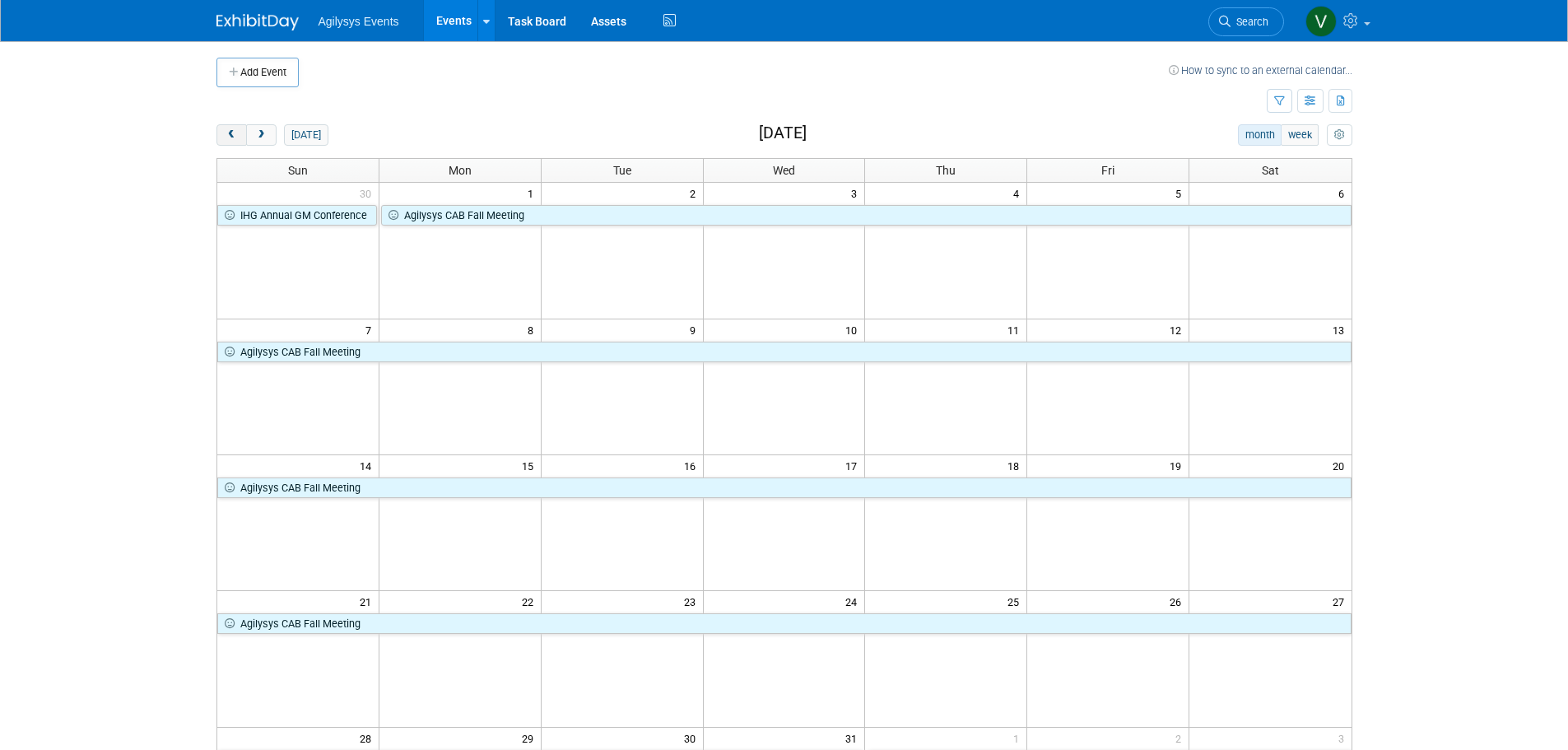 click at bounding box center [231, 135] 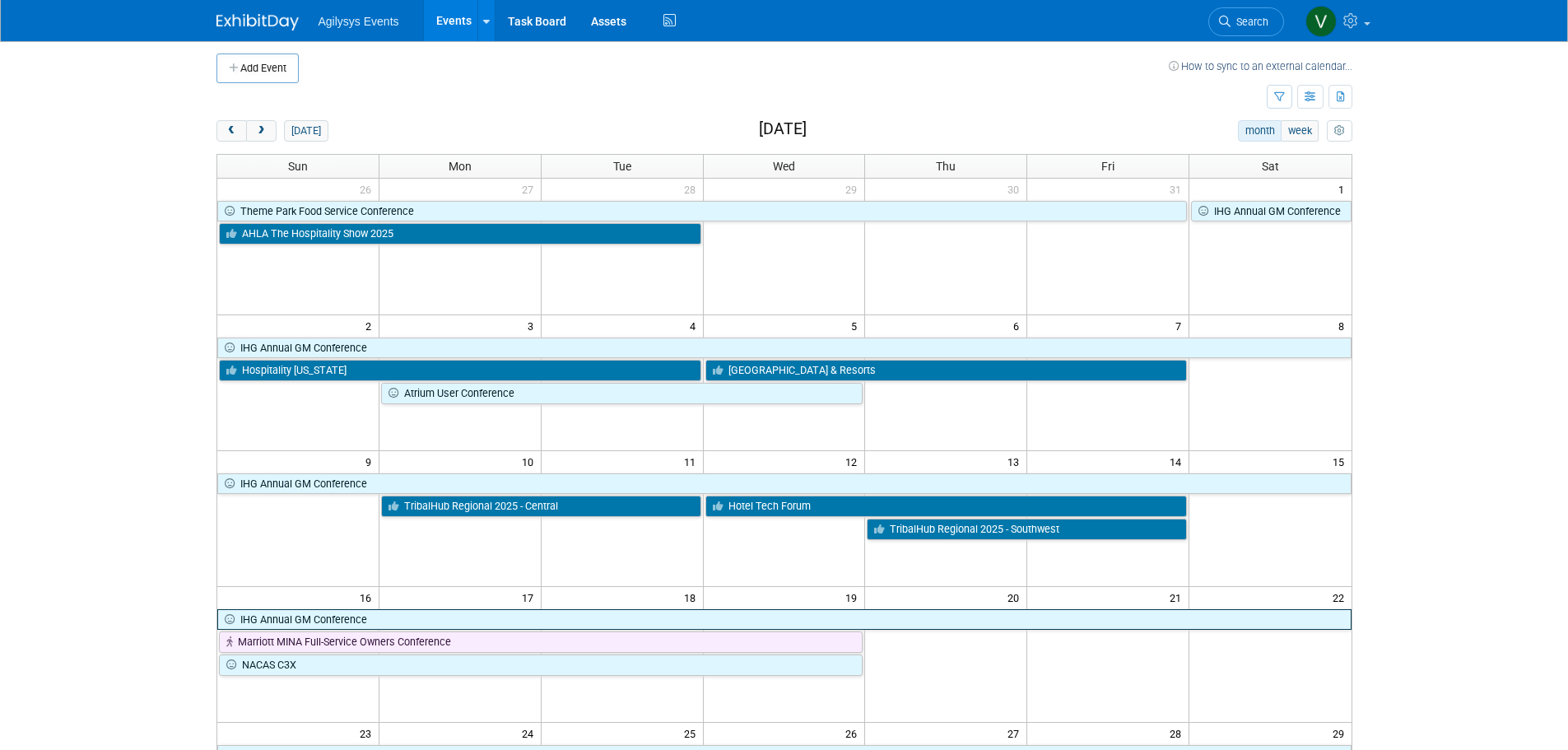 scroll, scrollTop: 0, scrollLeft: 0, axis: both 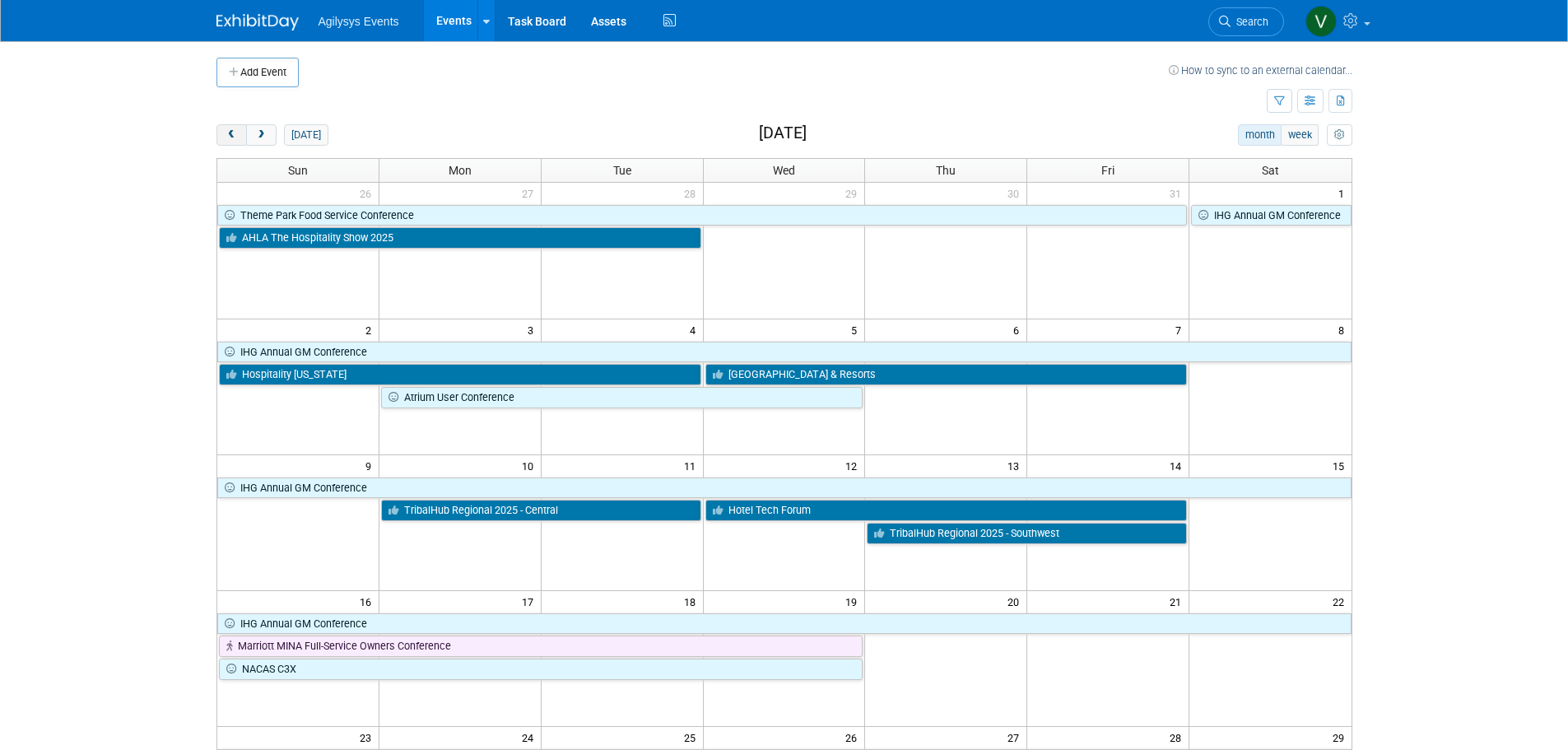 click at bounding box center (231, 135) 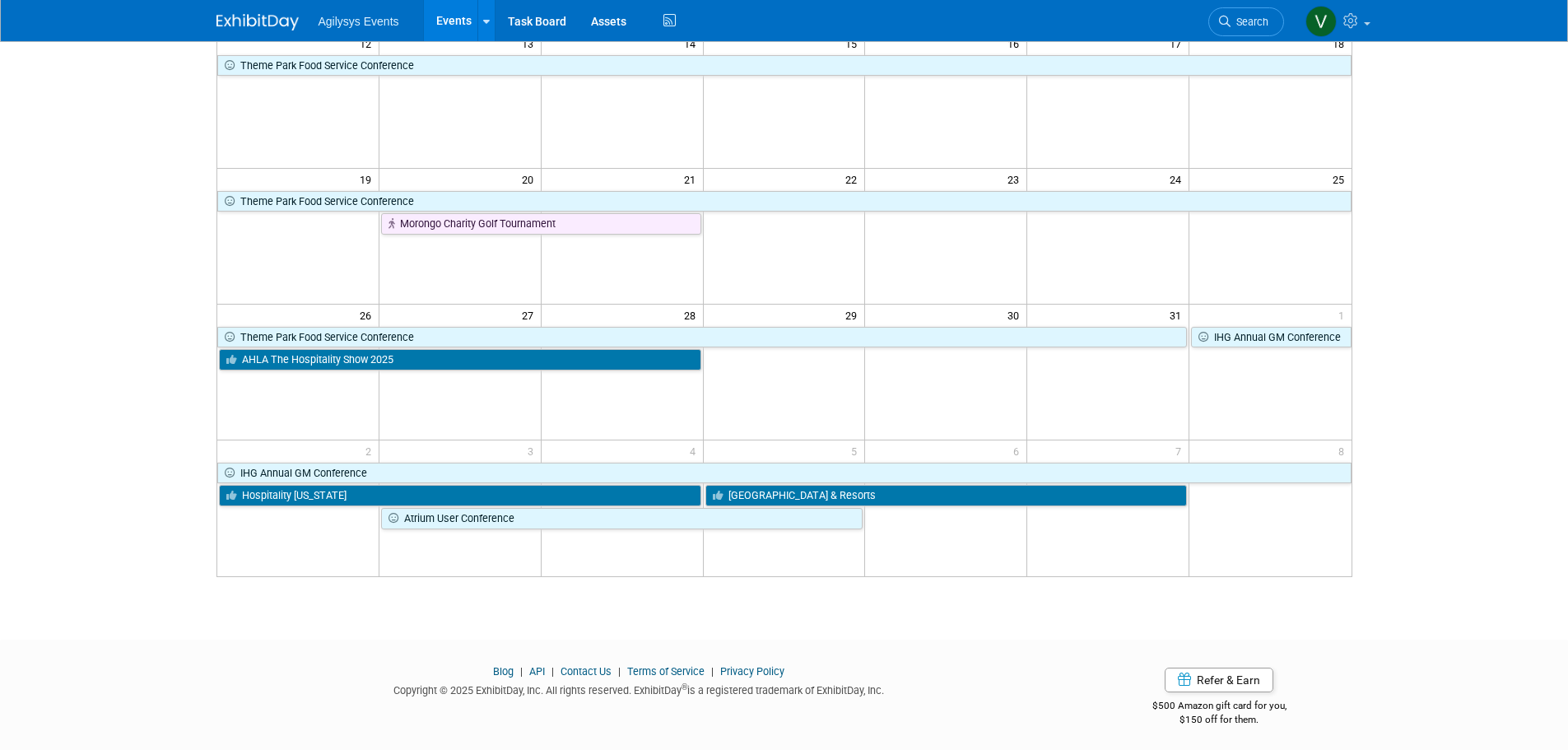 scroll, scrollTop: 0, scrollLeft: 0, axis: both 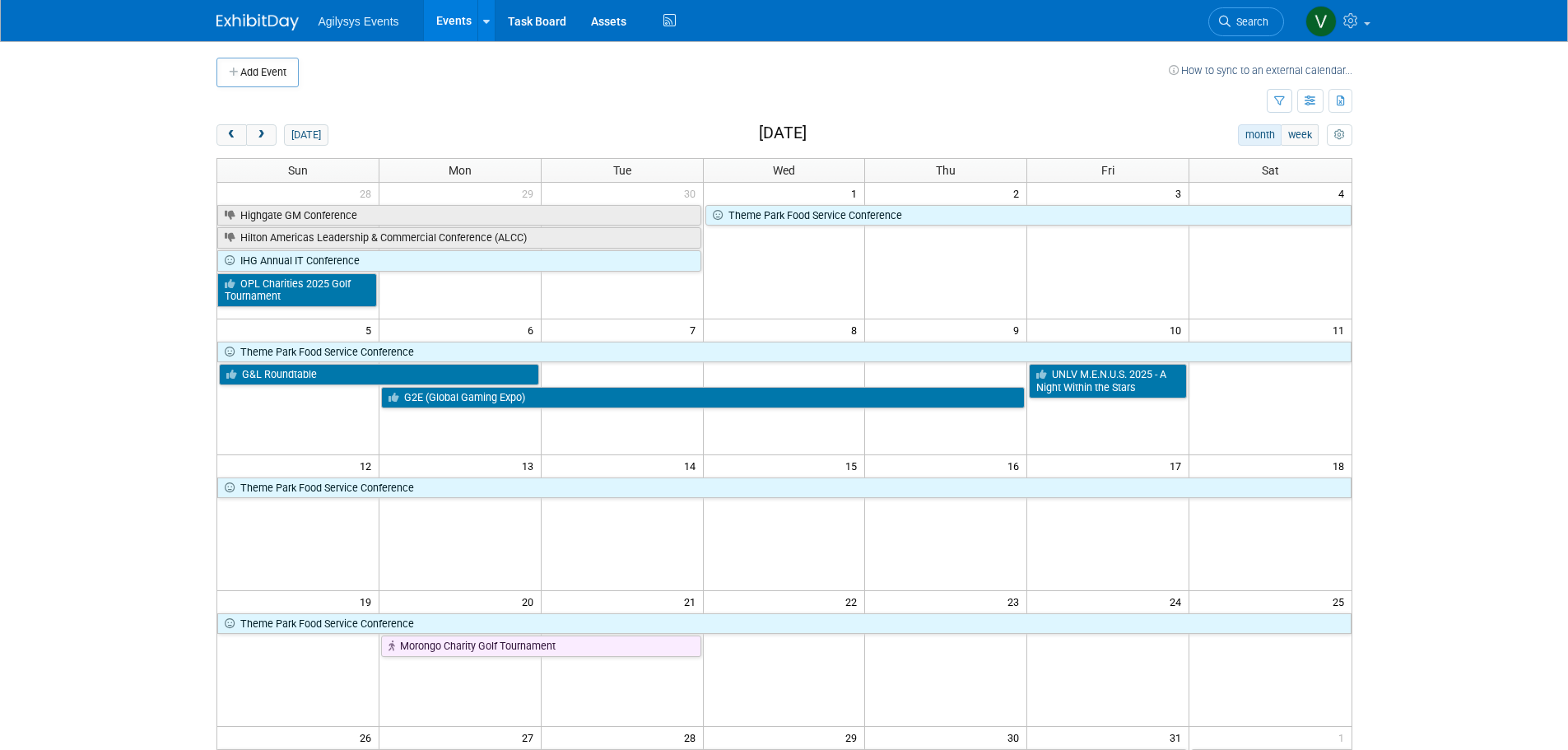 drag, startPoint x: 1240, startPoint y: 28, endPoint x: 1234, endPoint y: 34, distance: 8.485281 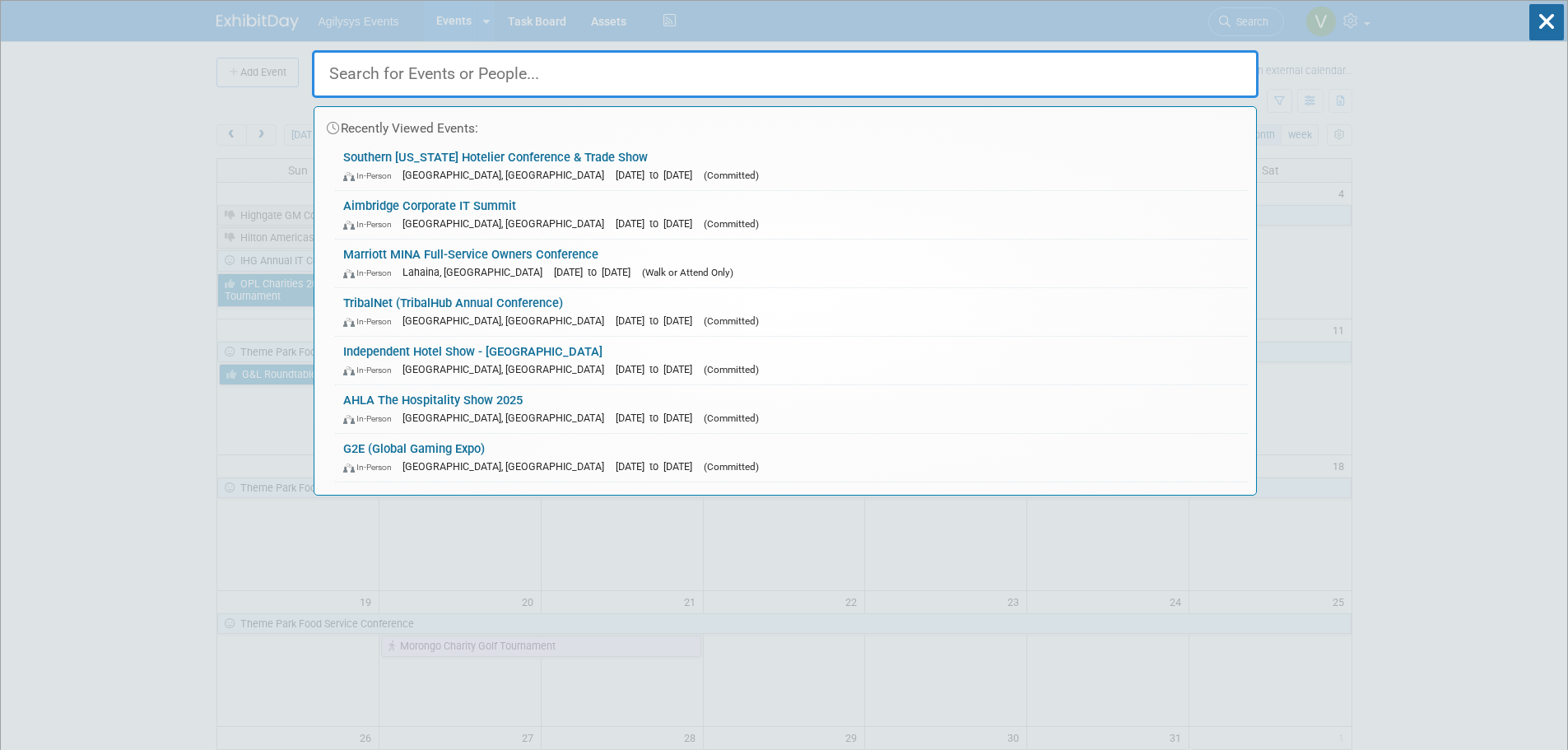click on "Recently Viewed Events:
Southern California Hotelier Conference & Trade Show
In-Person
Ontario, CA
Jul 15, 2025  to  Jul 15, 2025
(Committed)
Aimbridge Corporate IT Summit
In-Person
Plano, TX
Jul 21, 2025  to  Jul 22, 2025
(Committed)
Marriott MINA Full-Service Owners Conference
In-Person
Lahaina, HI
Nov 16, 2025  to  Nov 19, 2025
(Walk or Attend Only)
TribalNet (TribalHub Annual Conference)
In-Person
Reno, NV
Sep 15, 2025  to  Sep 18, 2025
(Committed)
Independent Hotel Show - Miami
In-Person
Miami Beach, FL
Sep 17, 2025  to  Sep 18, 2025
(Committed)
AHLA The Hospitality Show 2025
In-Person
Denver, CO
Oct 26, 2025  to  Oct 28, 2025
(Committed)
G2E (Global Gaming Expo)
In-Person
Las Vegas, NV
Oct 6, 2025  to  Oct 9, 2025
(Committed)" at bounding box center [784, 3293] 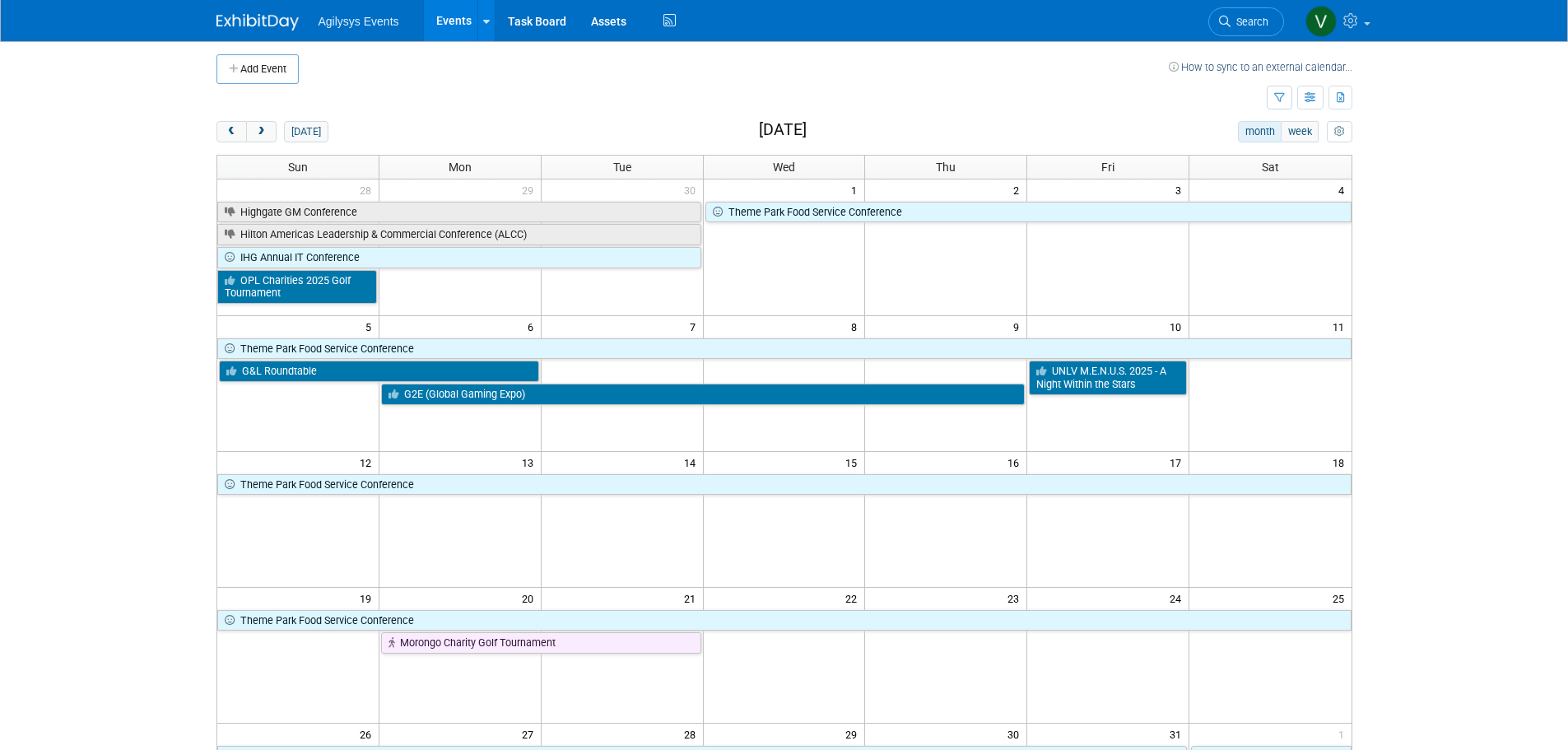 scroll, scrollTop: 0, scrollLeft: 0, axis: both 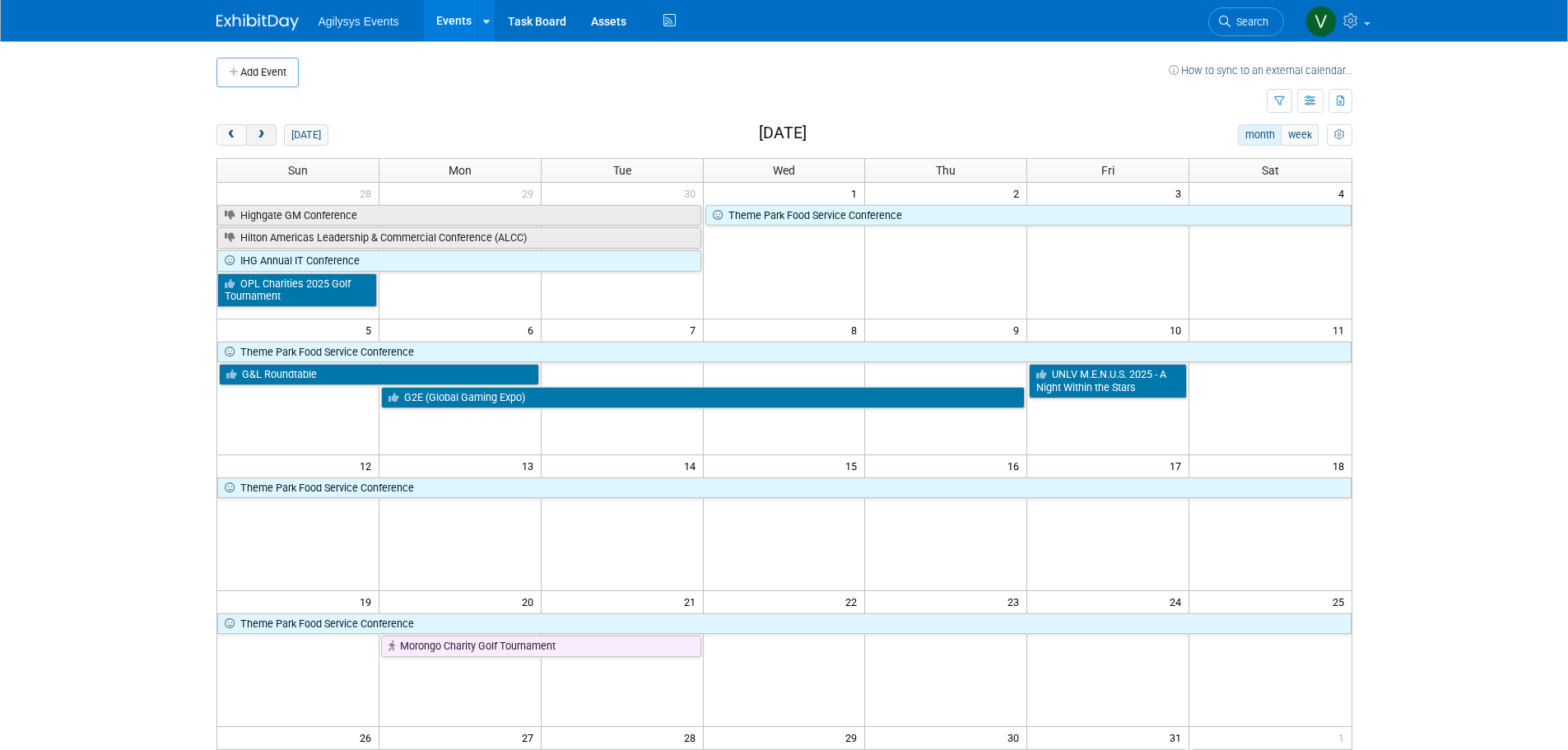 click at bounding box center (261, 135) 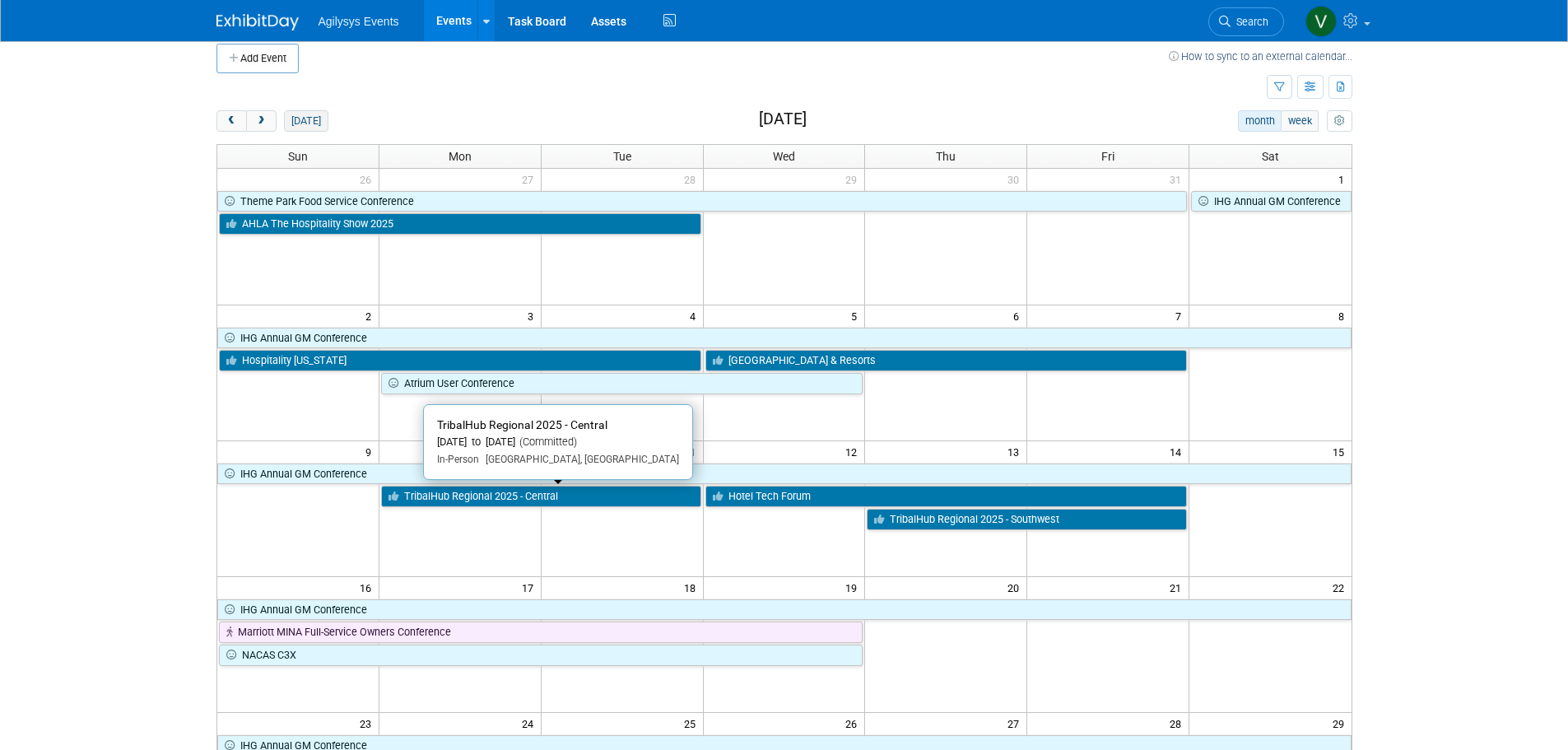 scroll, scrollTop: 0, scrollLeft: 0, axis: both 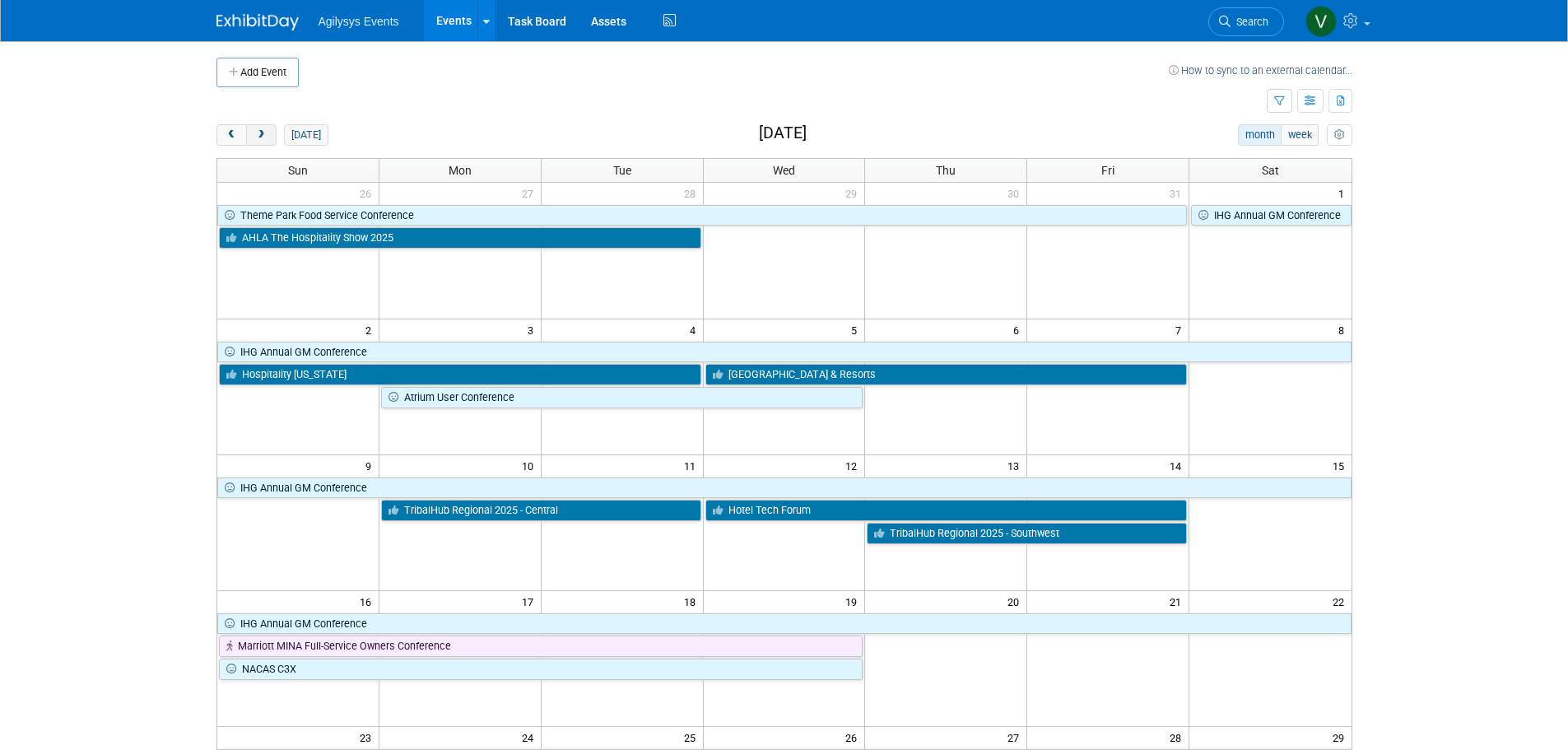 click at bounding box center (261, 135) 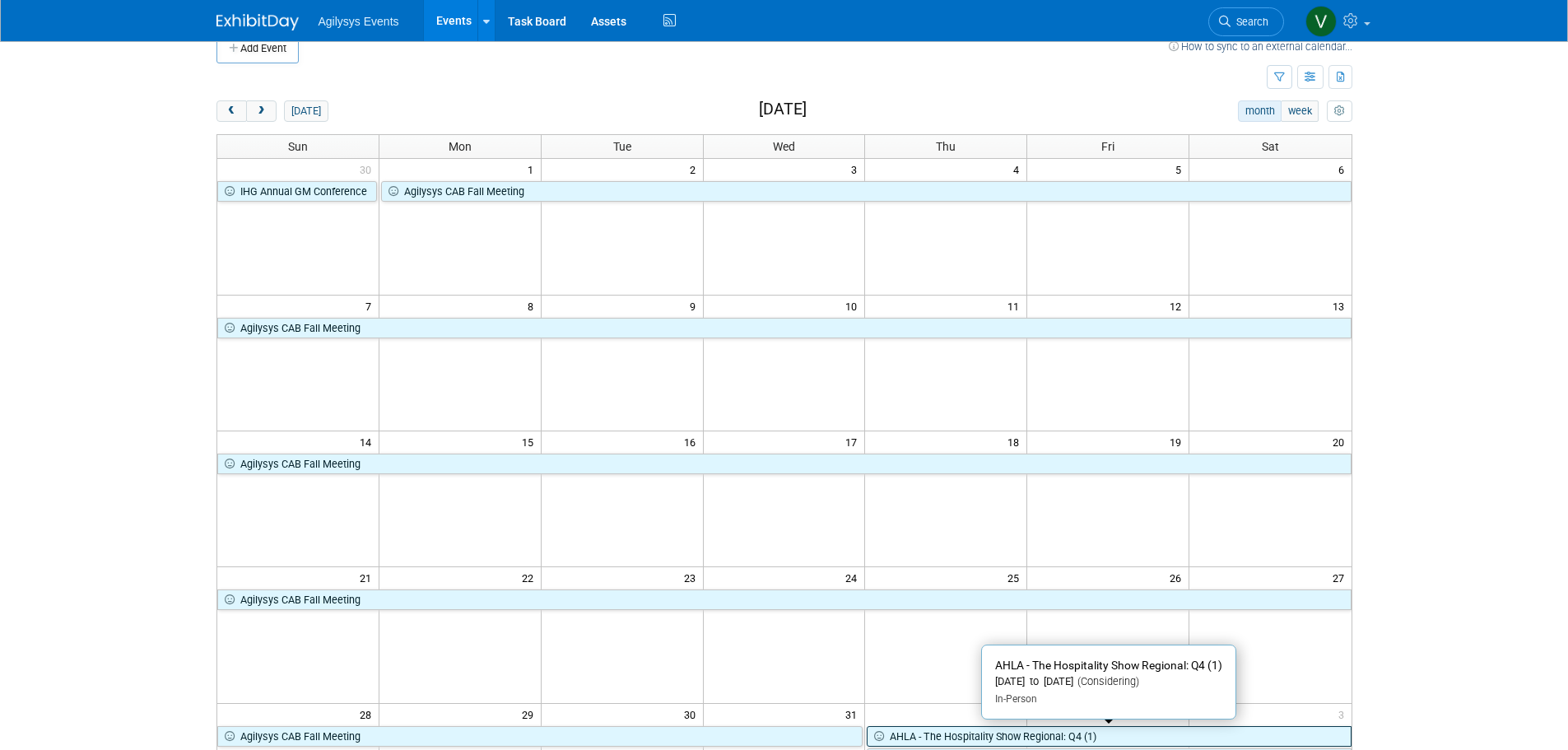 scroll, scrollTop: 0, scrollLeft: 0, axis: both 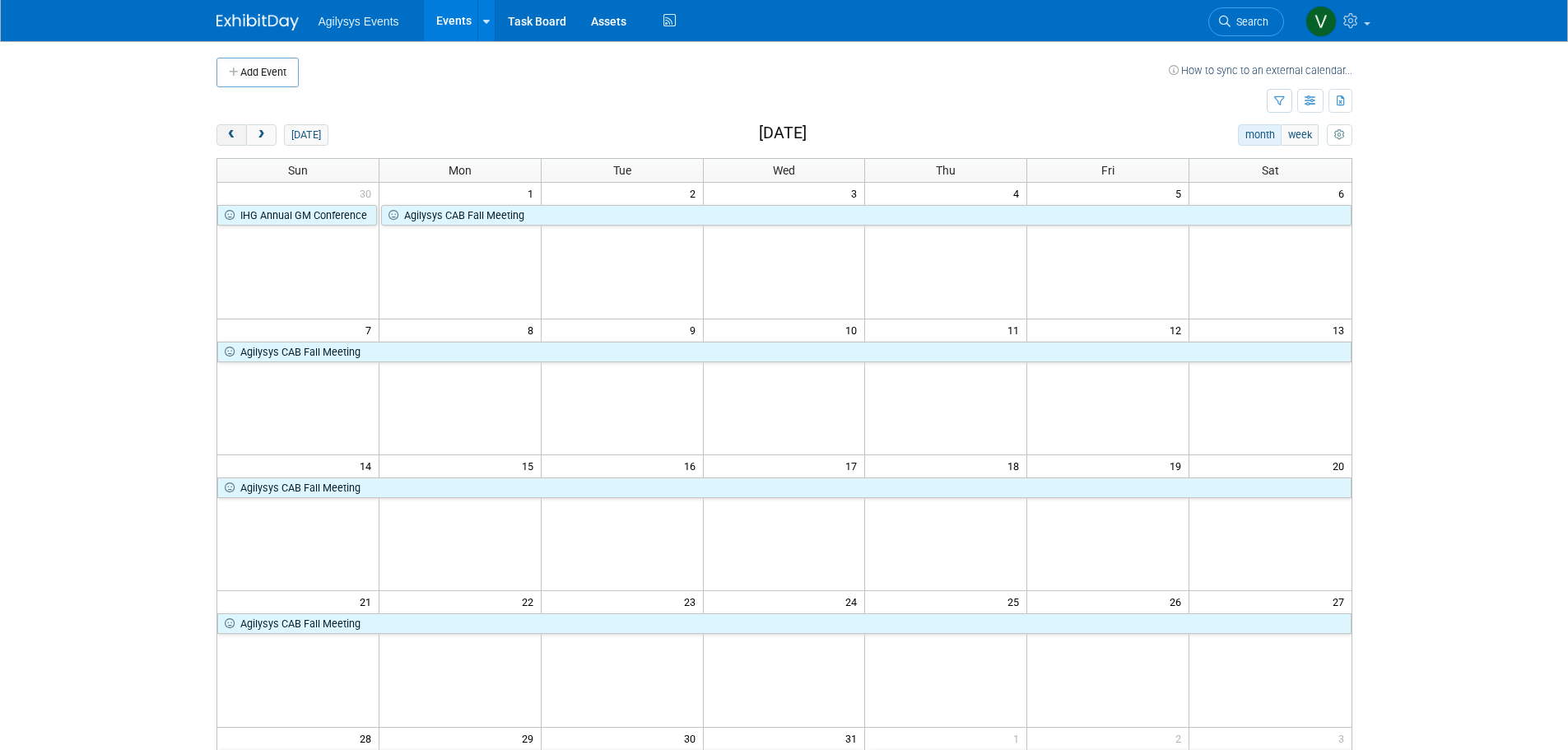 click at bounding box center (231, 135) 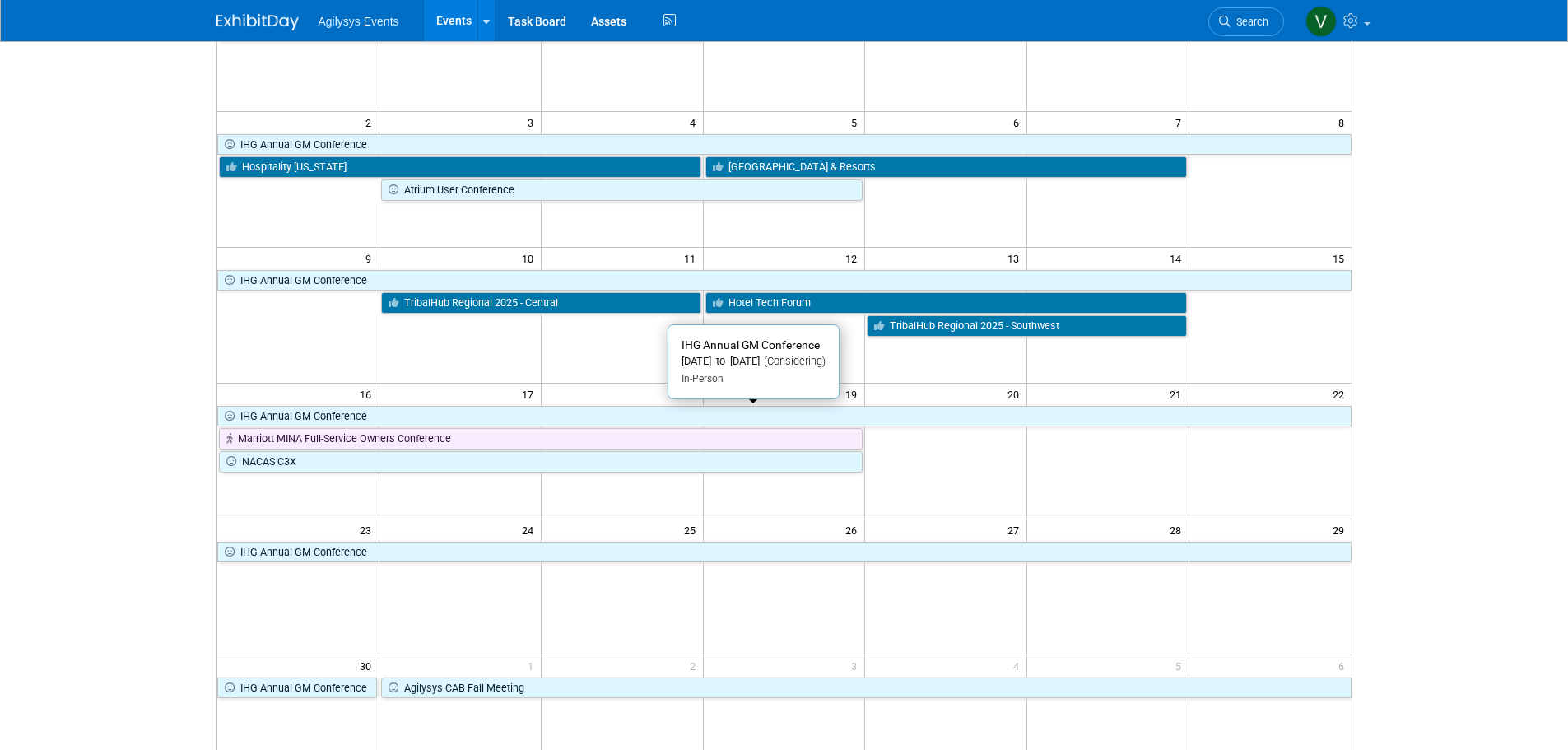 scroll, scrollTop: 247, scrollLeft: 0, axis: vertical 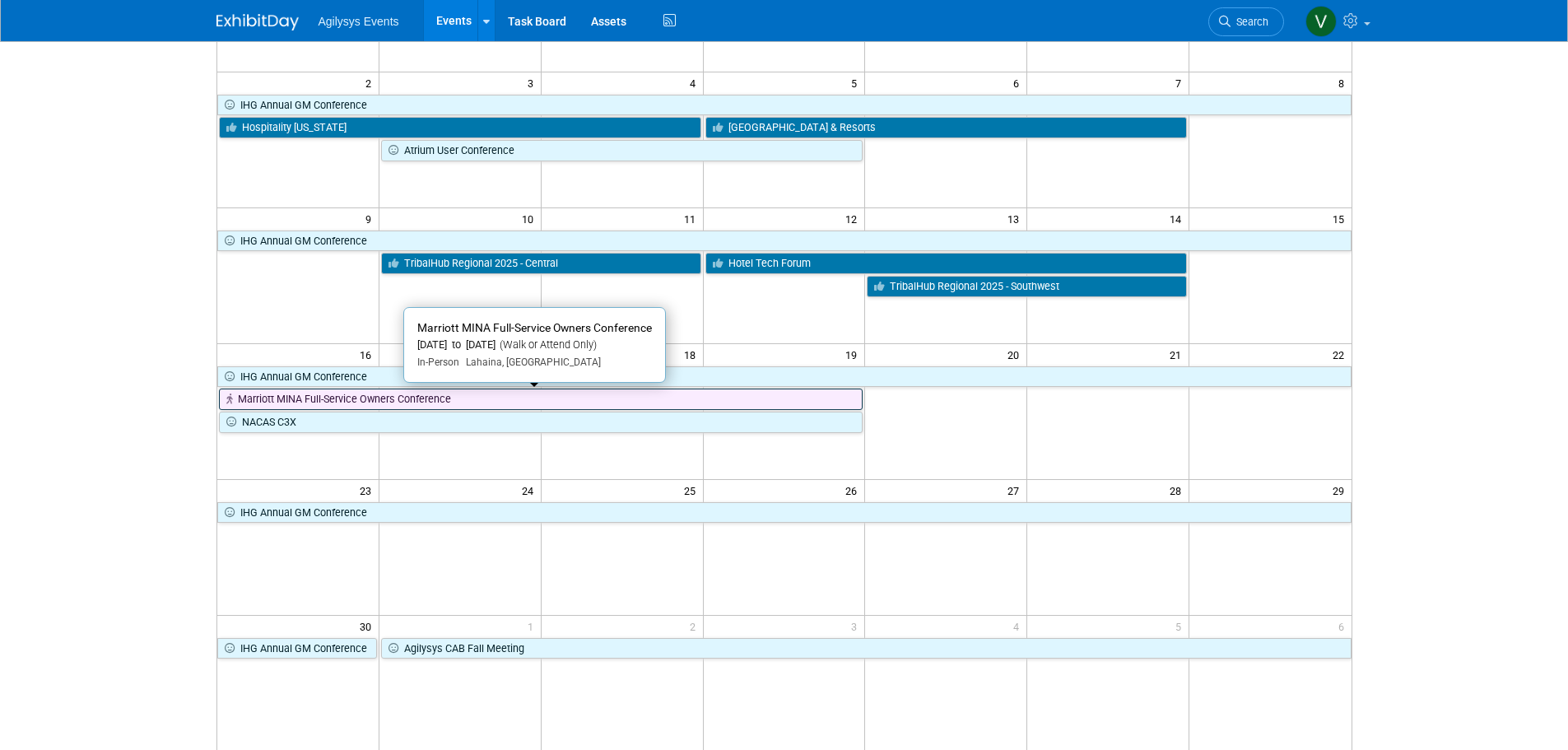 click on "Marriott MINA Full-Service Owners Conference" at bounding box center (541, 399) 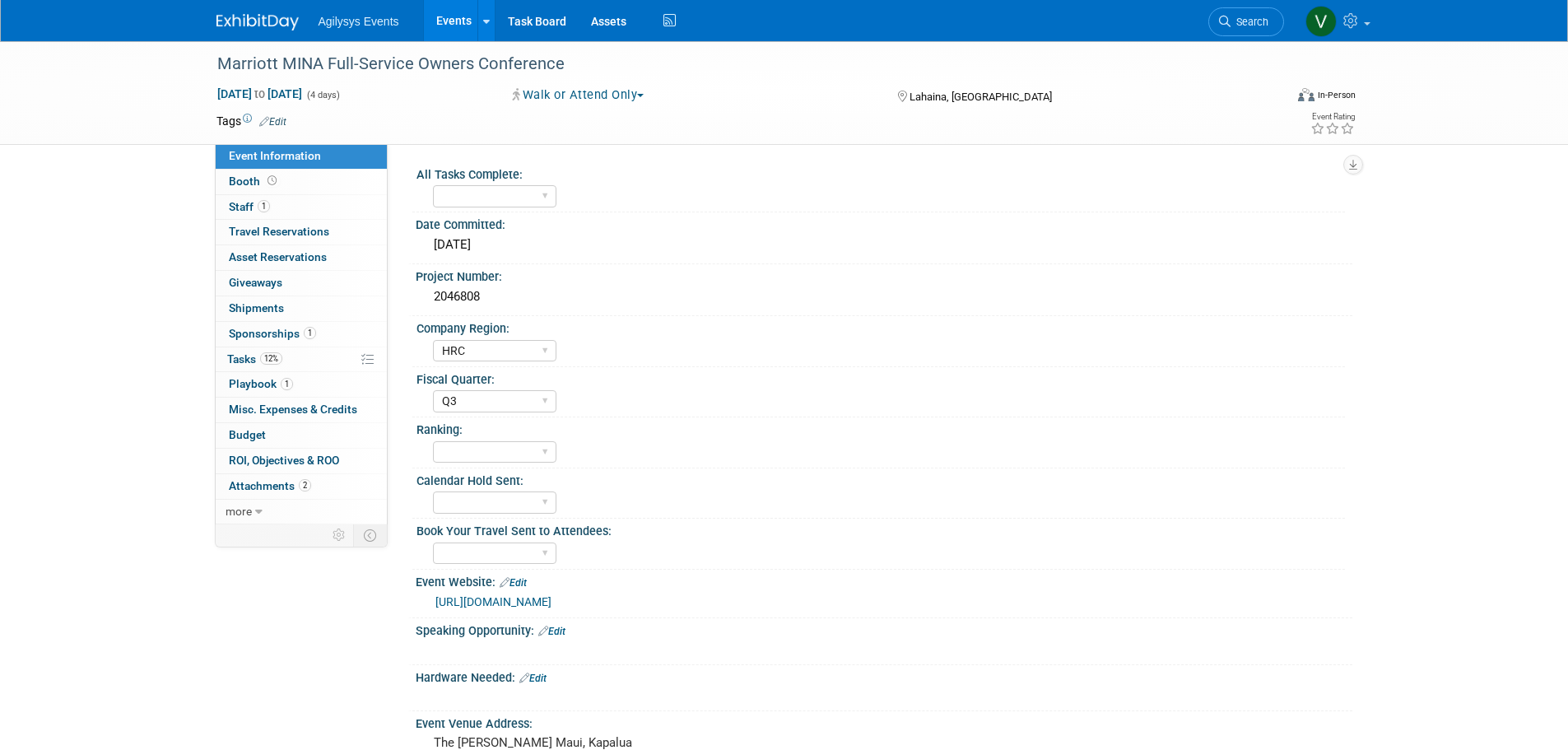select on "HRC" 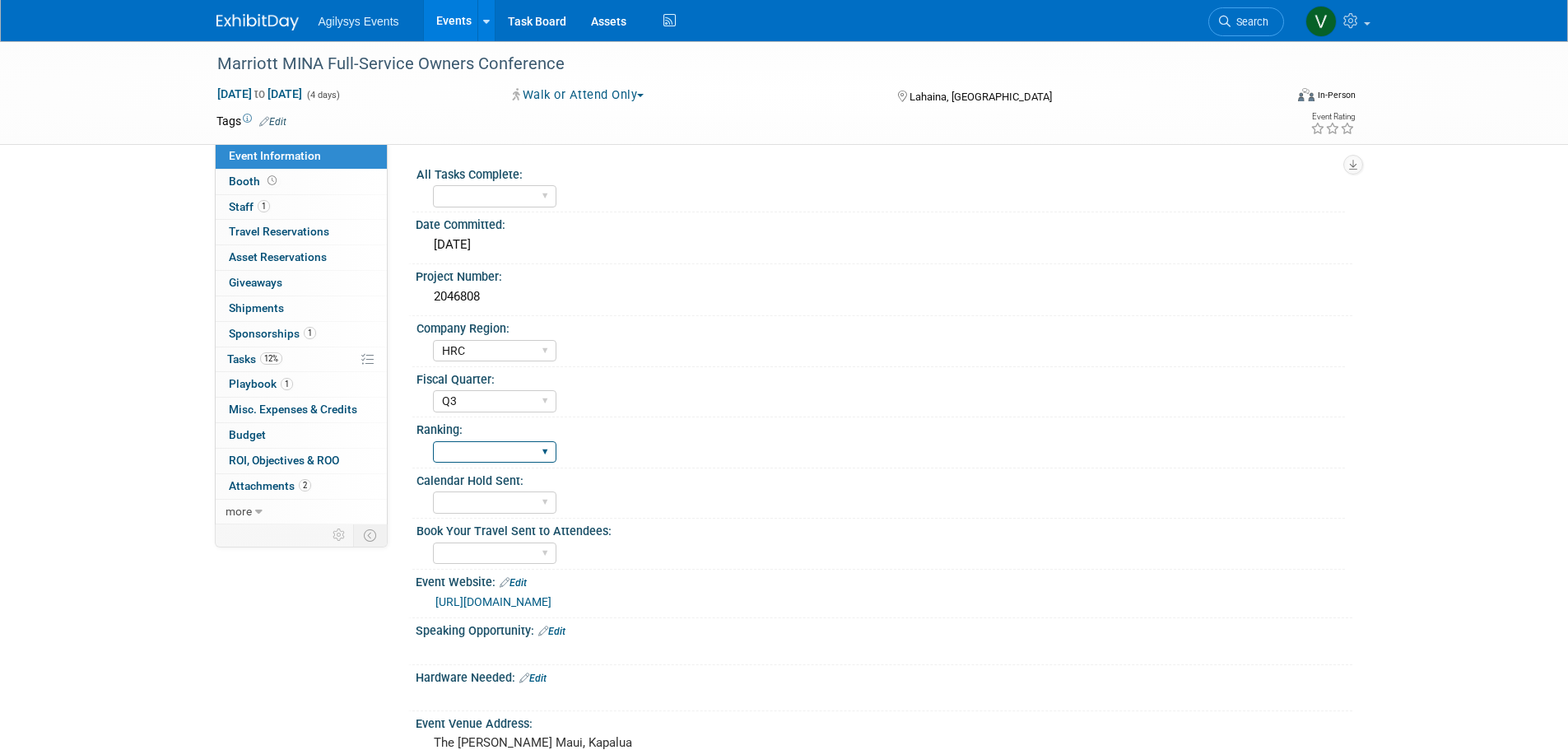 scroll, scrollTop: 0, scrollLeft: 0, axis: both 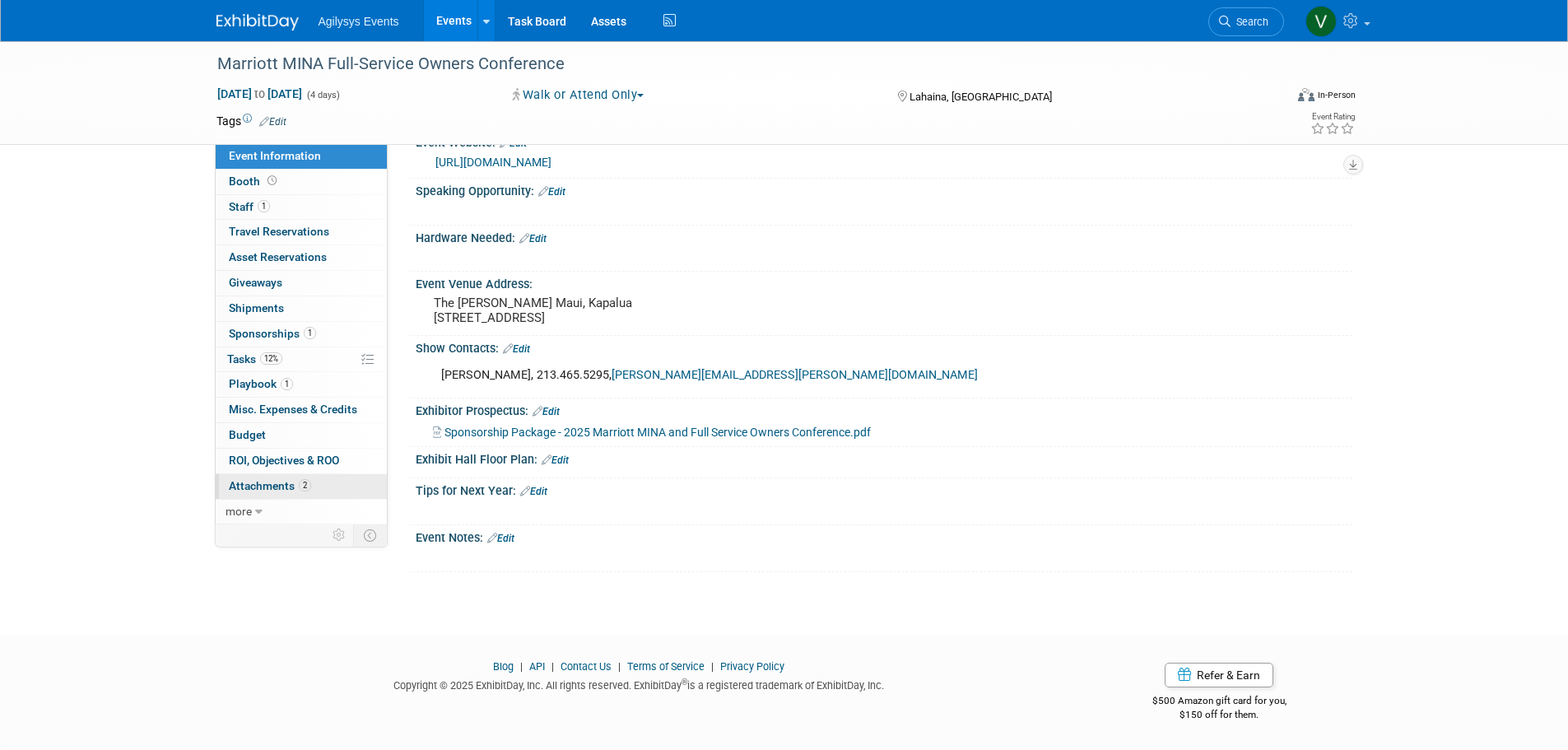 click on "Attachments 2" at bounding box center (270, 486) 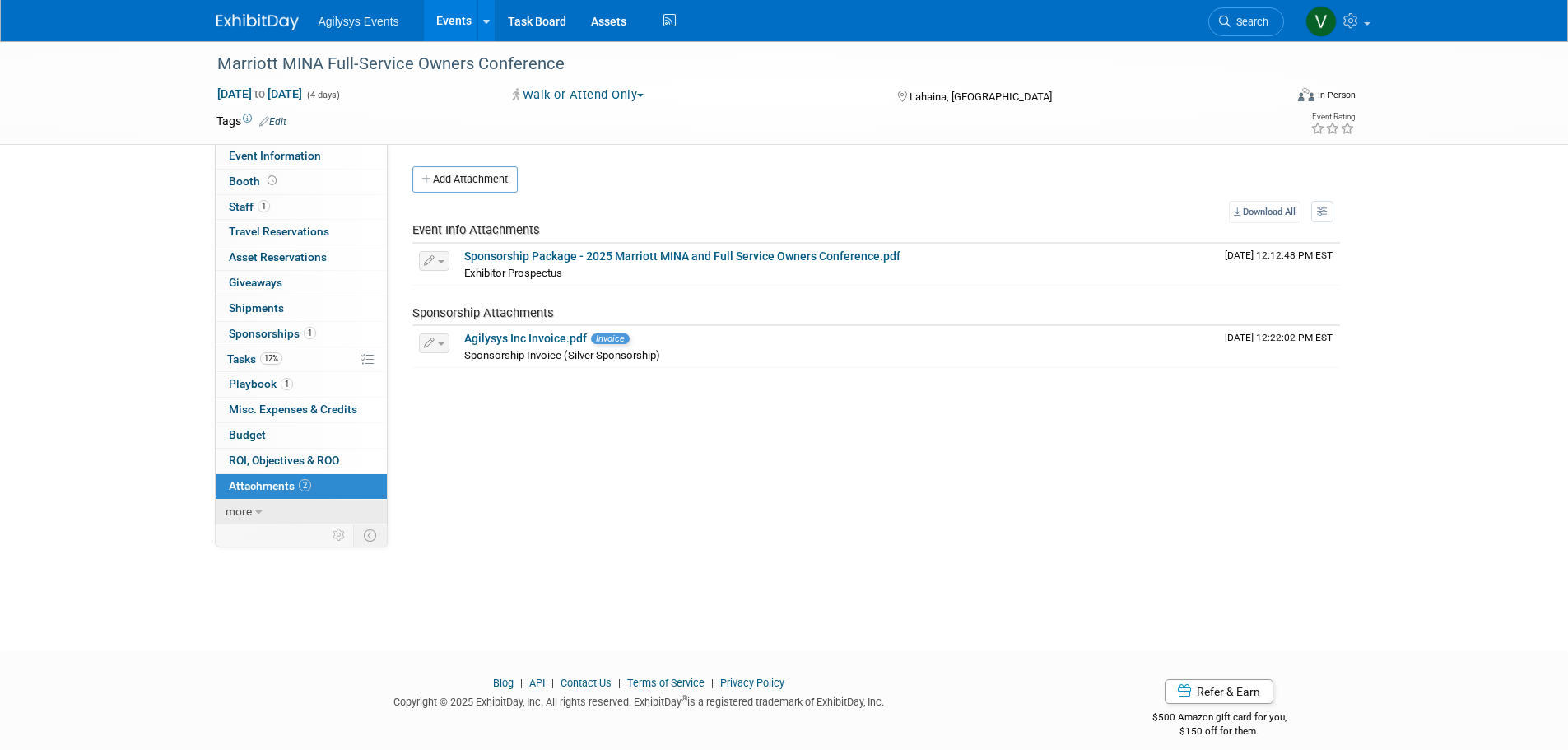 click at bounding box center (258, 512) 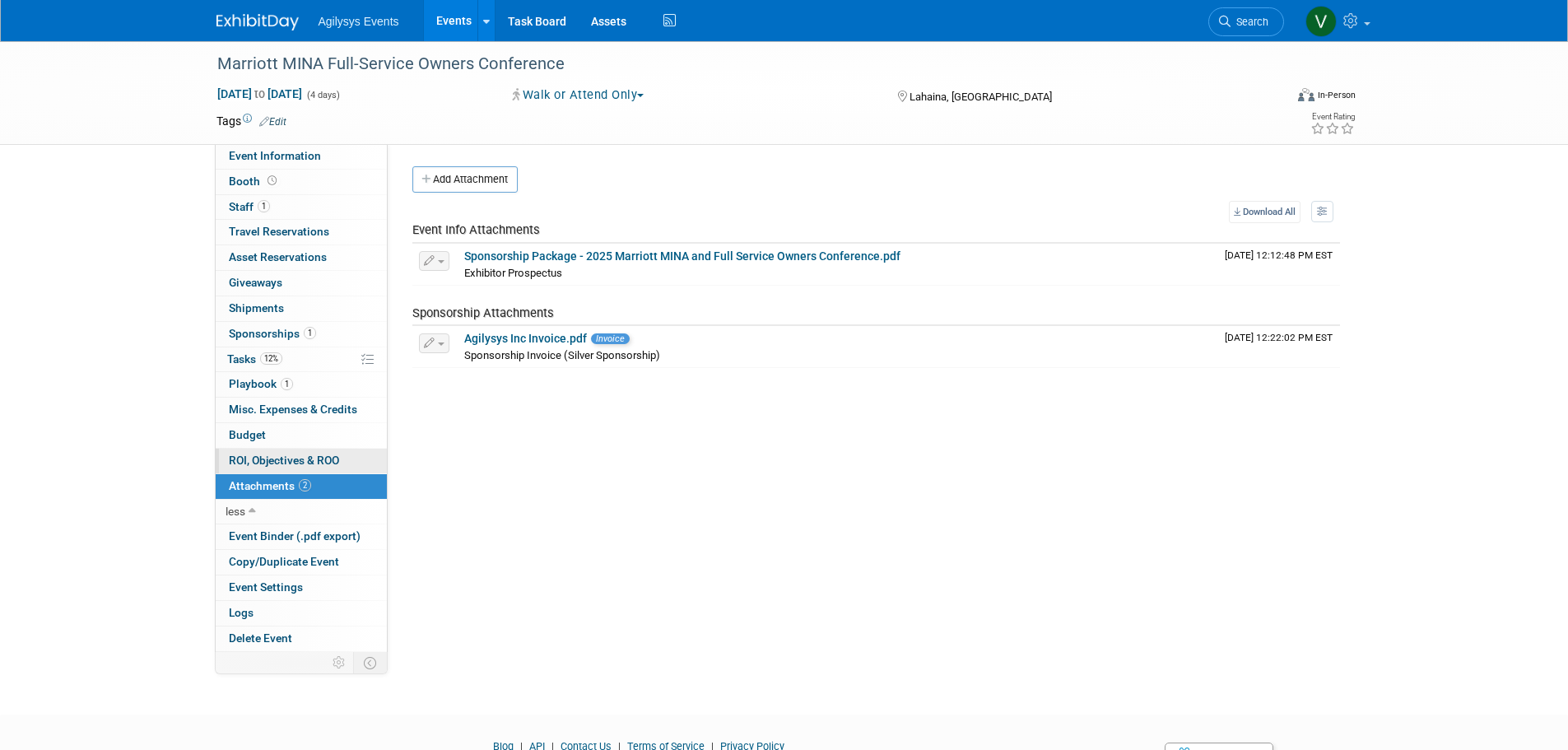 click on "ROI, Objectives & ROO 0" at bounding box center (284, 460) 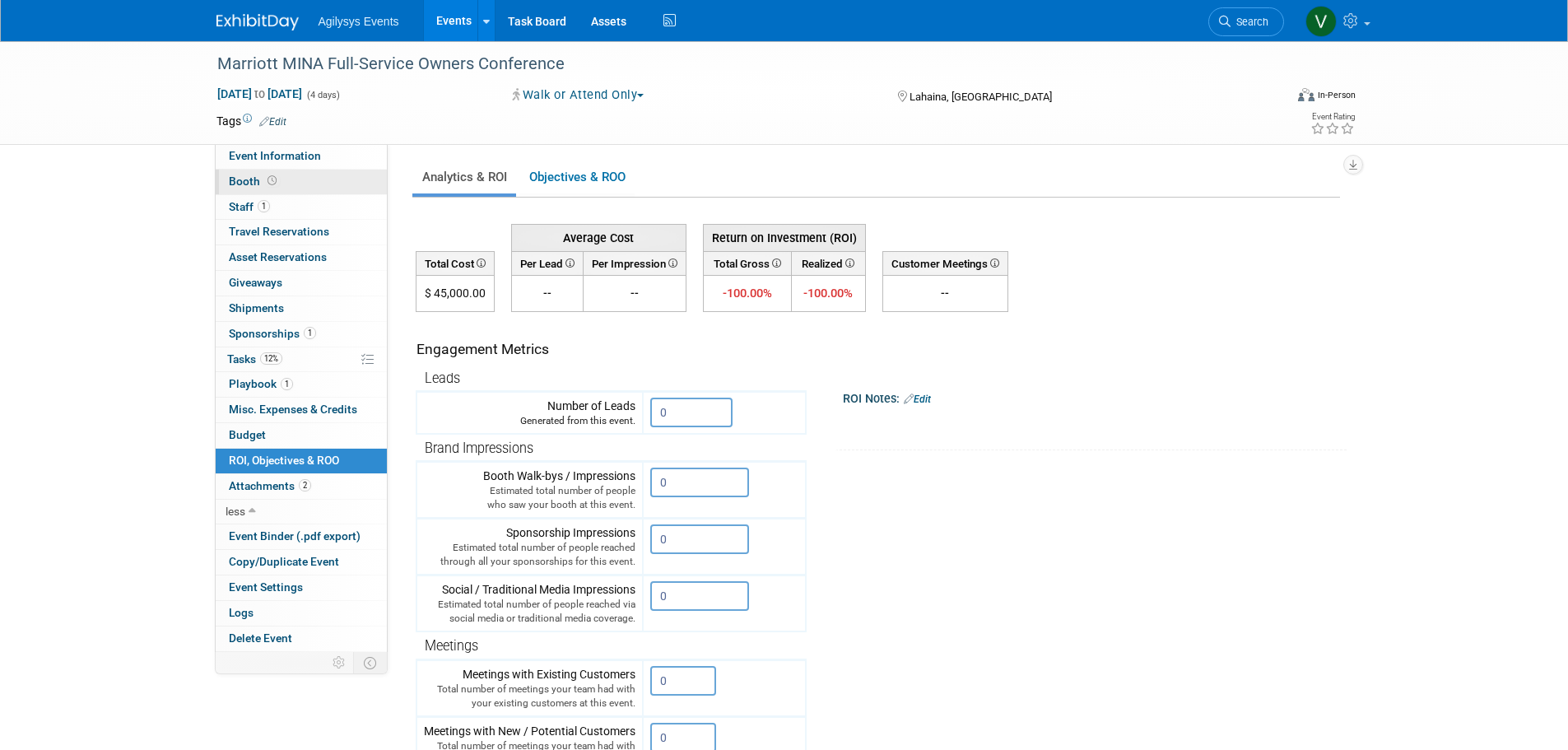click on "Booth" at bounding box center (301, 182) 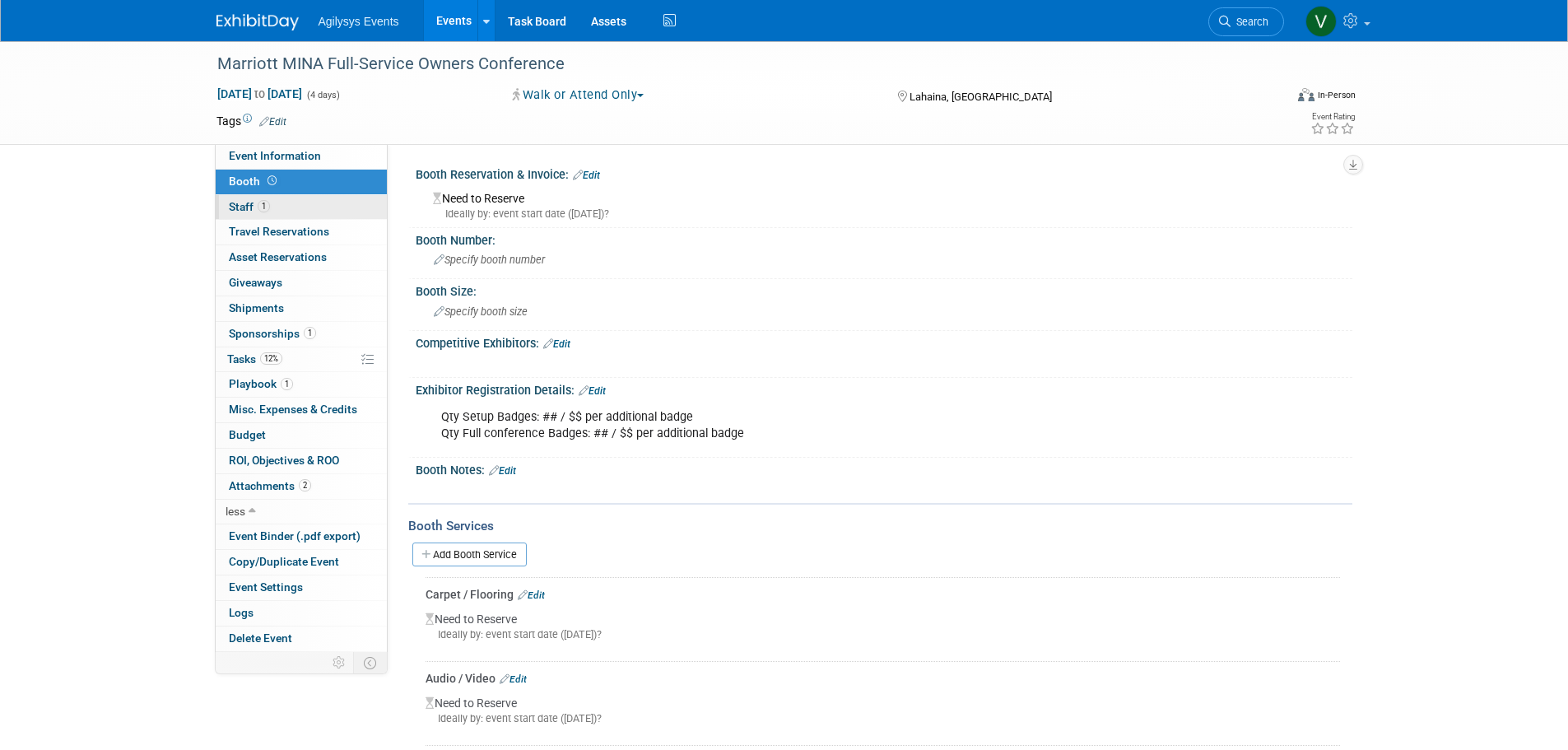 click on "Staff 1" at bounding box center (249, 207) 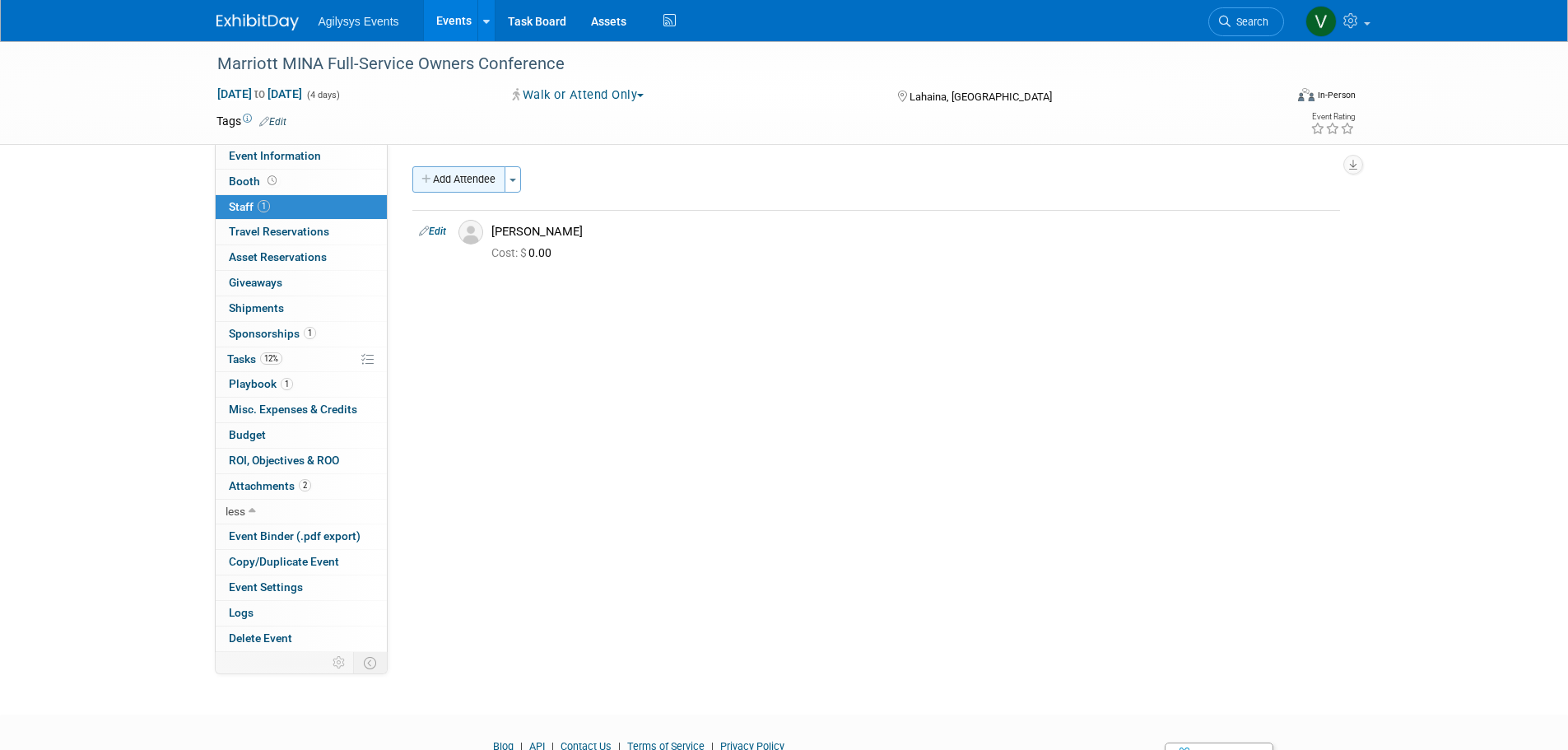 click on "Add Attendee" at bounding box center (458, 179) 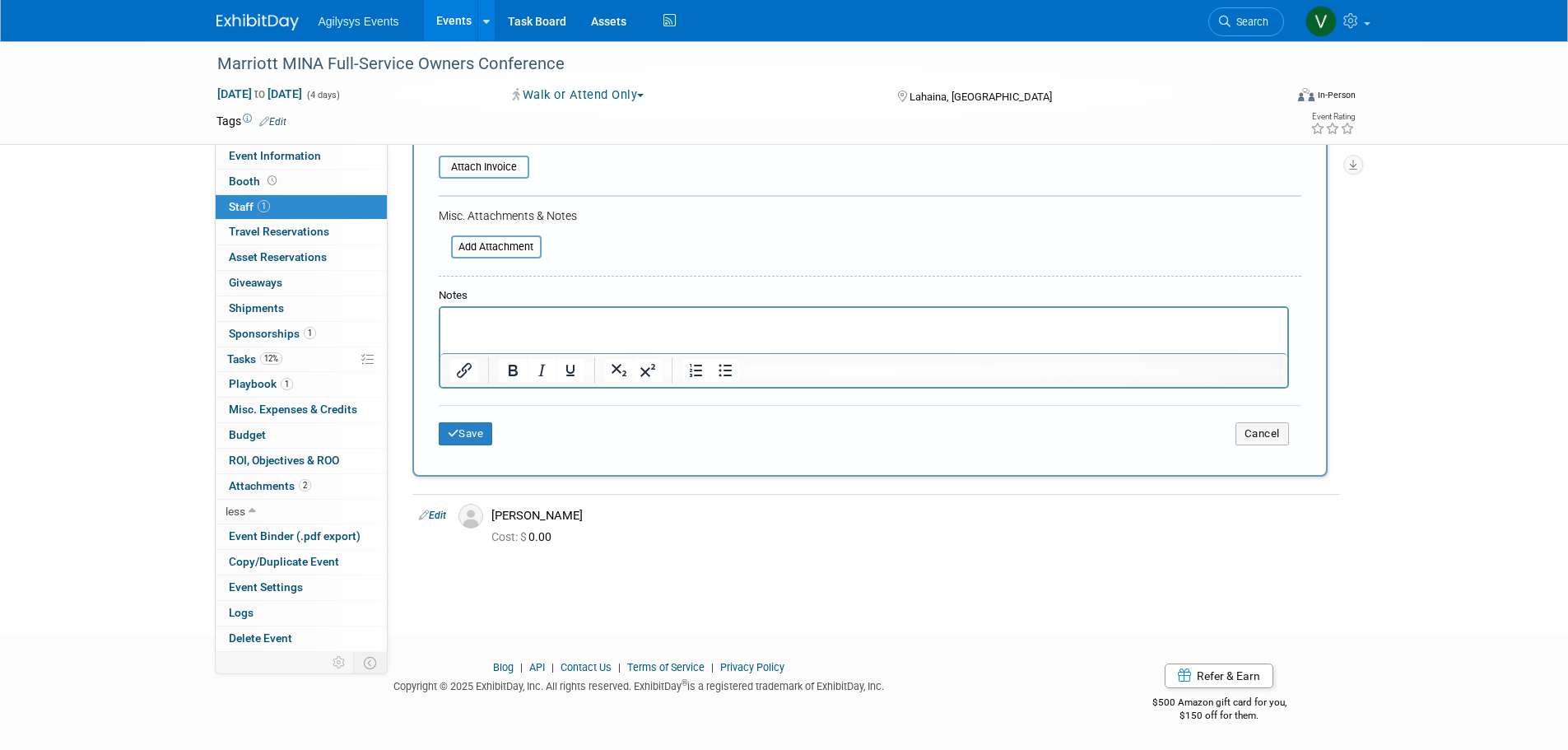scroll, scrollTop: 333, scrollLeft: 0, axis: vertical 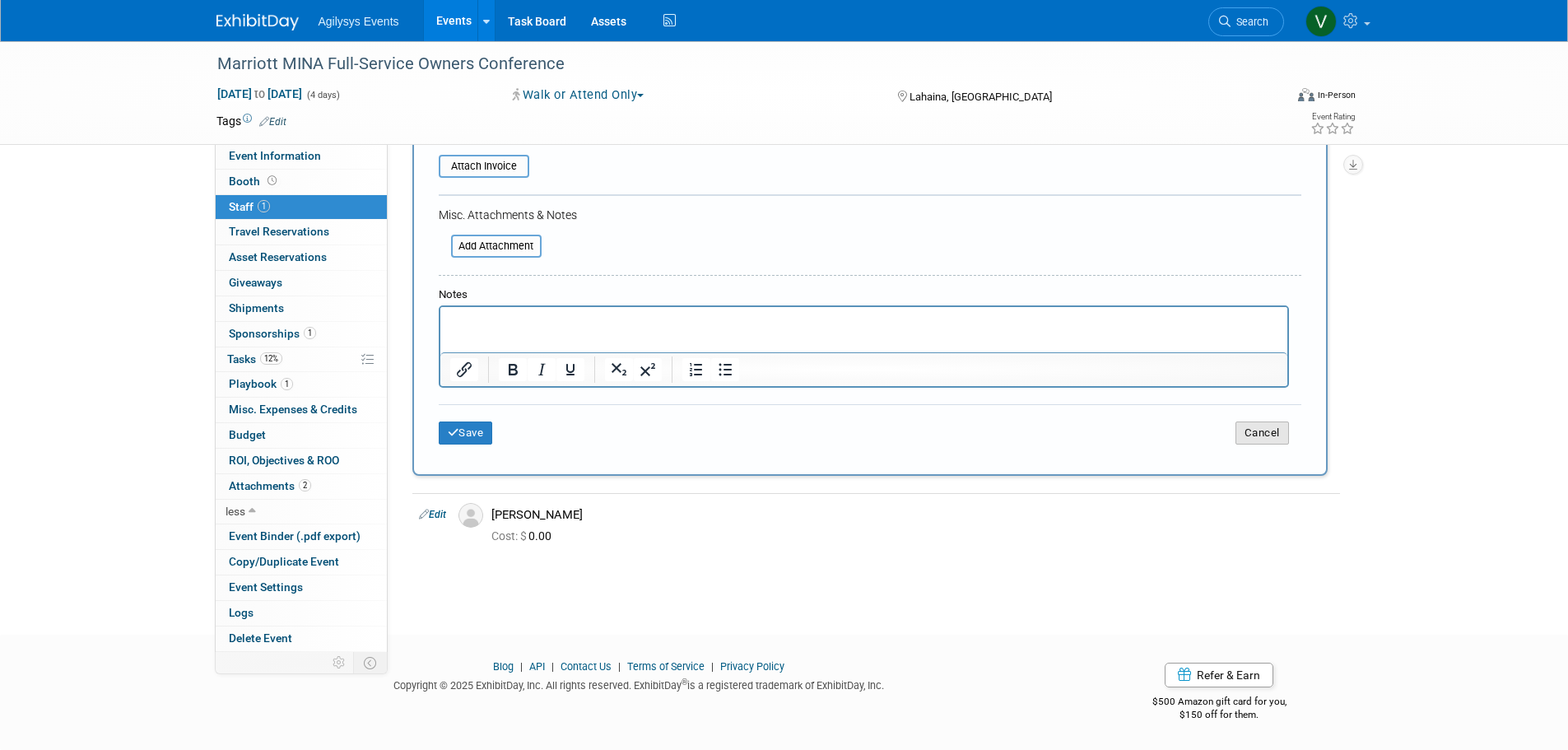 click on "Cancel" at bounding box center (1262, 433) 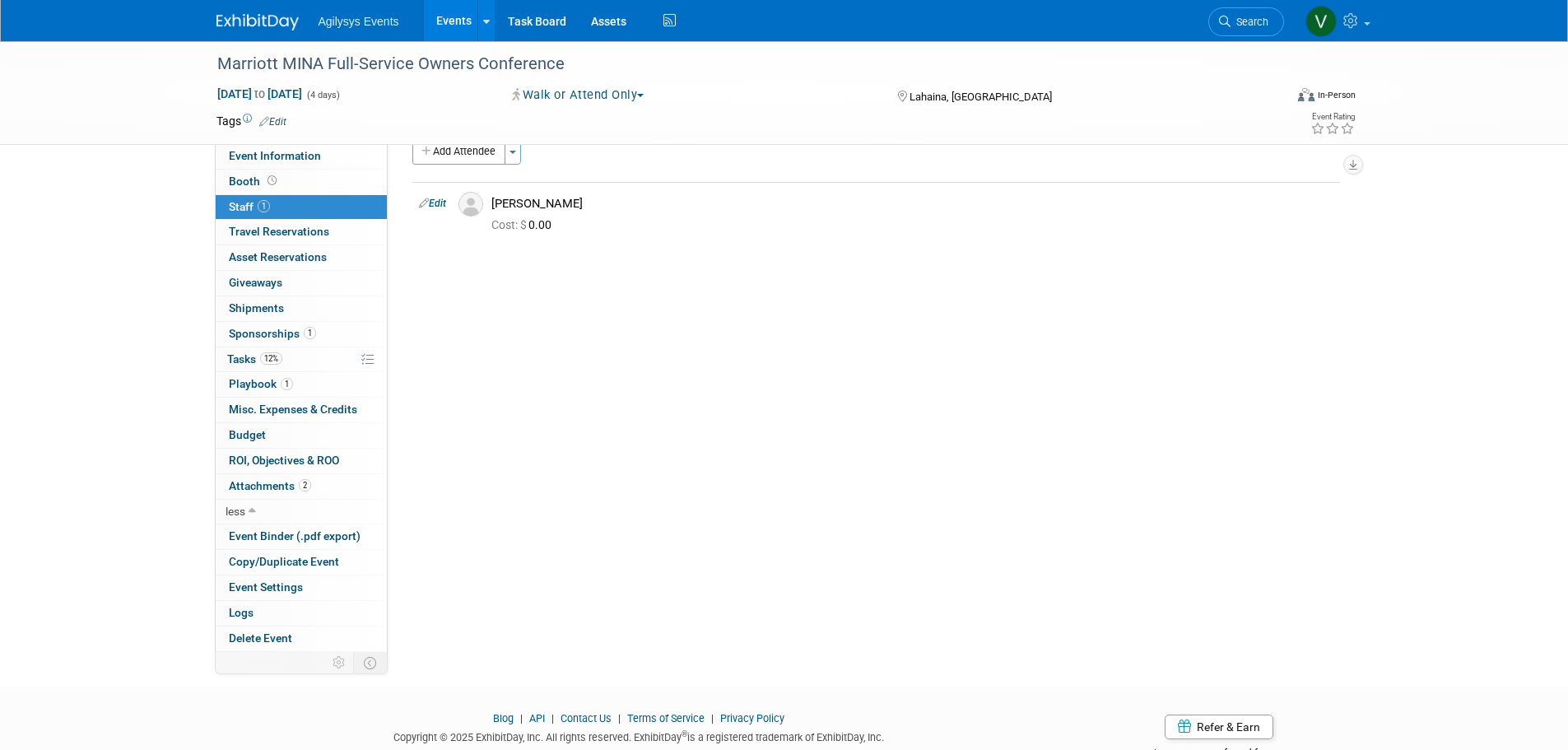 scroll, scrollTop: 0, scrollLeft: 0, axis: both 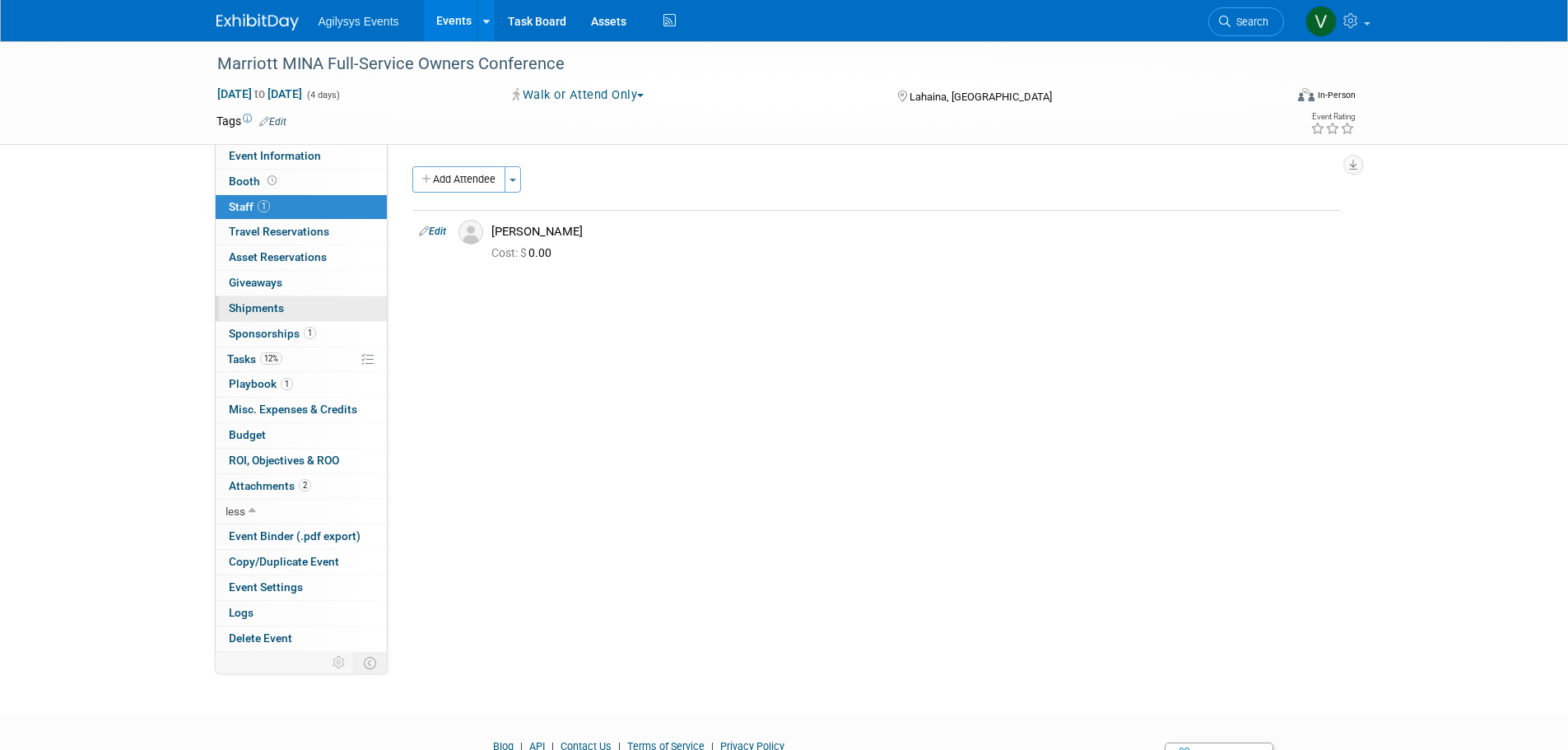 click on "Shipments 0" at bounding box center (256, 308) 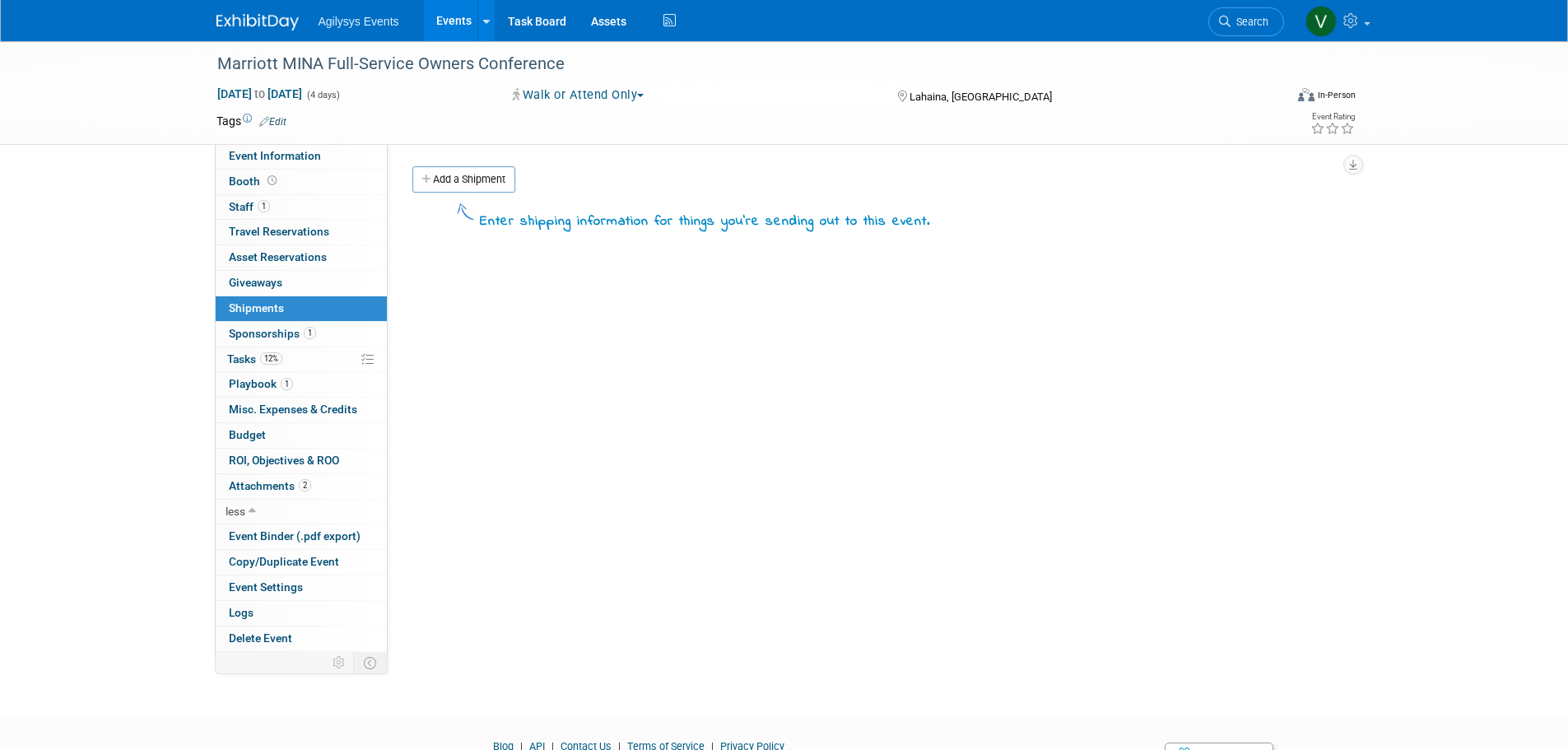 click on "Sponsorships 1" at bounding box center [272, 333] 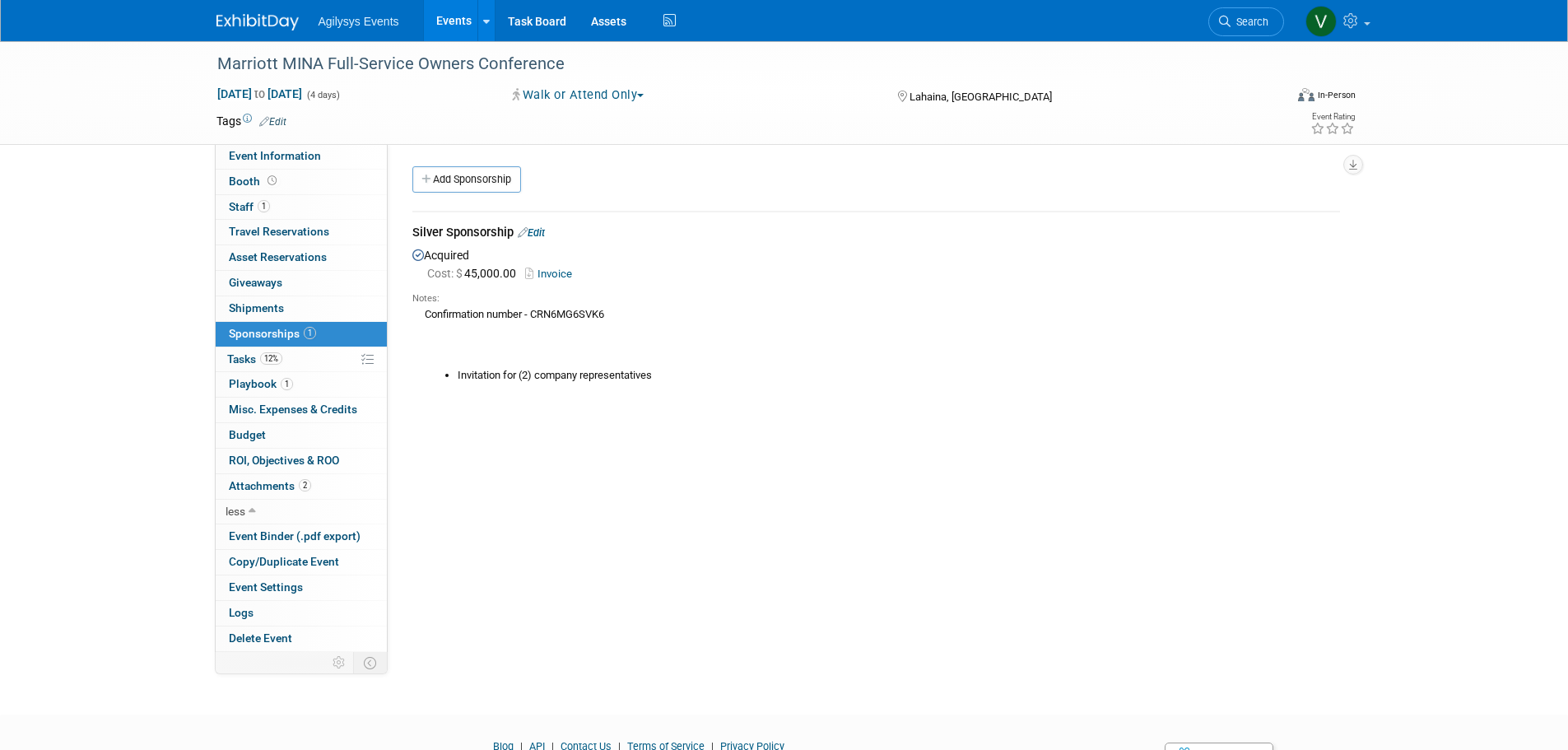 click on "Confirmation number - CRN6MG6SVK6 Invitation for (2) company representatives" at bounding box center [876, 344] 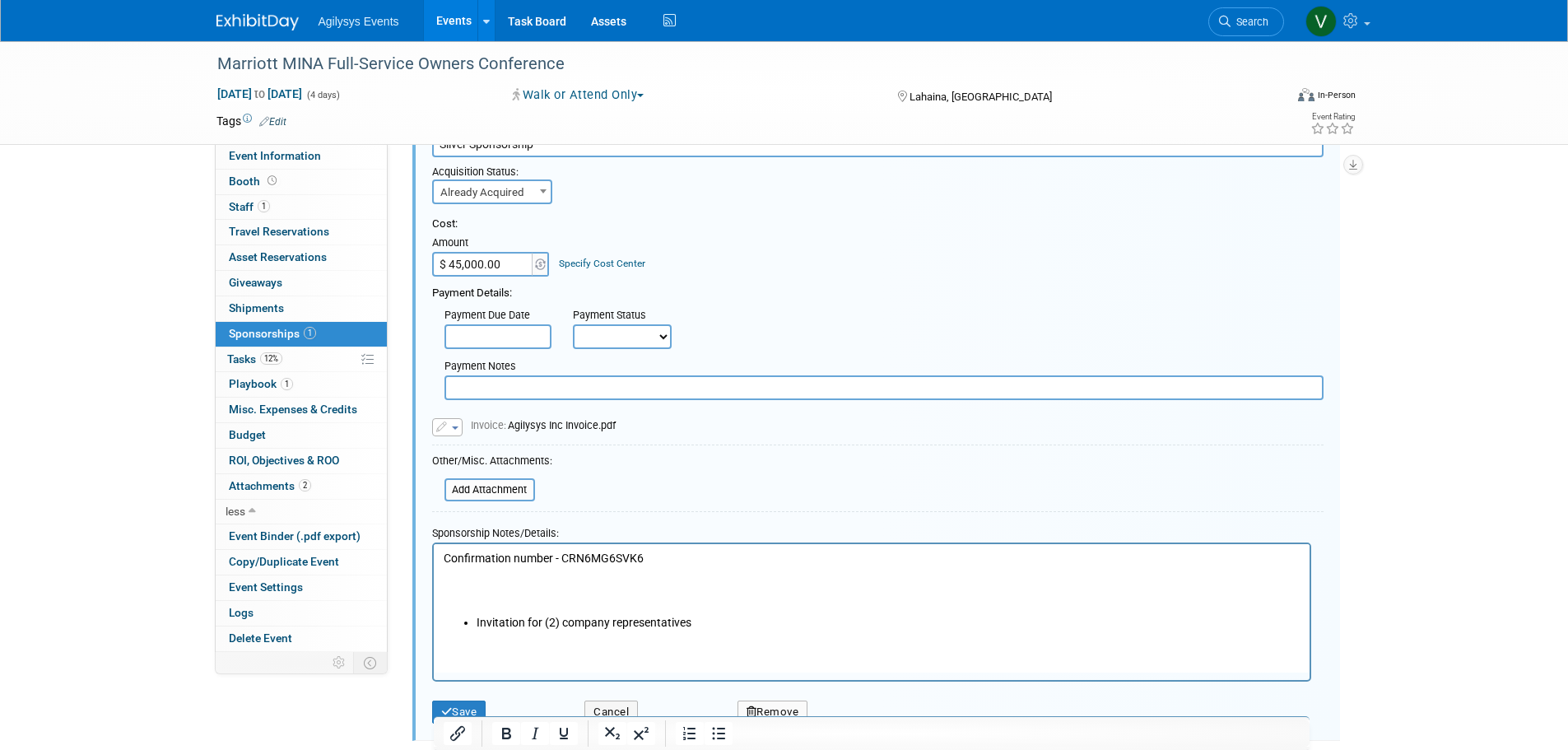 scroll, scrollTop: 189, scrollLeft: 0, axis: vertical 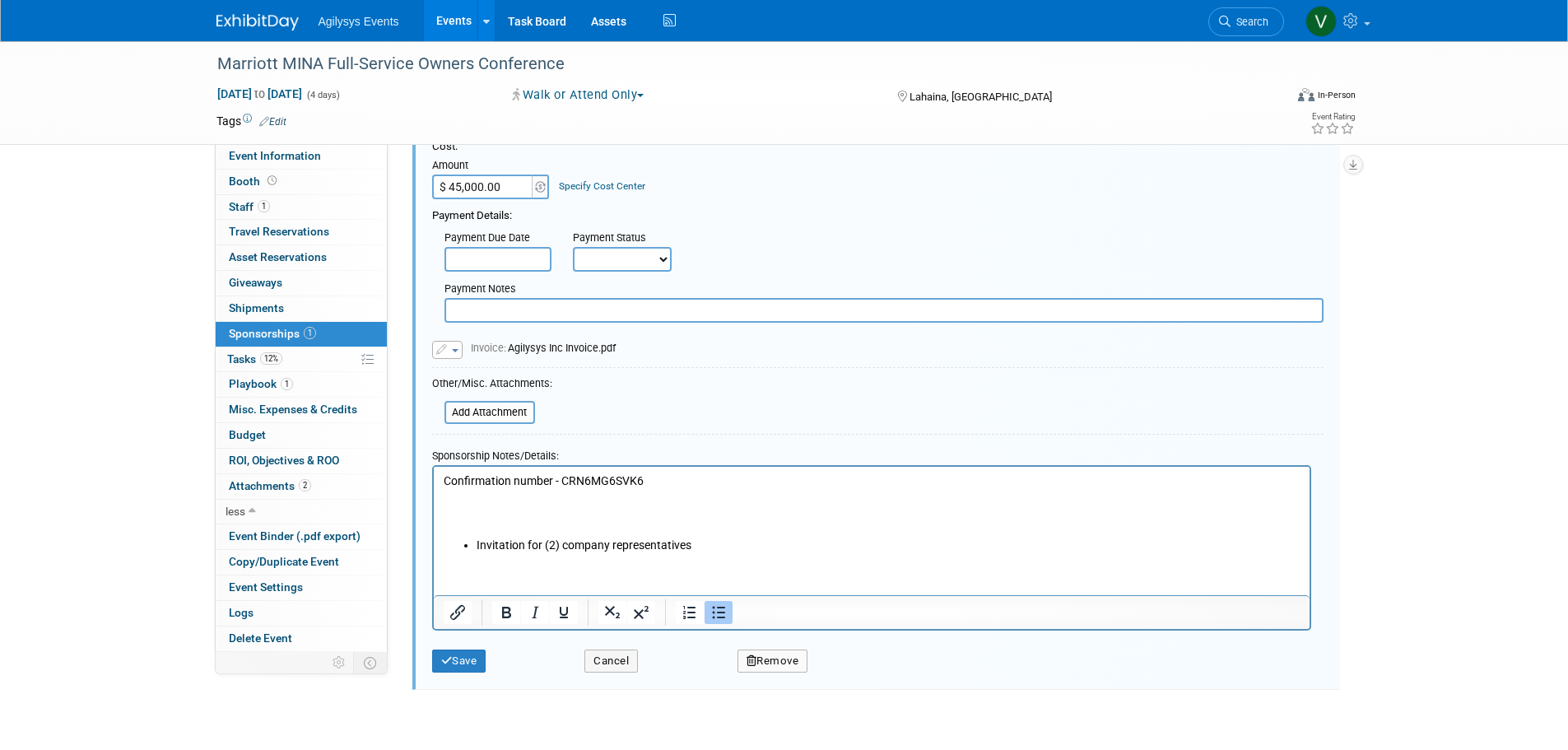 click on "Confirmation number - CRN6MG6SVK6 Invitation for (2) company representatives" at bounding box center (871, 510) 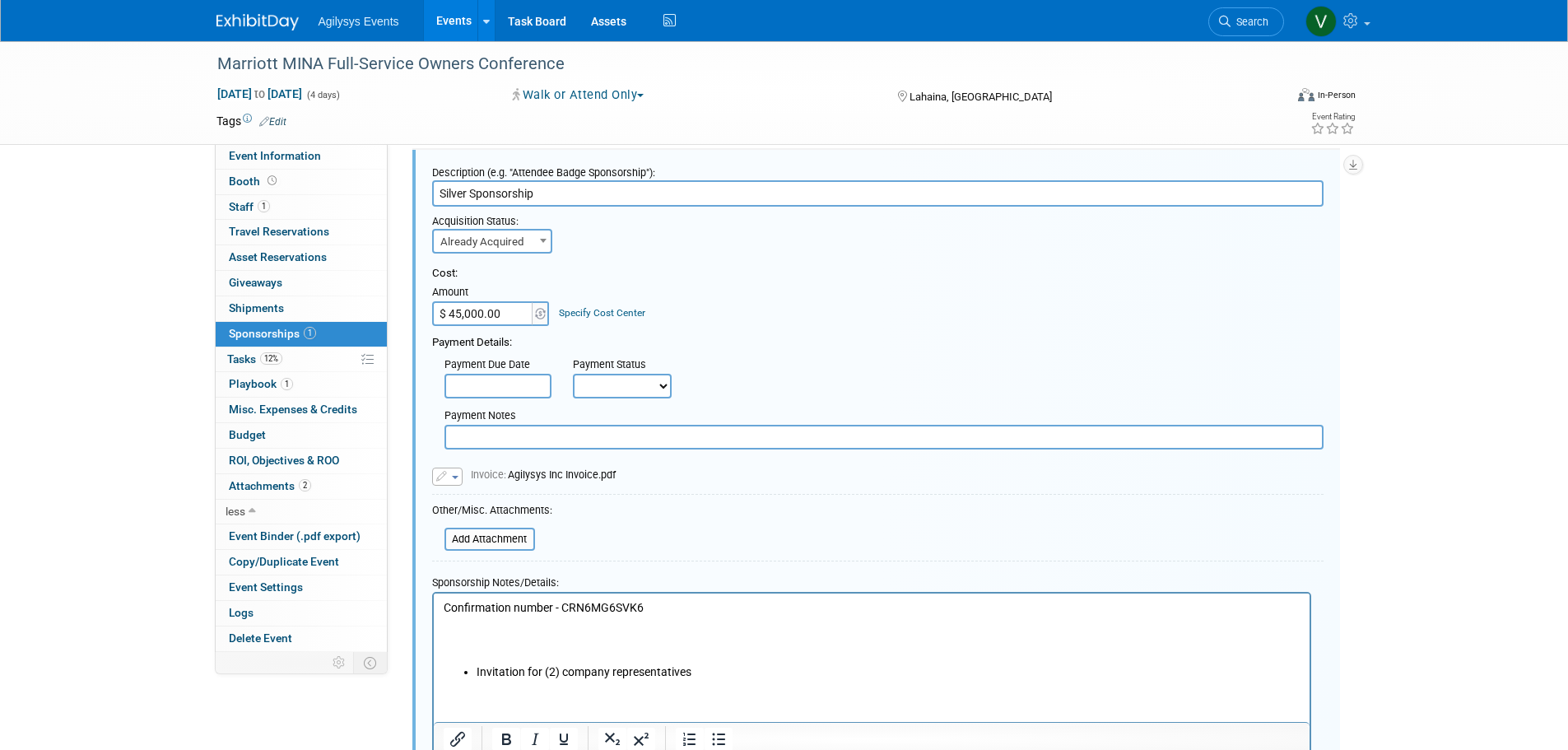 scroll, scrollTop: 310, scrollLeft: 0, axis: vertical 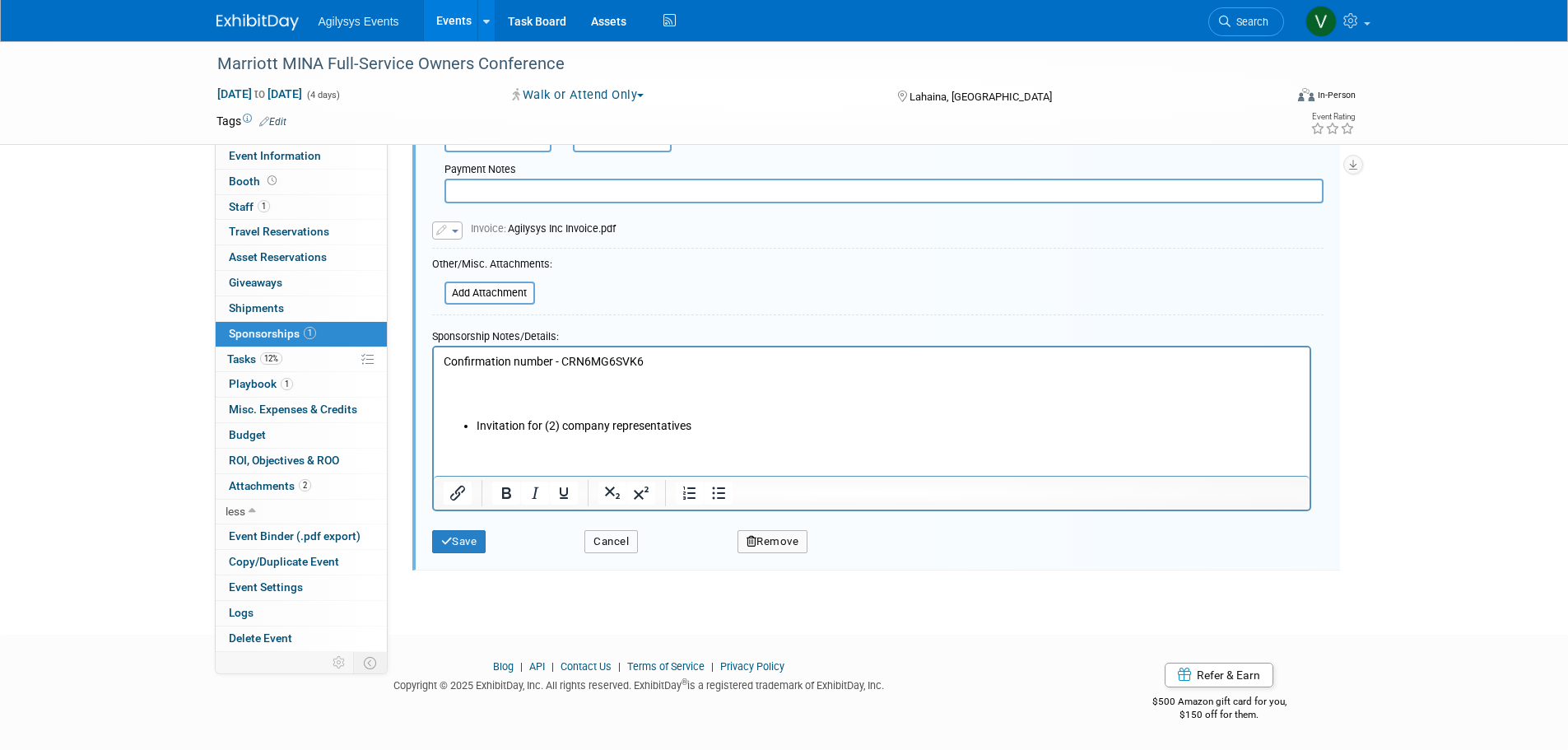 click on "Cancel" at bounding box center (611, 542) 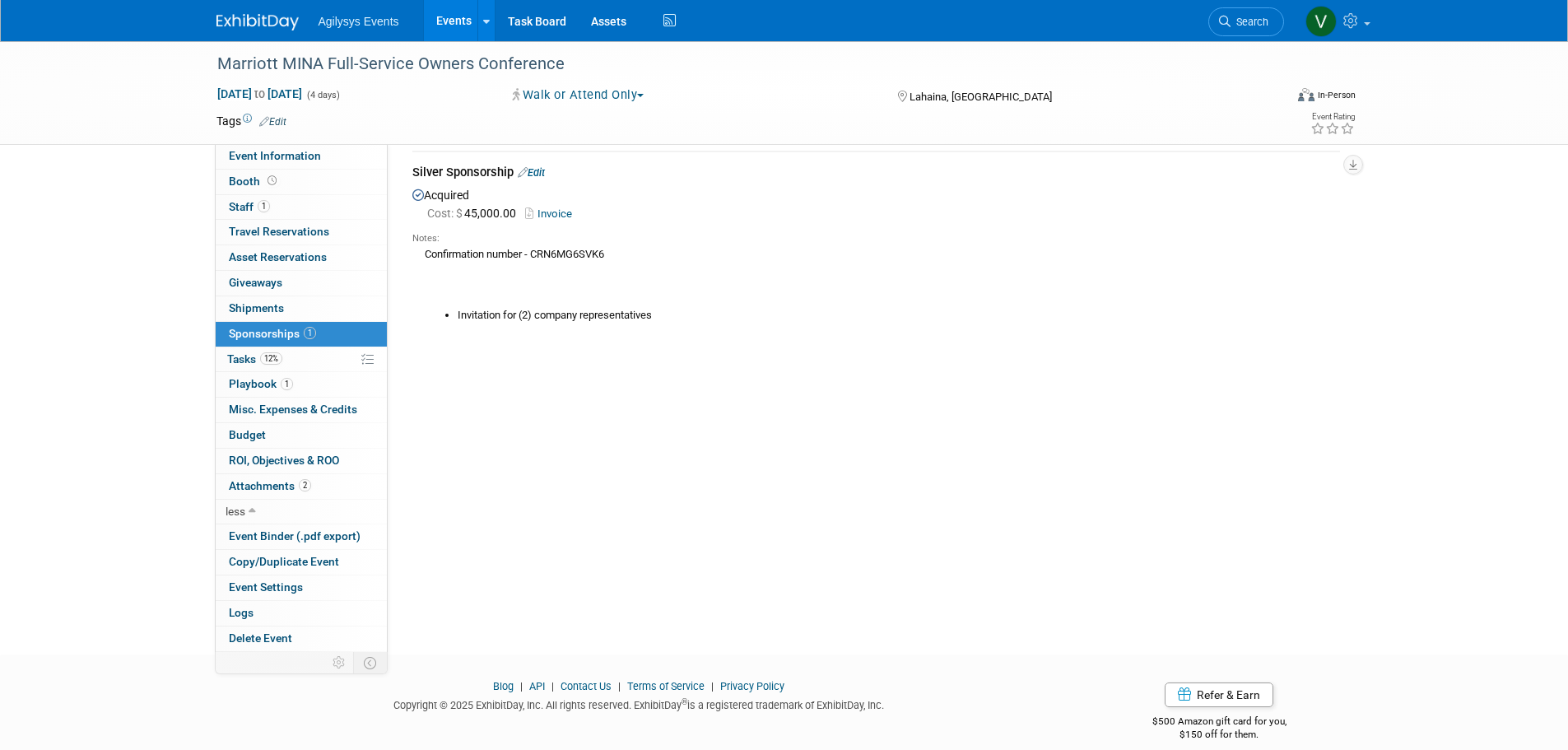 scroll, scrollTop: 0, scrollLeft: 0, axis: both 